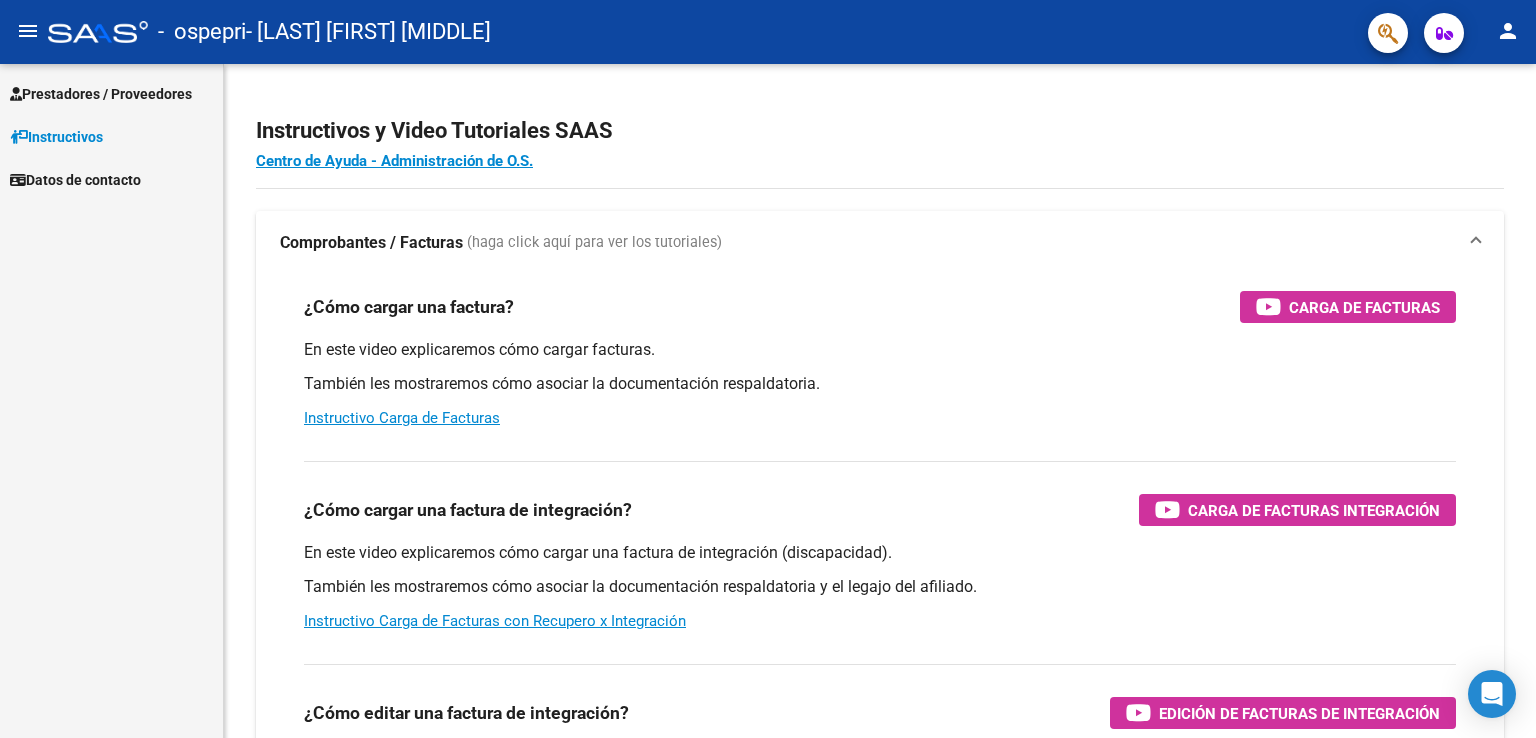 scroll, scrollTop: 0, scrollLeft: 0, axis: both 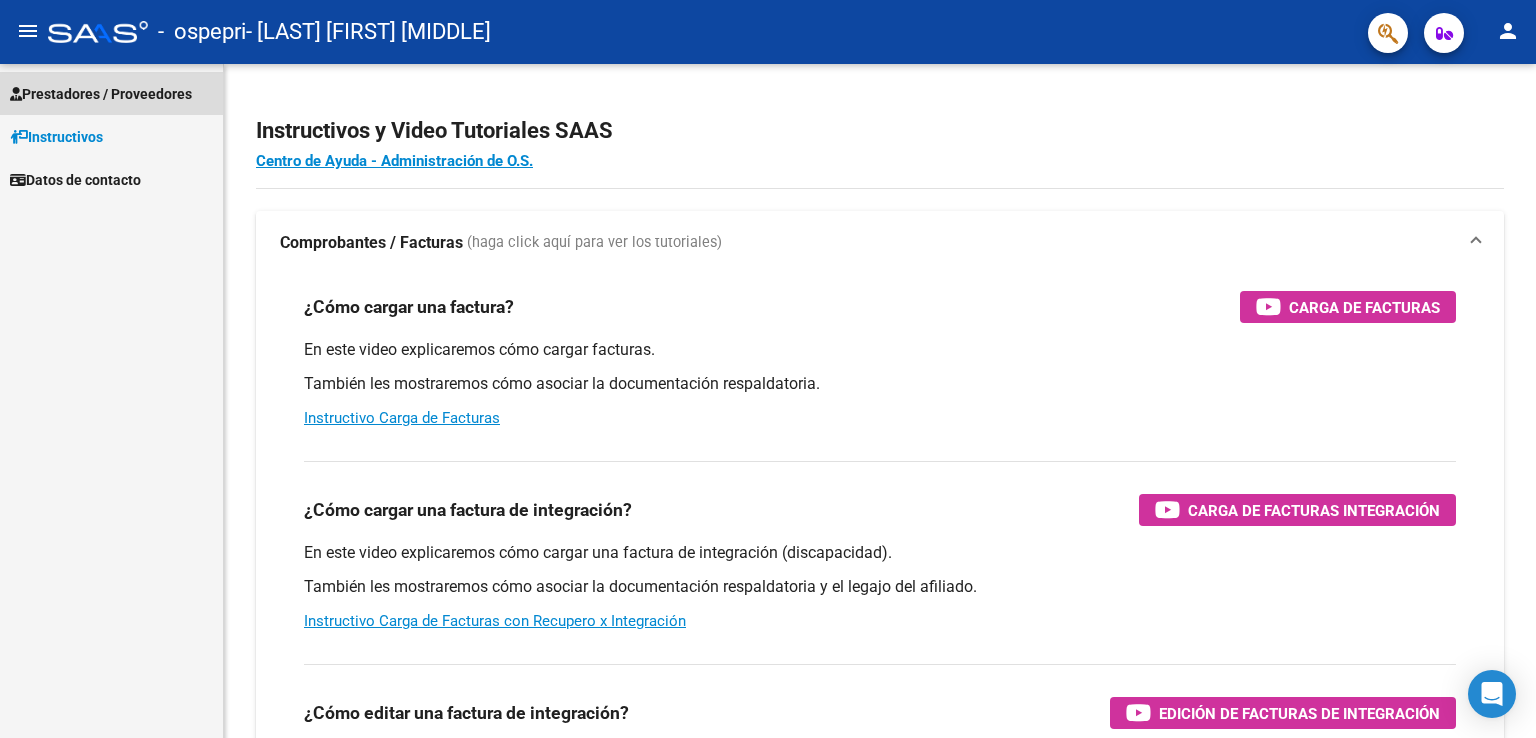 click on "Prestadores / Proveedores" at bounding box center (101, 94) 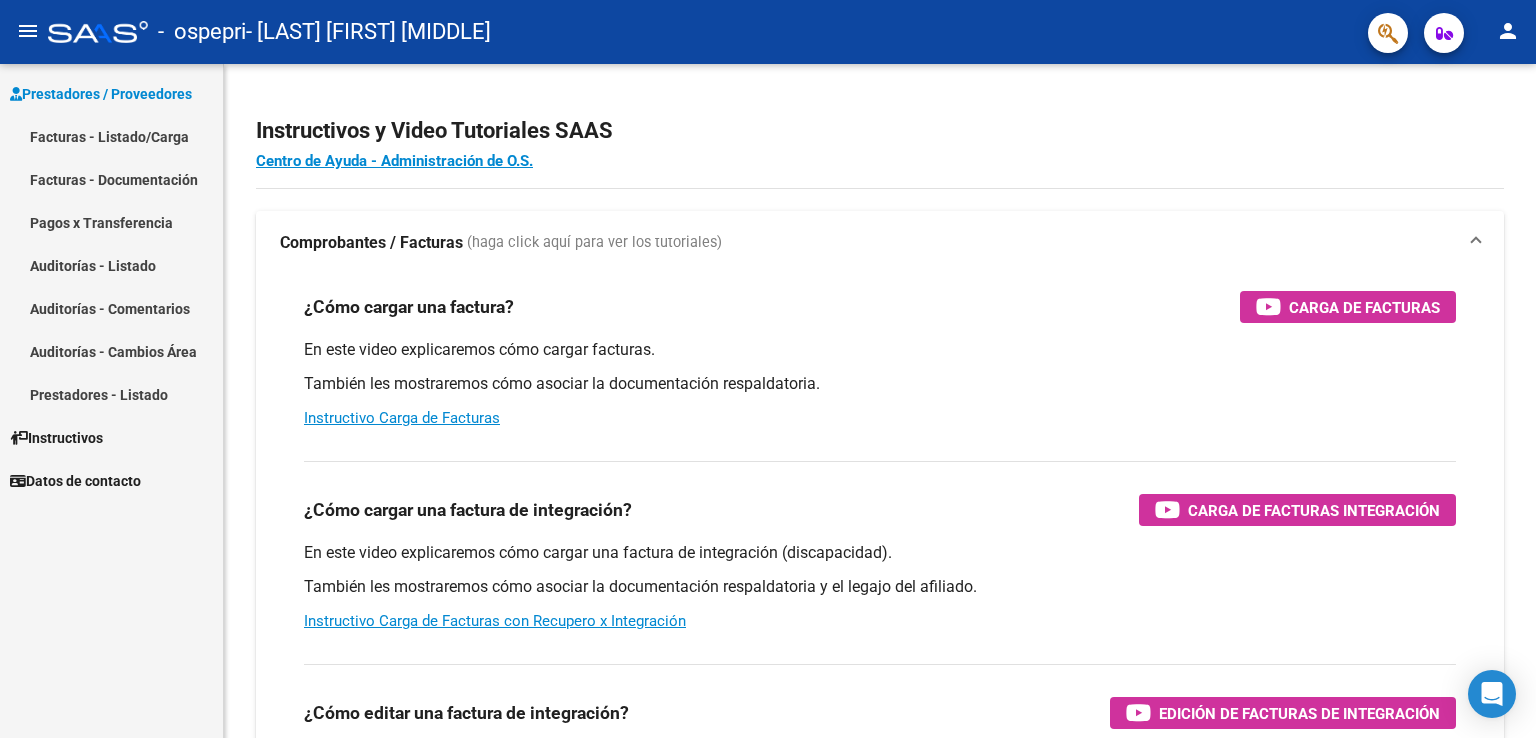 click on "Prestadores / Proveedores" at bounding box center (101, 94) 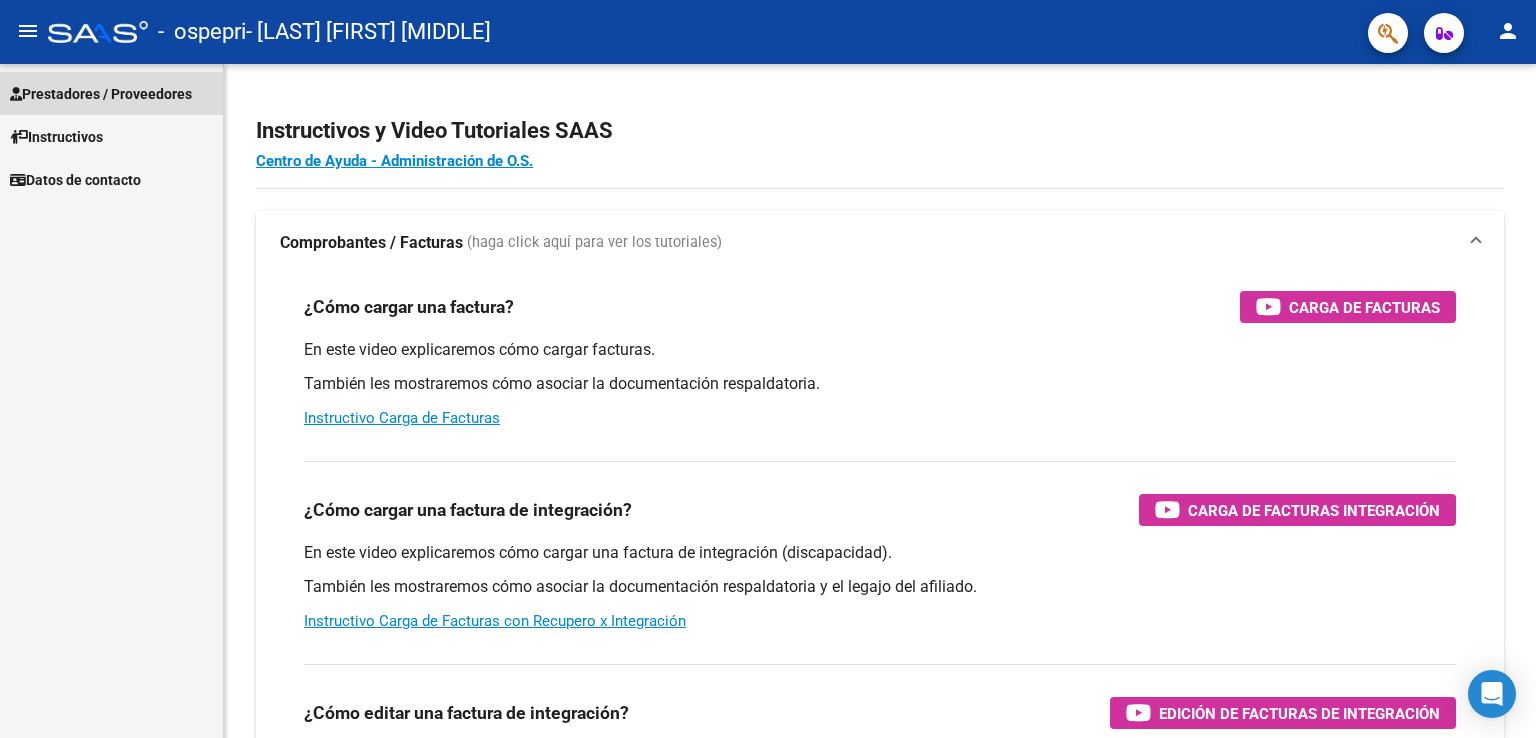click on "Prestadores / Proveedores" at bounding box center [101, 94] 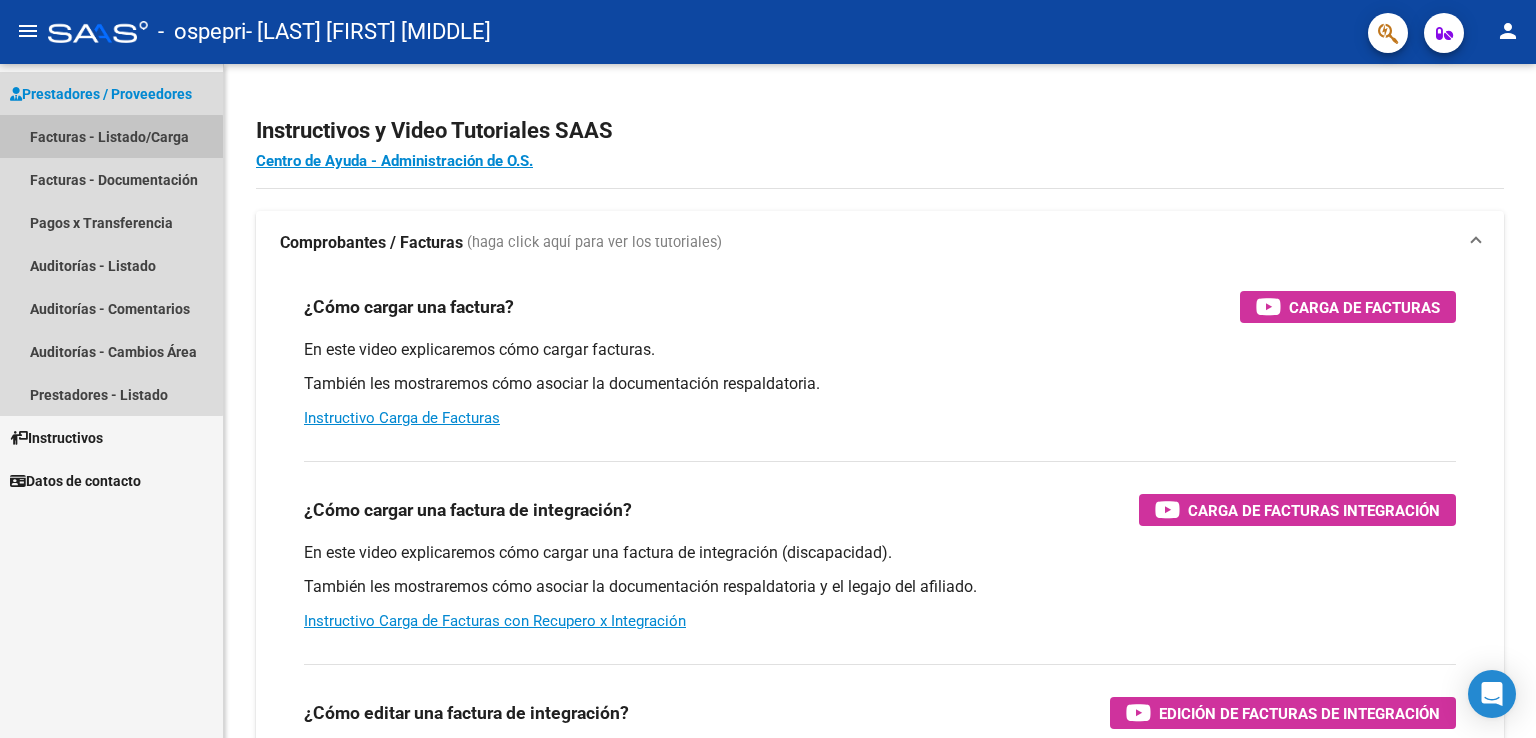 click on "Facturas - Listado/Carga" at bounding box center (111, 136) 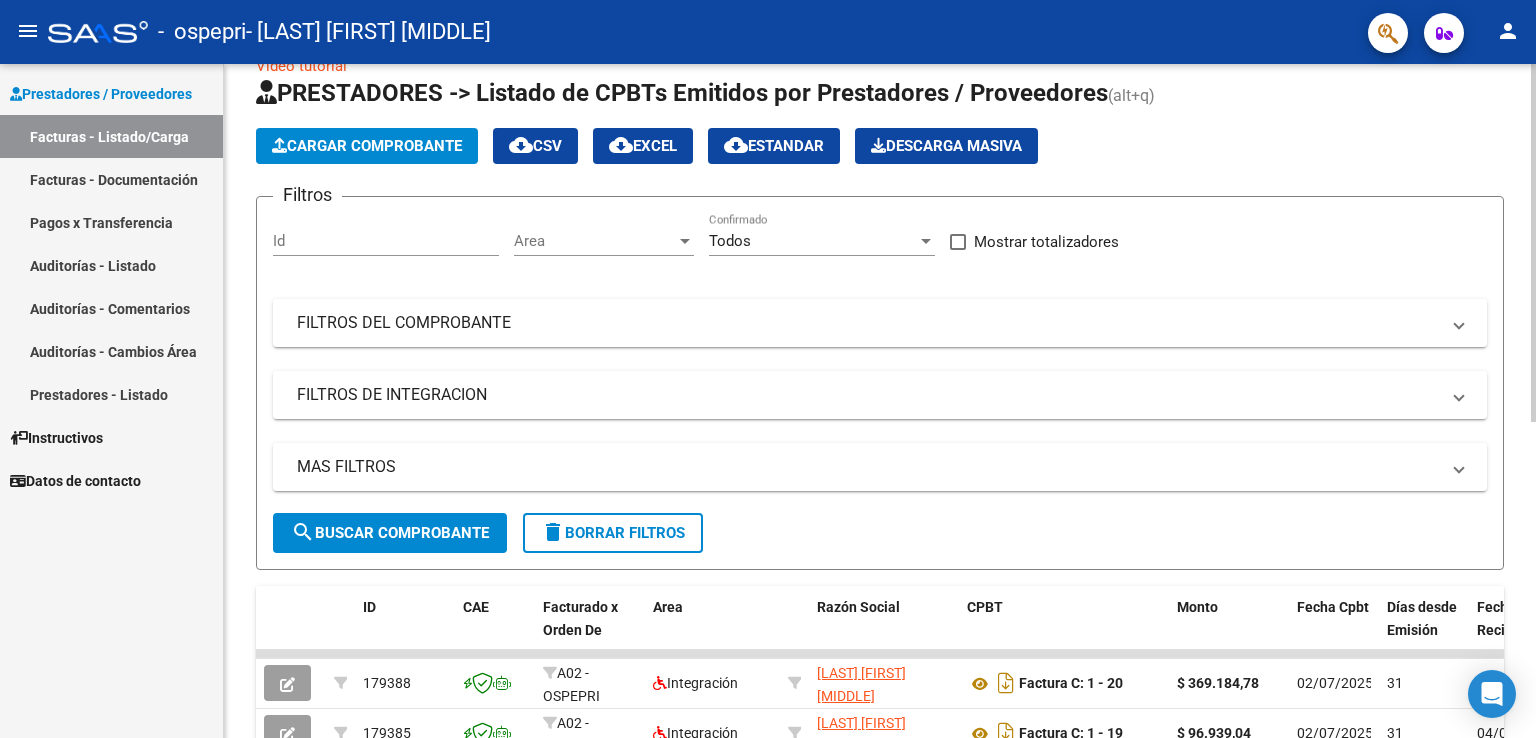 scroll, scrollTop: 0, scrollLeft: 0, axis: both 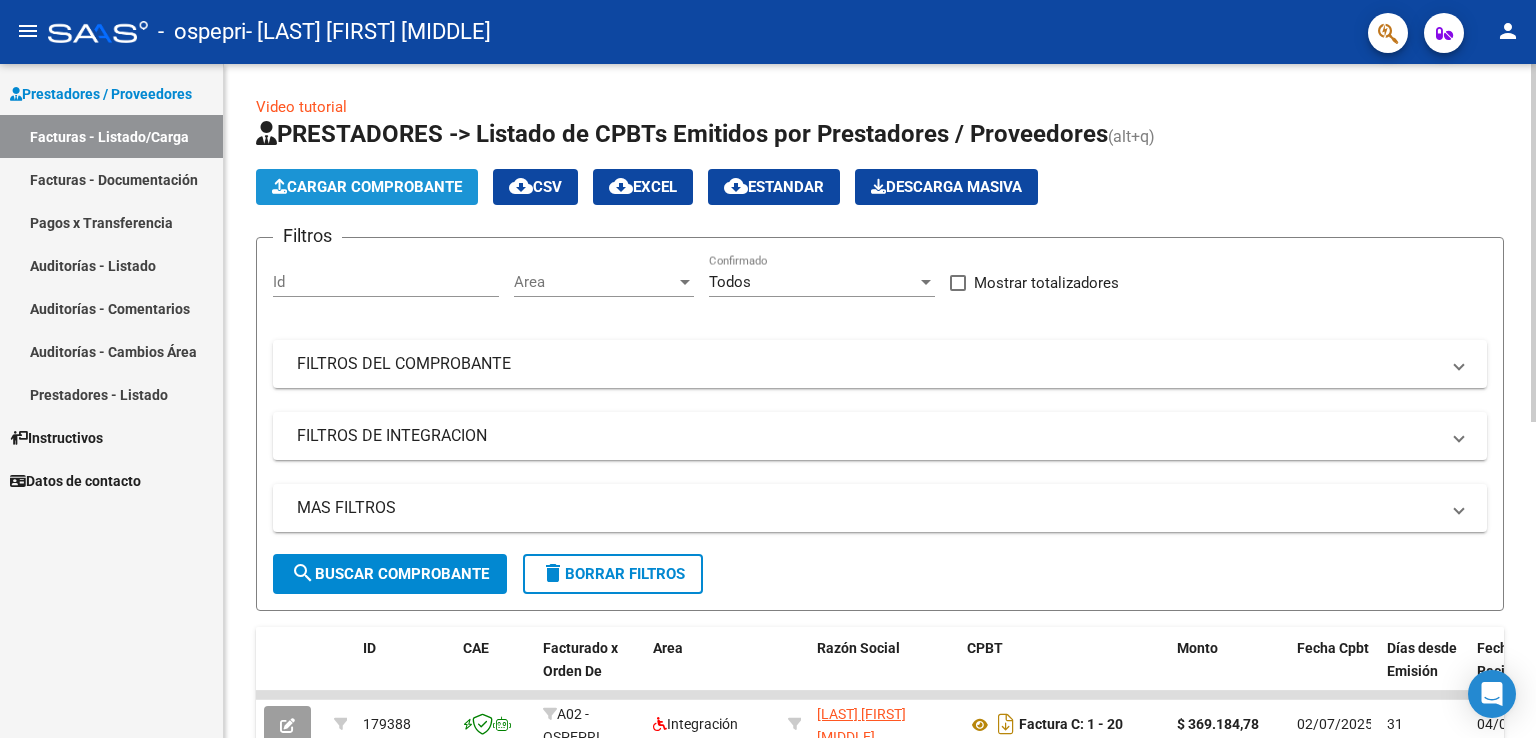 click on "Cargar Comprobante" 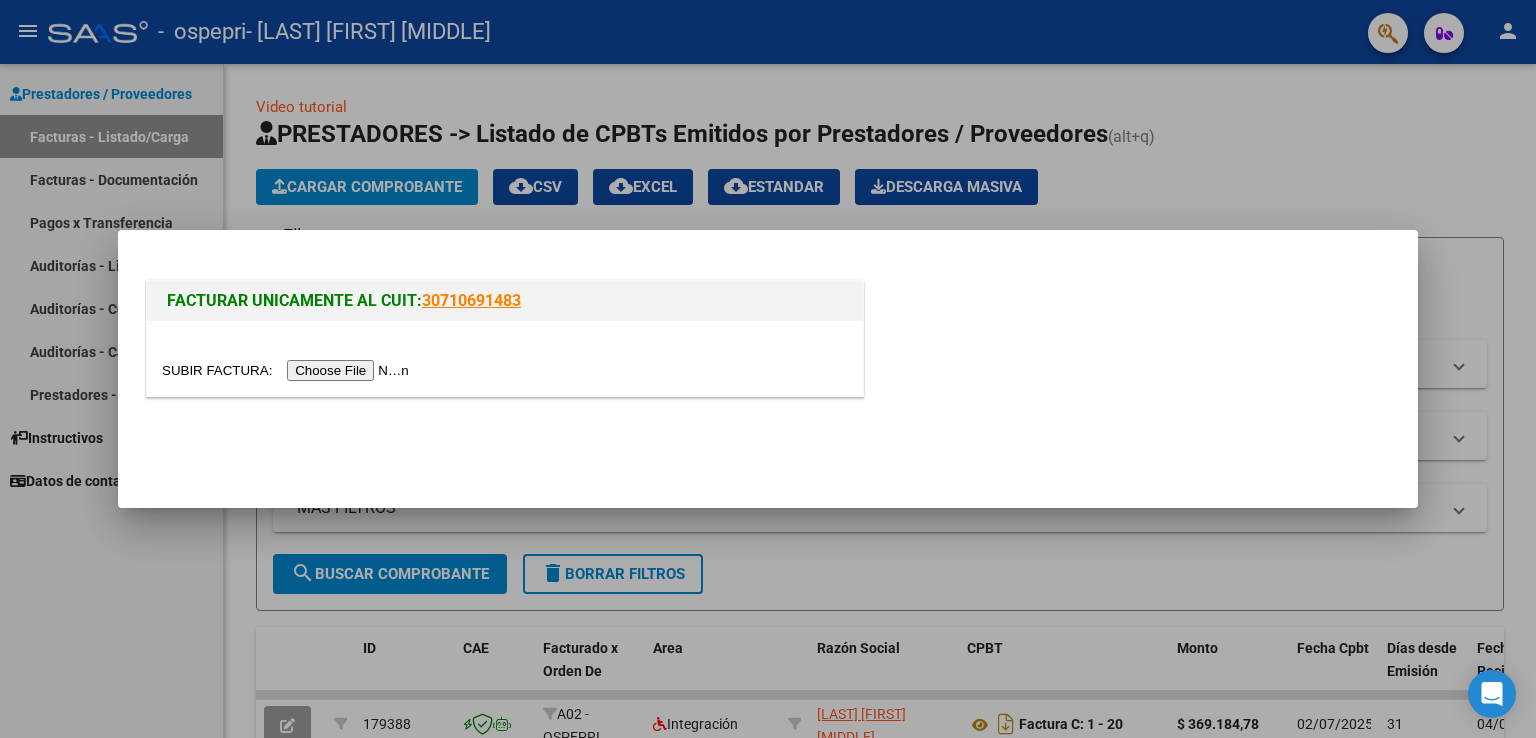 click at bounding box center (288, 370) 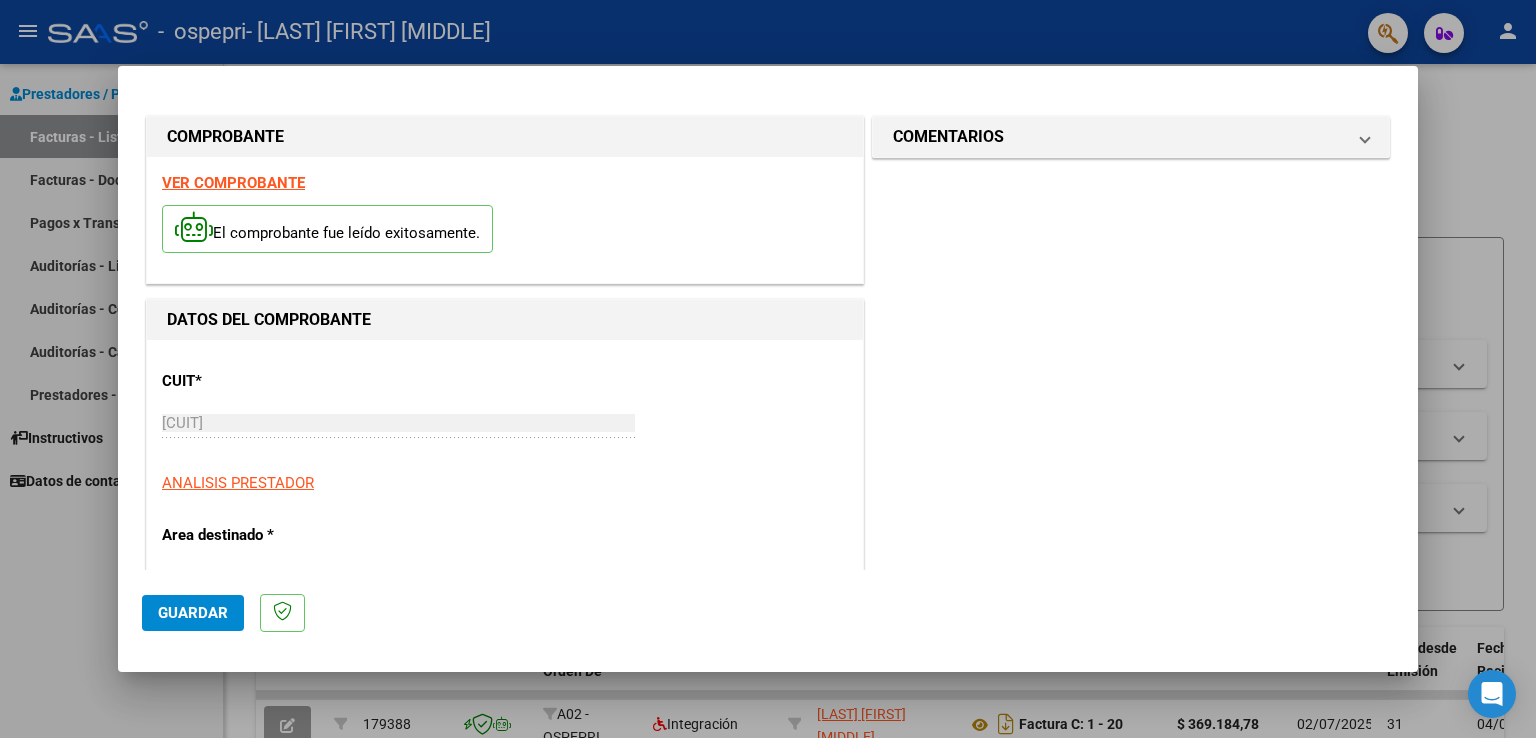 click on "VER COMPROBANTE" at bounding box center (233, 183) 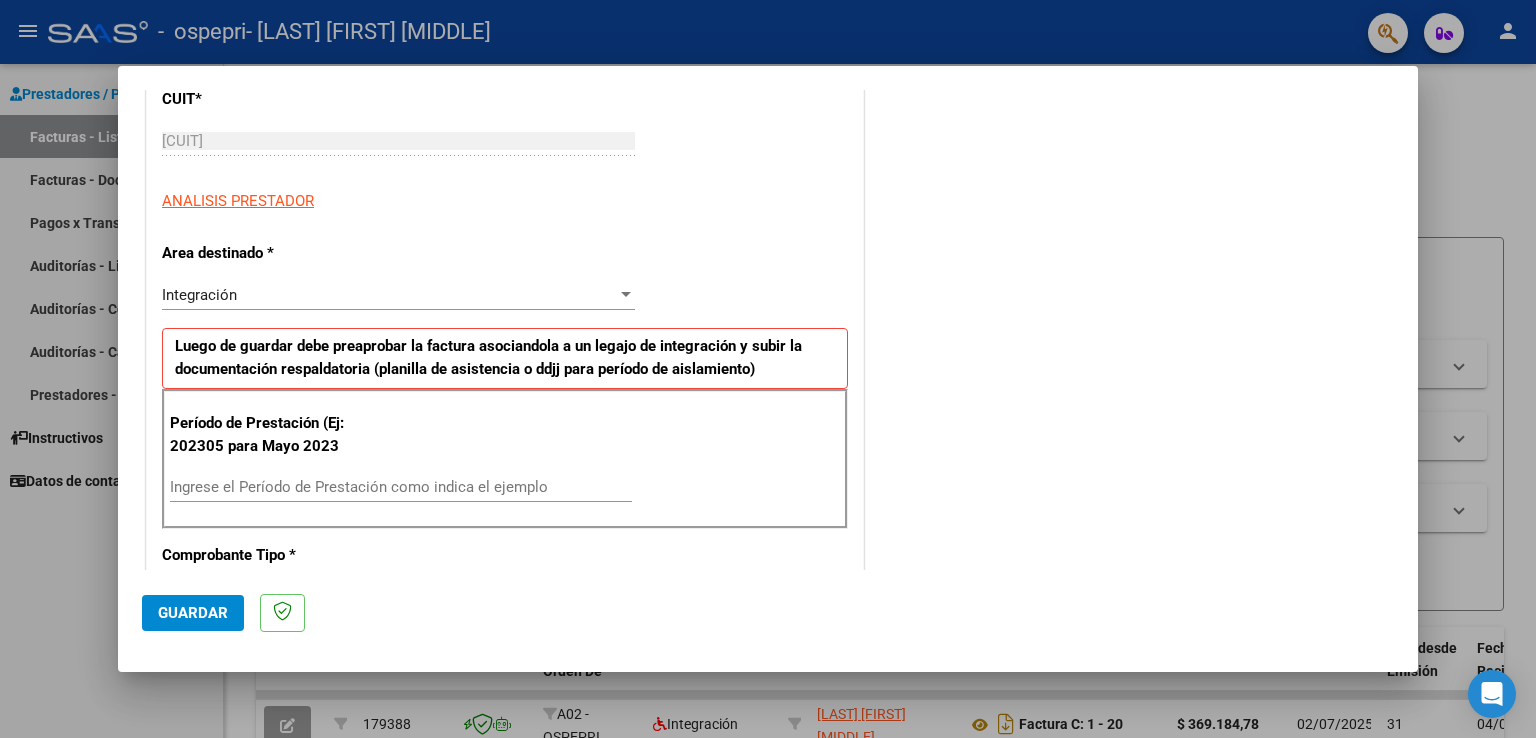 scroll, scrollTop: 300, scrollLeft: 0, axis: vertical 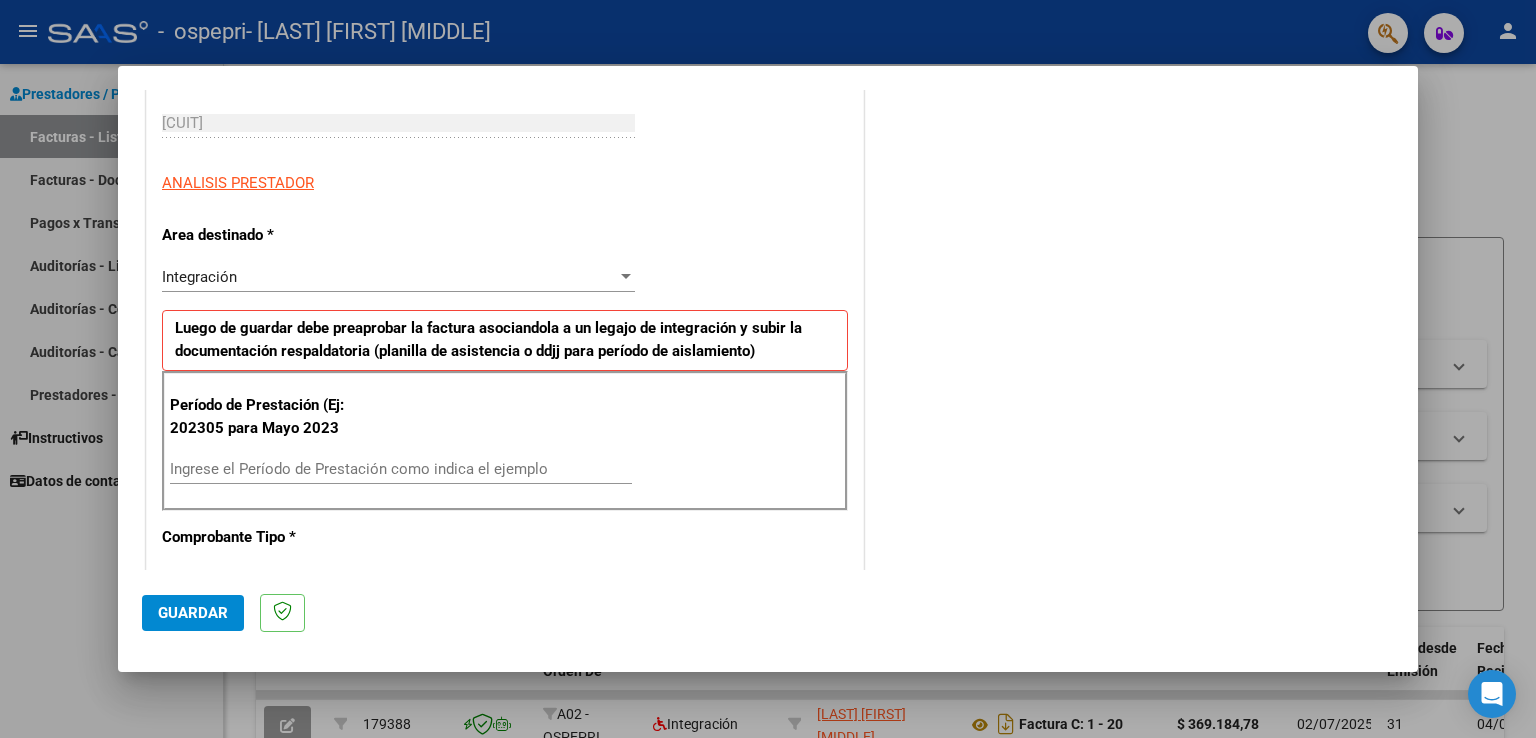 click on "Ingrese el Período de Prestación como indica el ejemplo" at bounding box center [401, 469] 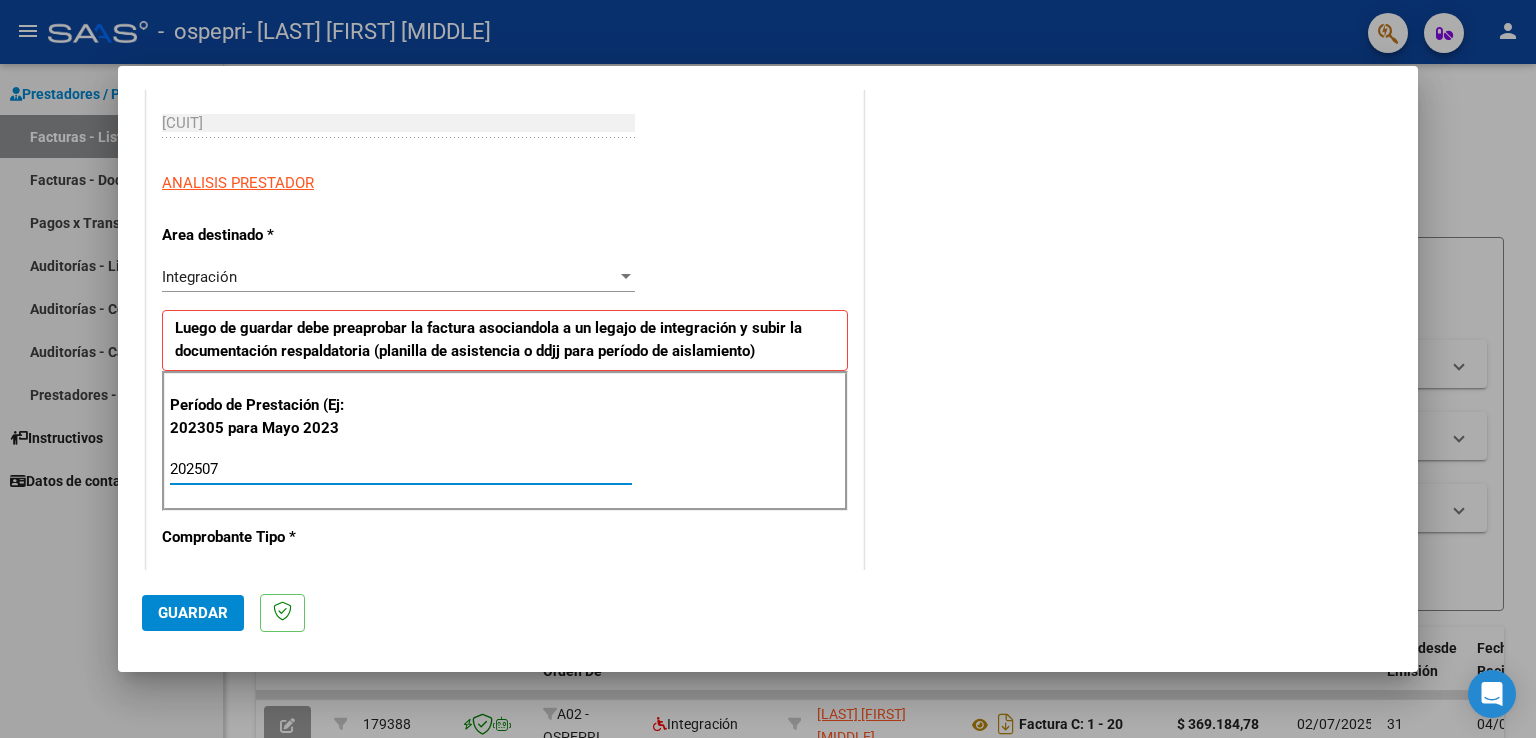 type on "202507" 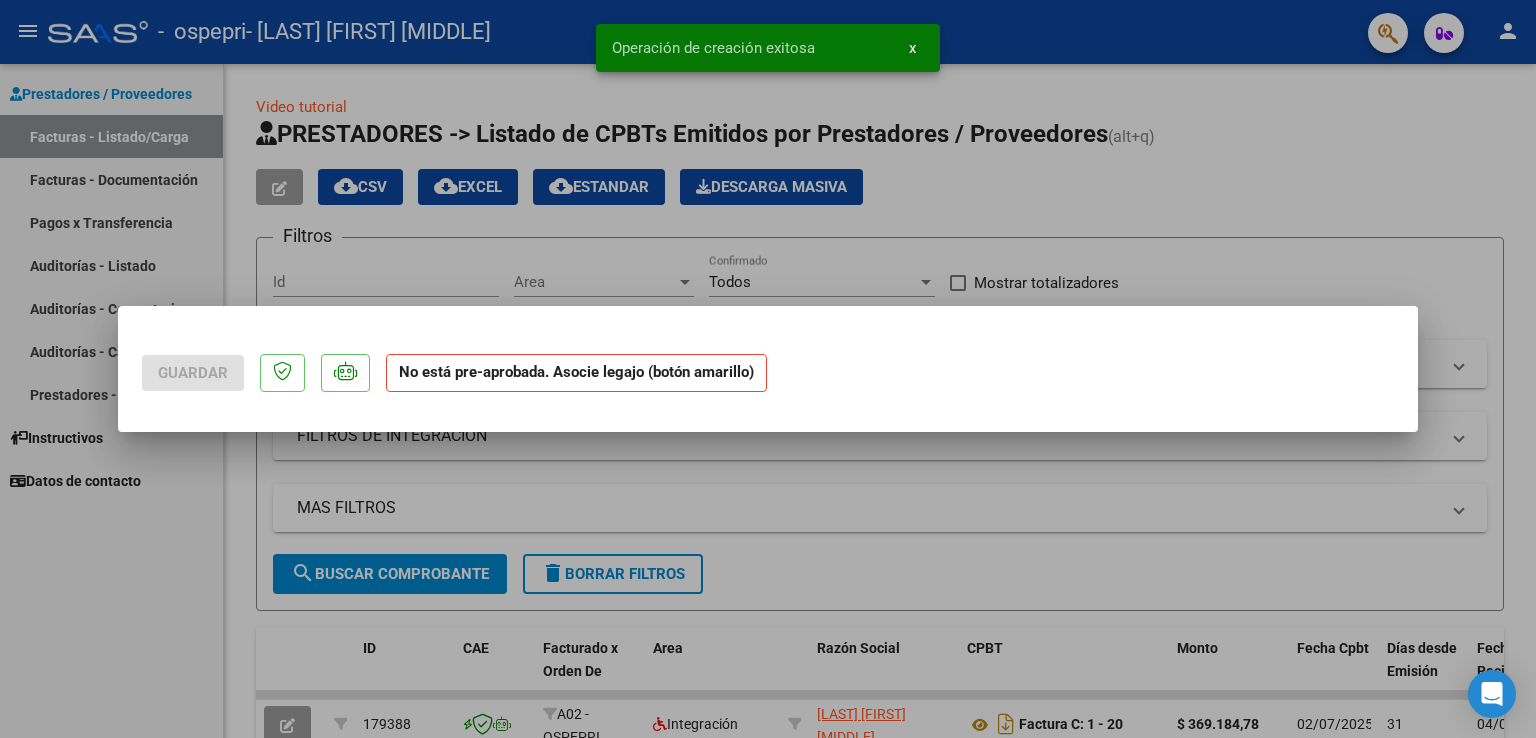 scroll, scrollTop: 0, scrollLeft: 0, axis: both 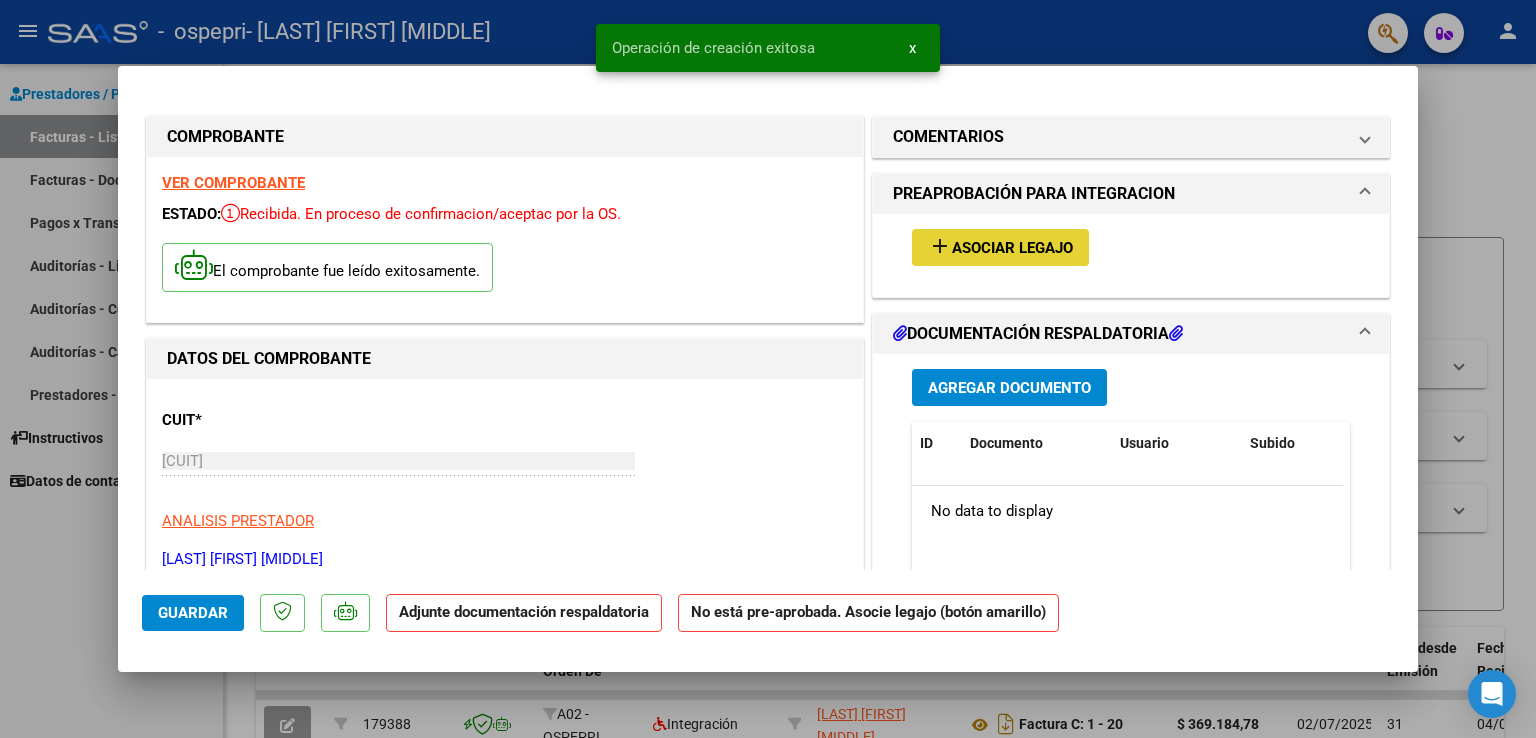 click on "Asociar Legajo" at bounding box center (1012, 248) 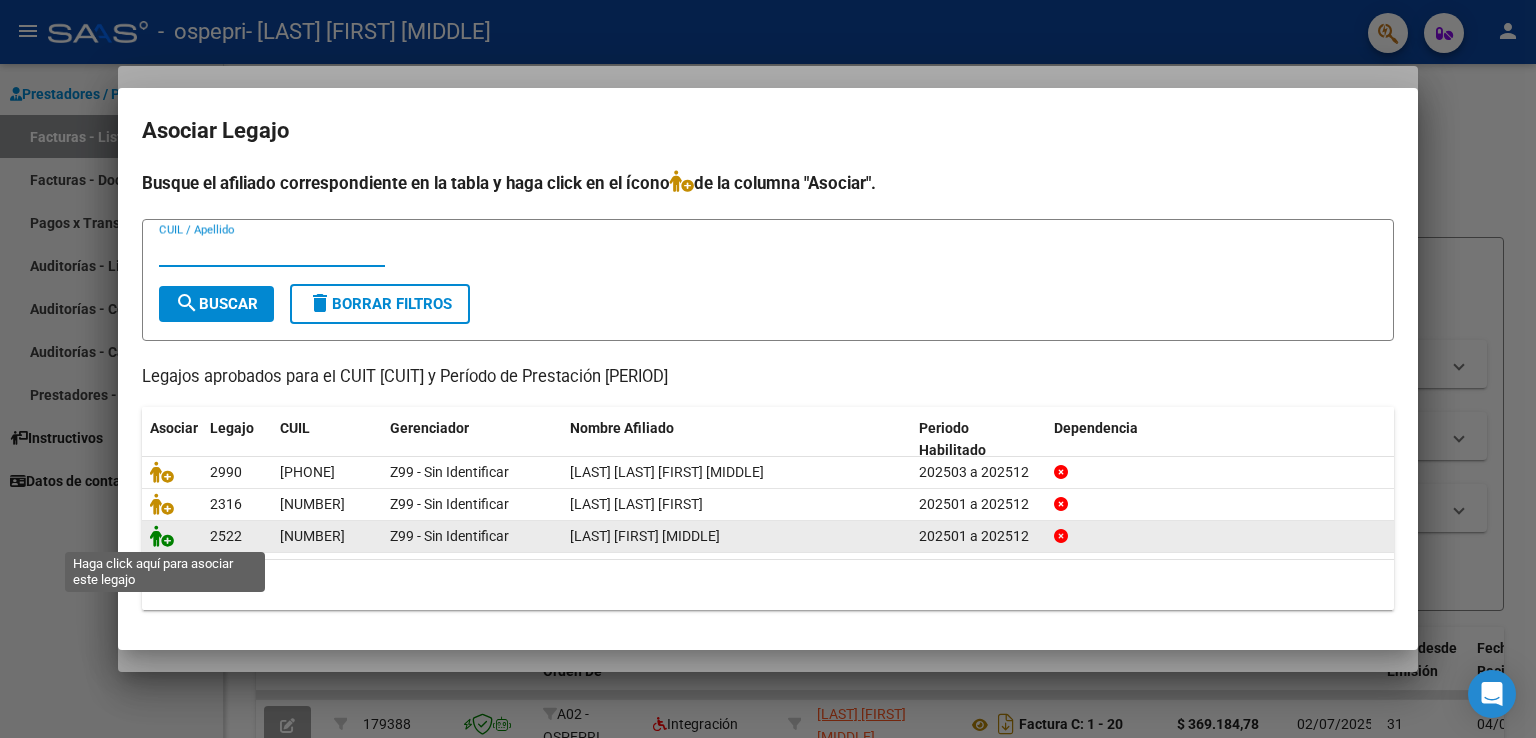 click 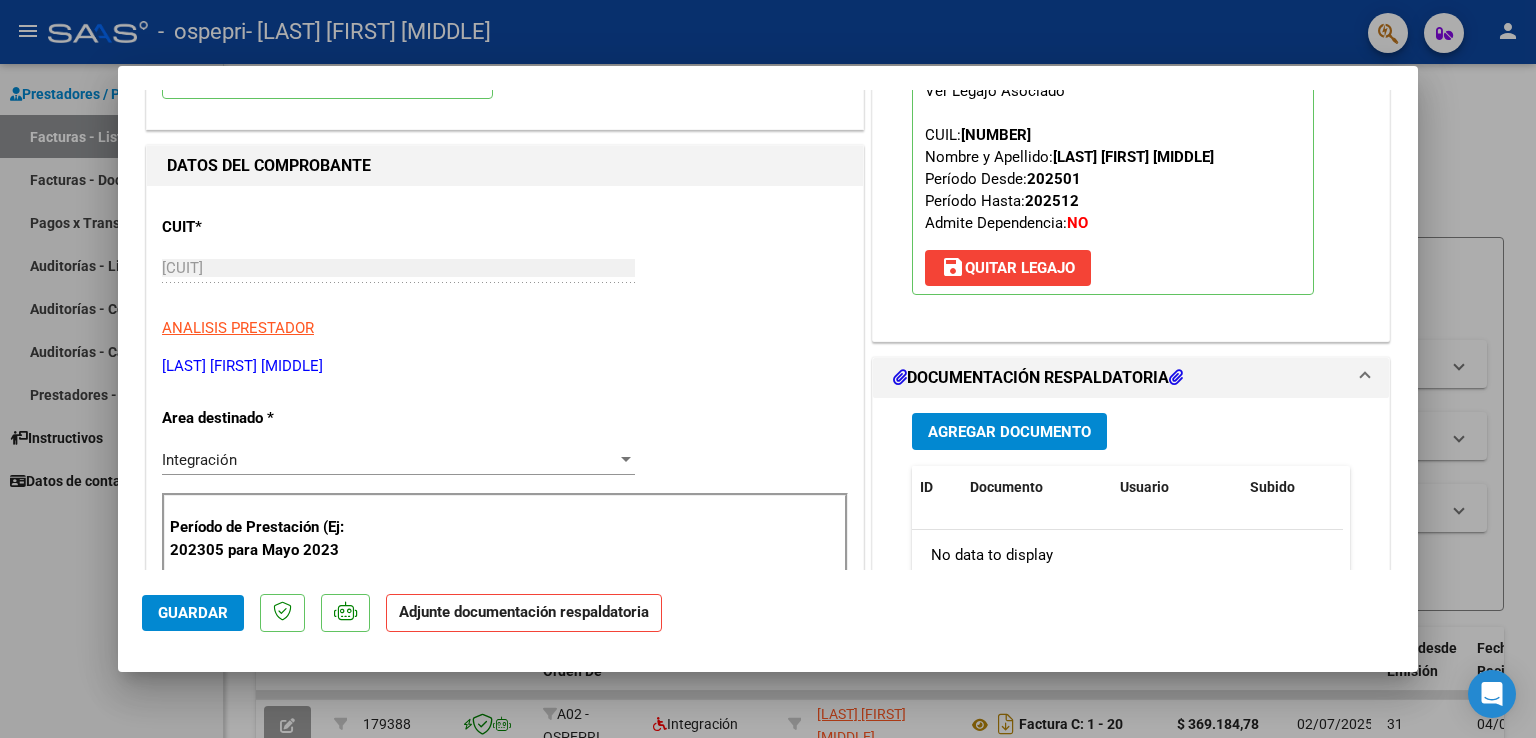 scroll, scrollTop: 200, scrollLeft: 0, axis: vertical 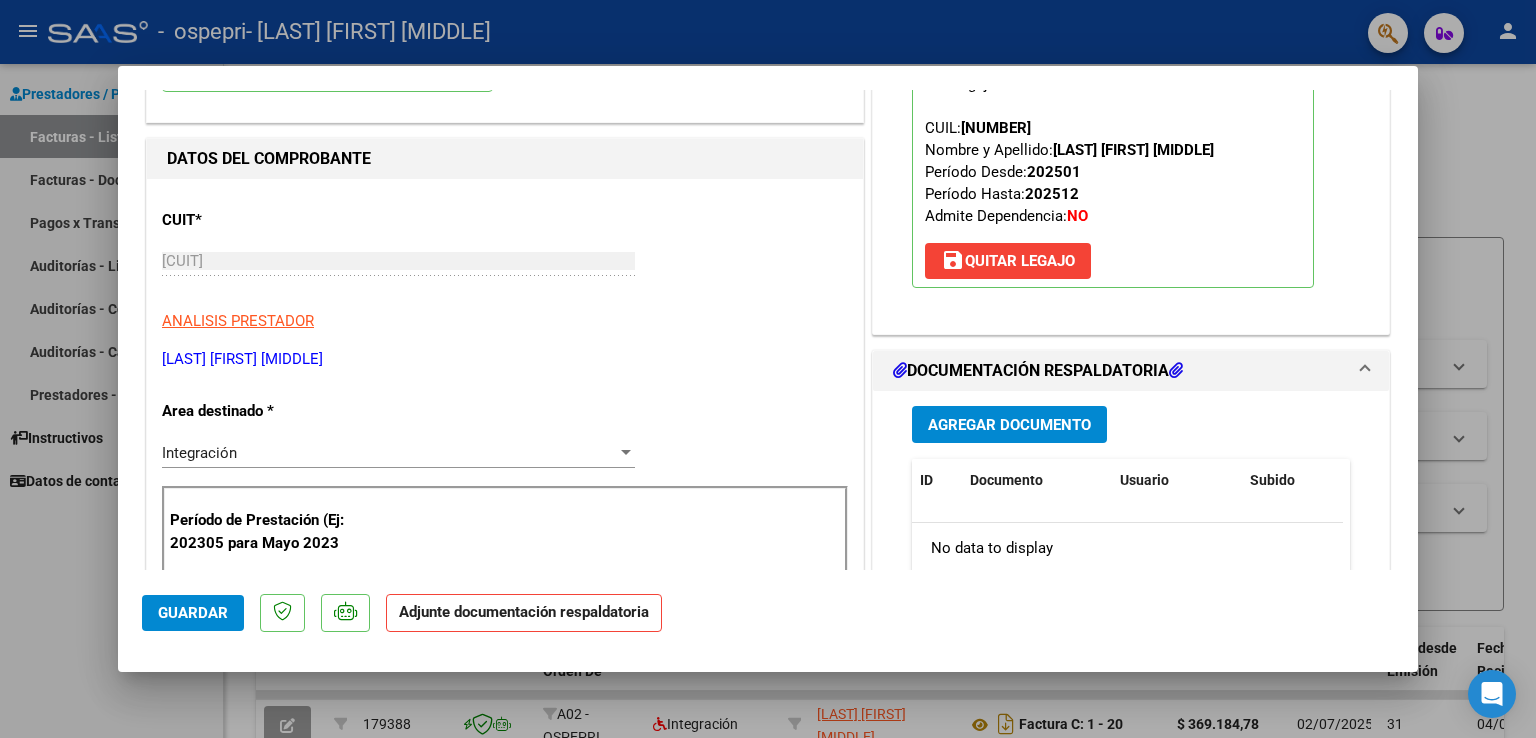 click on "Agregar Documento" at bounding box center (1009, 425) 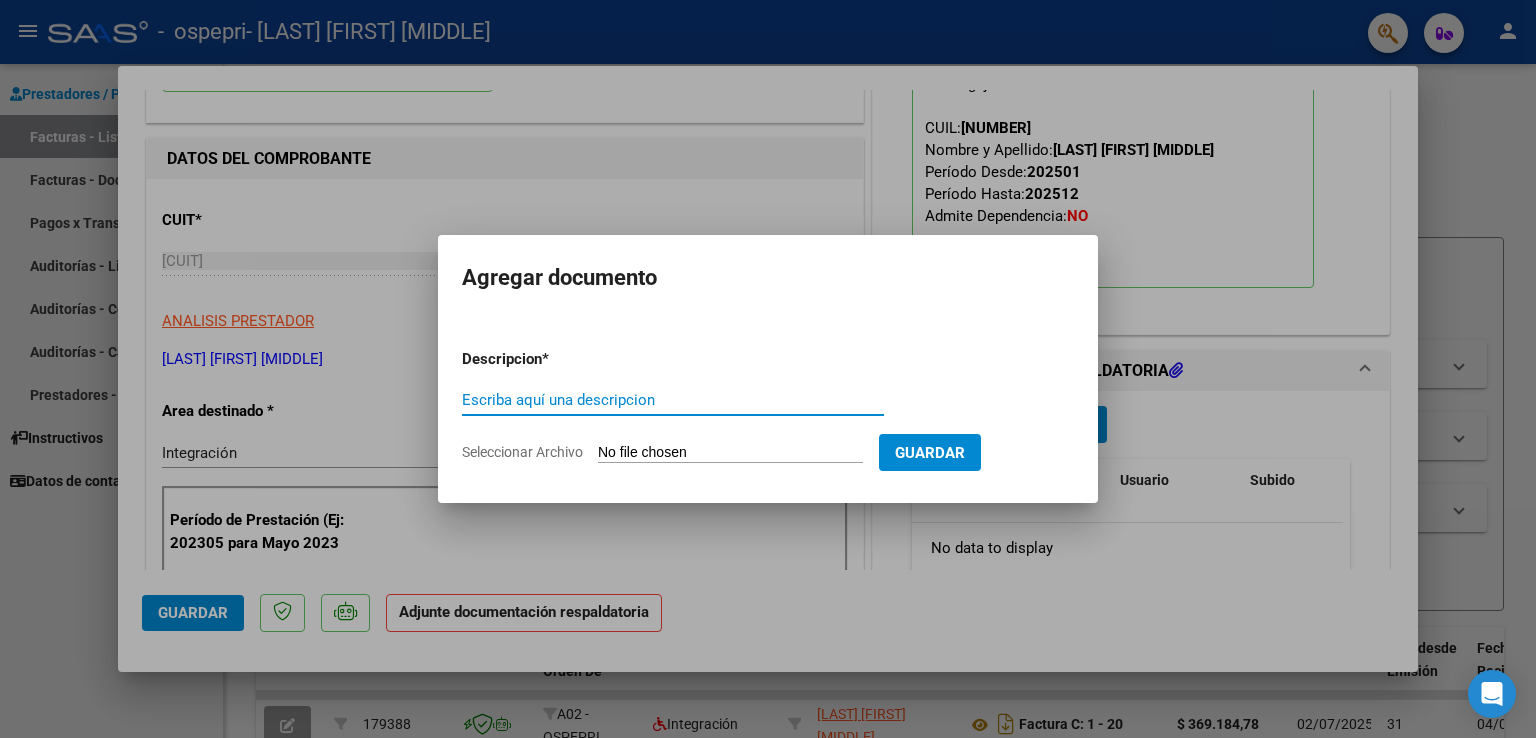 click on "Seleccionar Archivo" 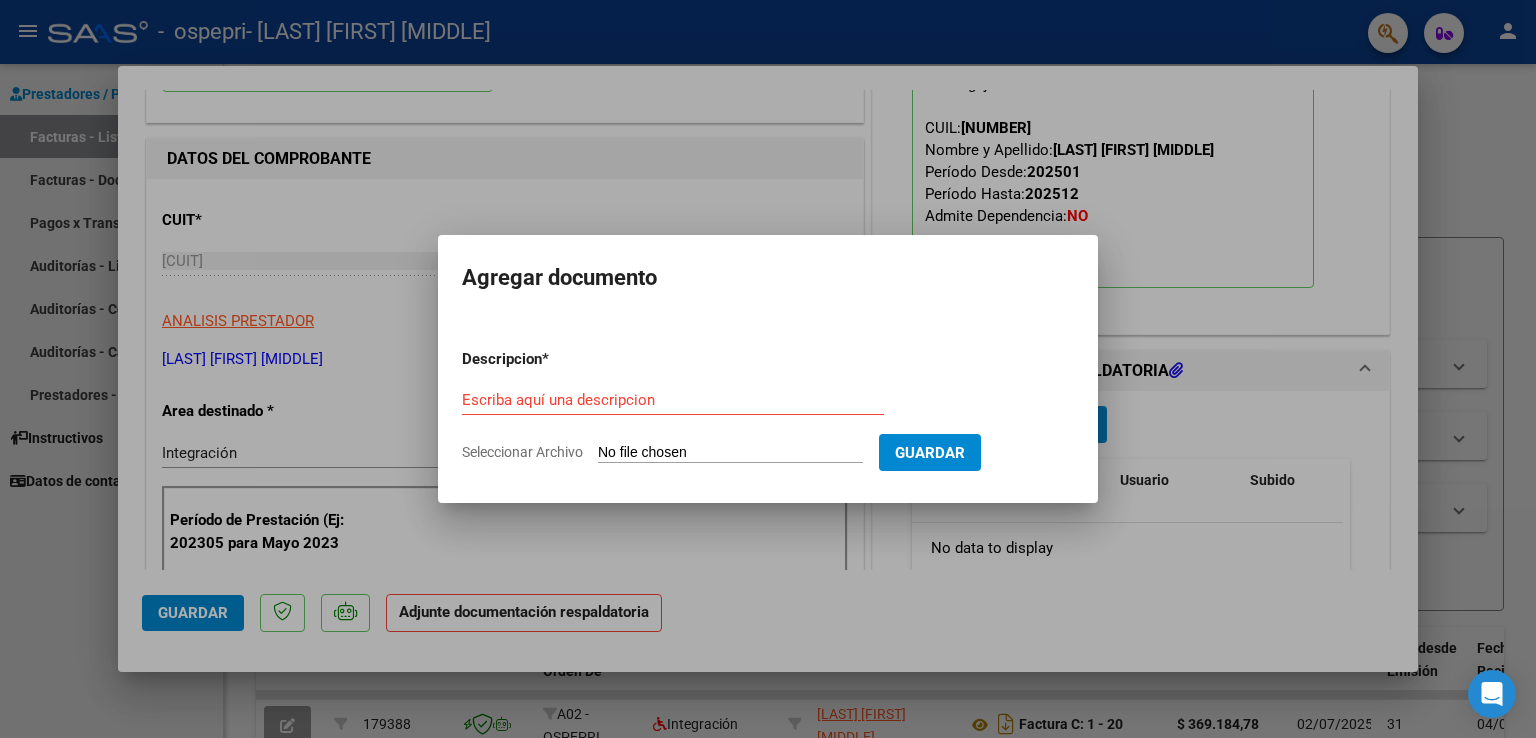 type on "C:\fakepath\[LAST] HOJA 1.jpeg" 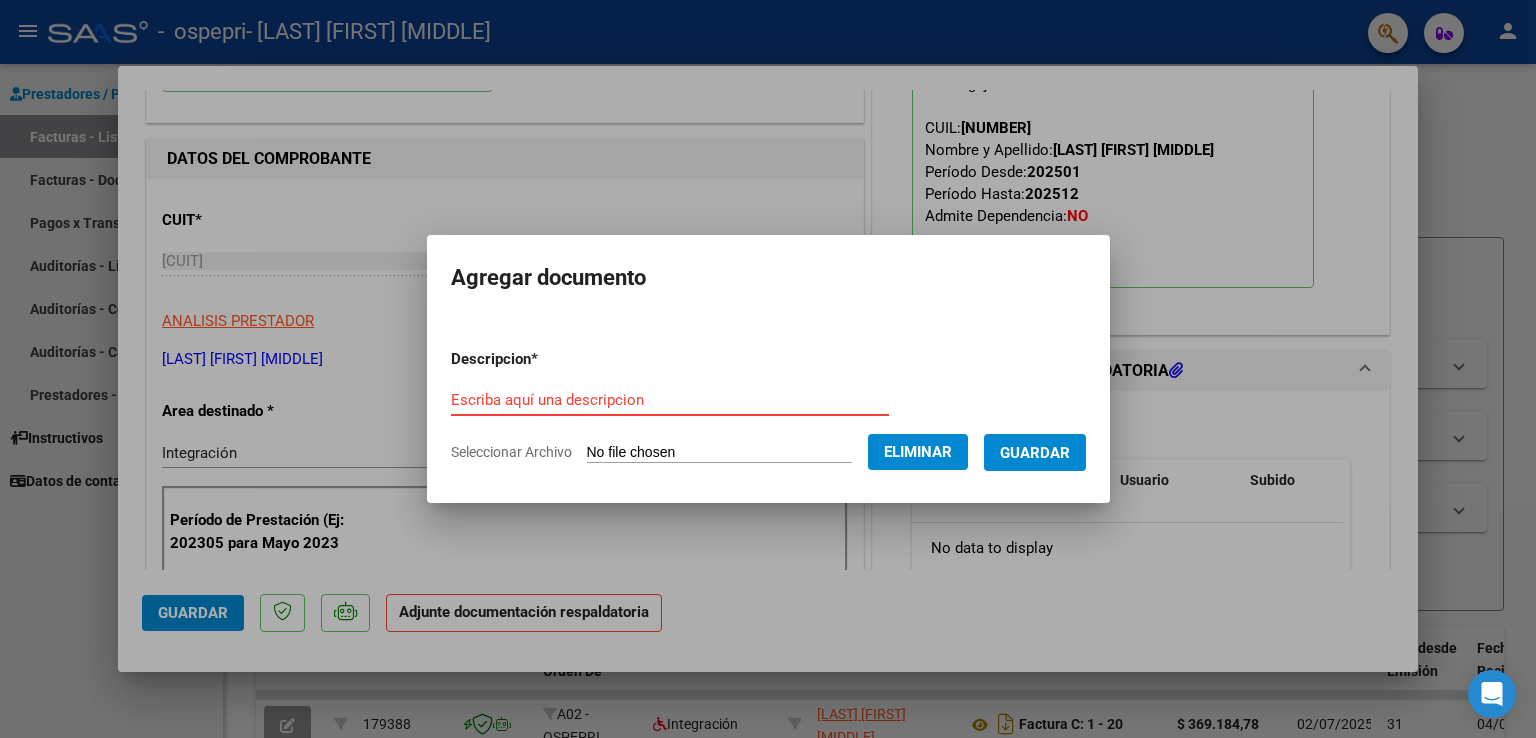 click on "Escriba aquí una descripcion" at bounding box center (670, 400) 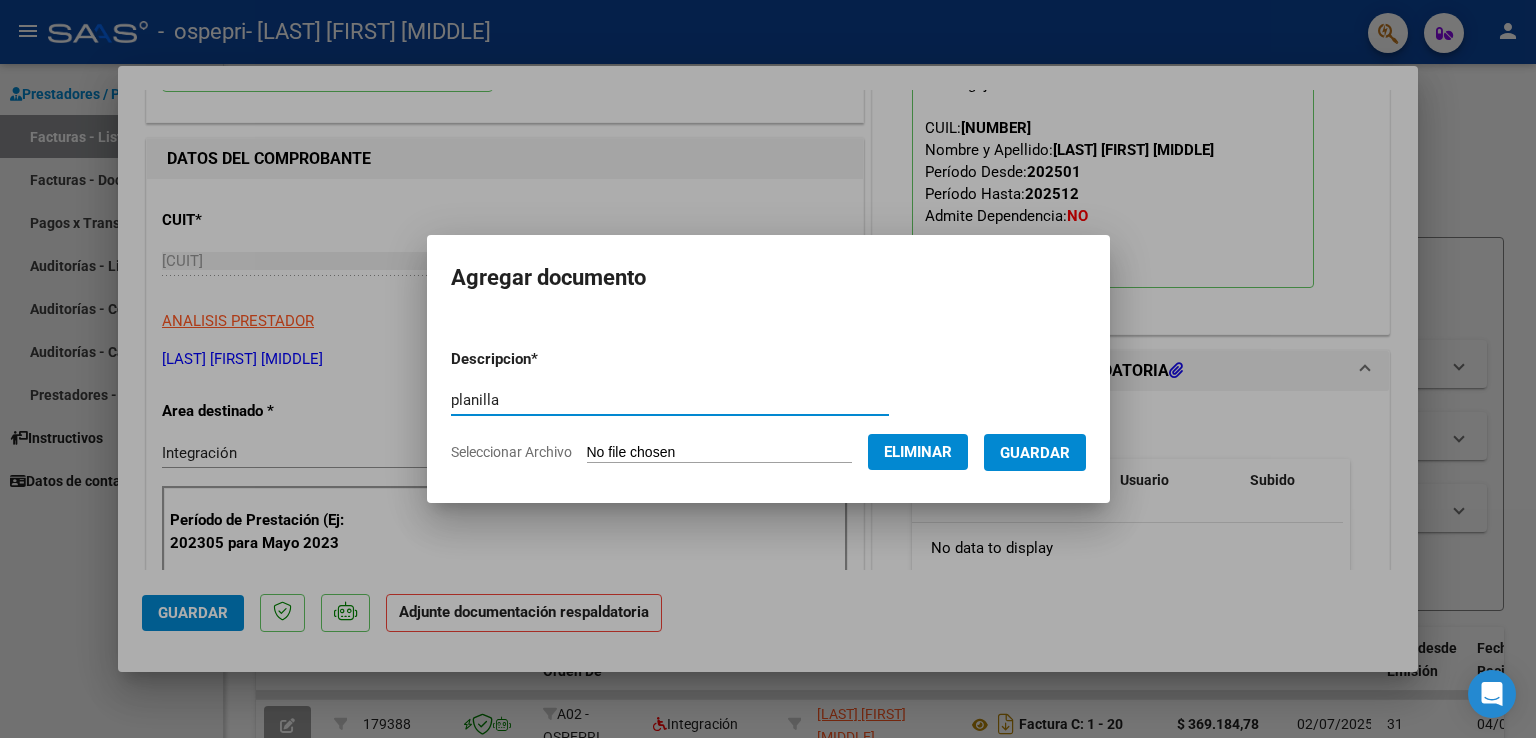 type on "planilla" 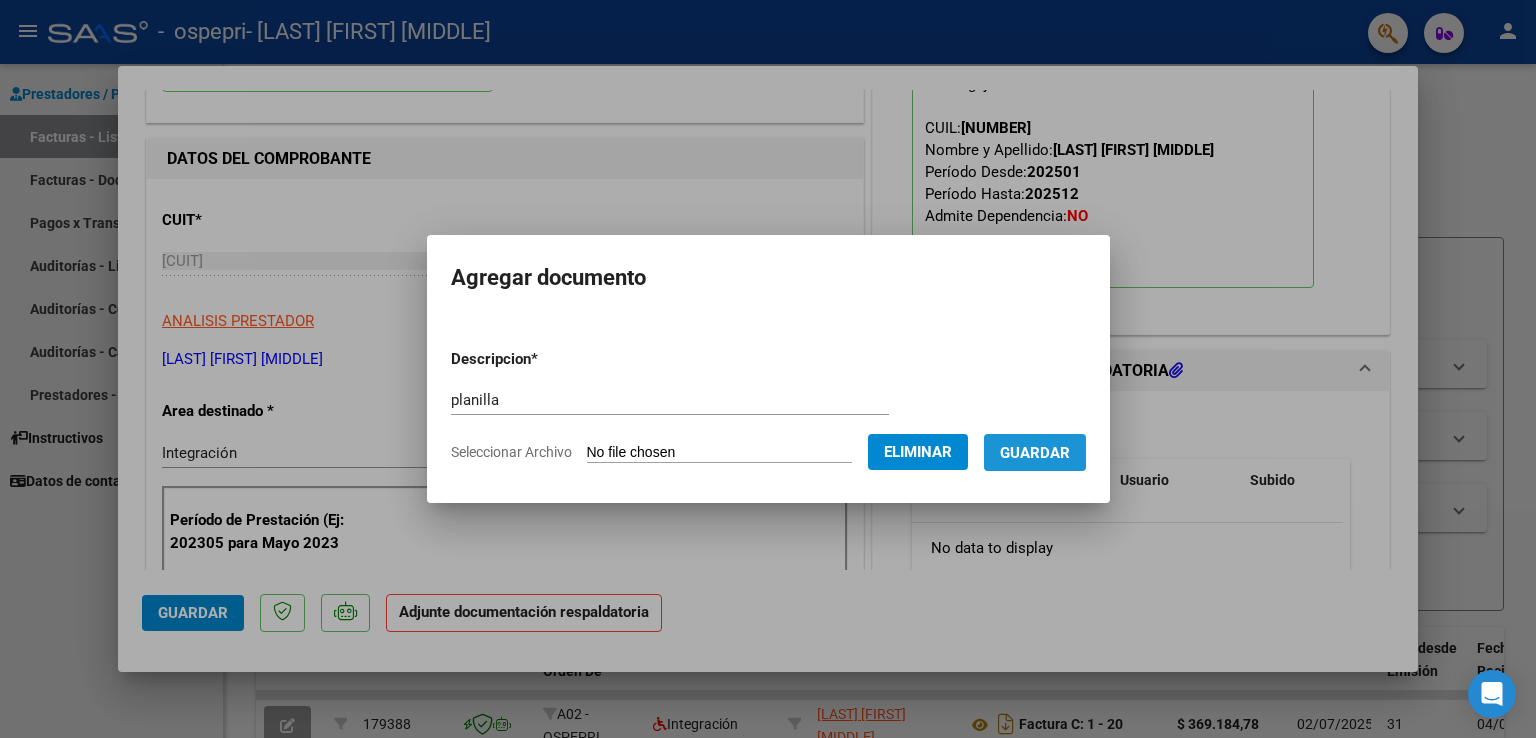 click on "Guardar" at bounding box center [1035, 453] 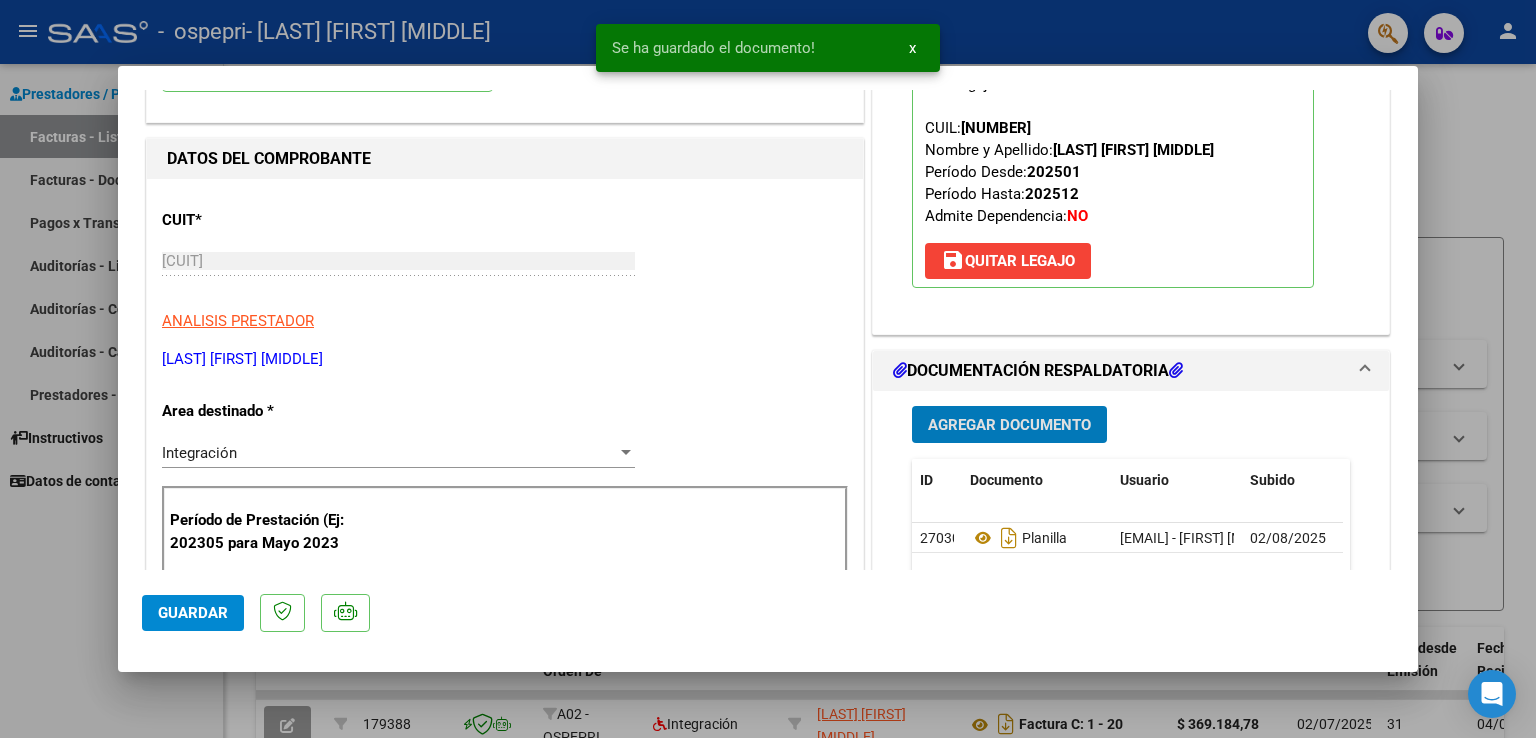 click on "Agregar Documento" at bounding box center (1009, 425) 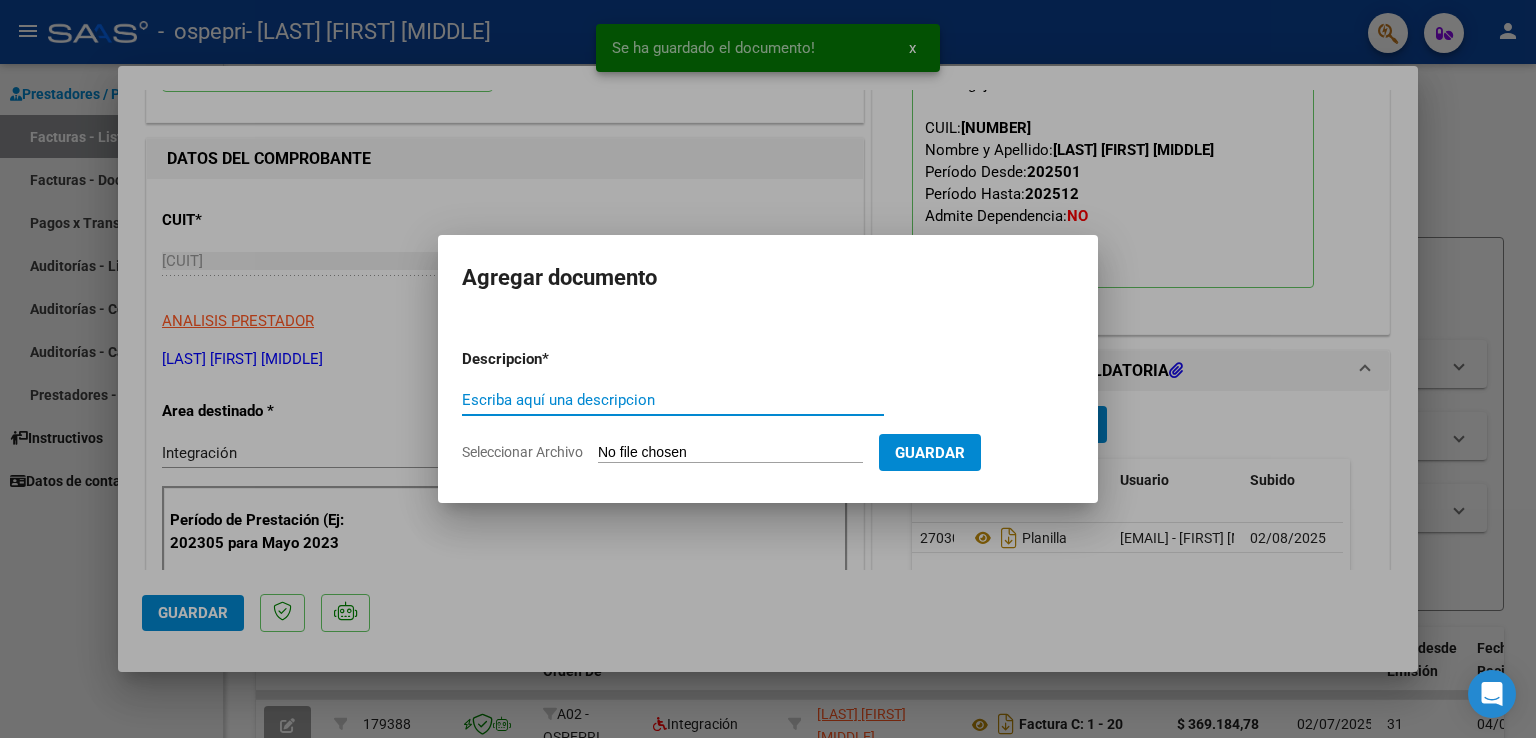 click on "Seleccionar Archivo" 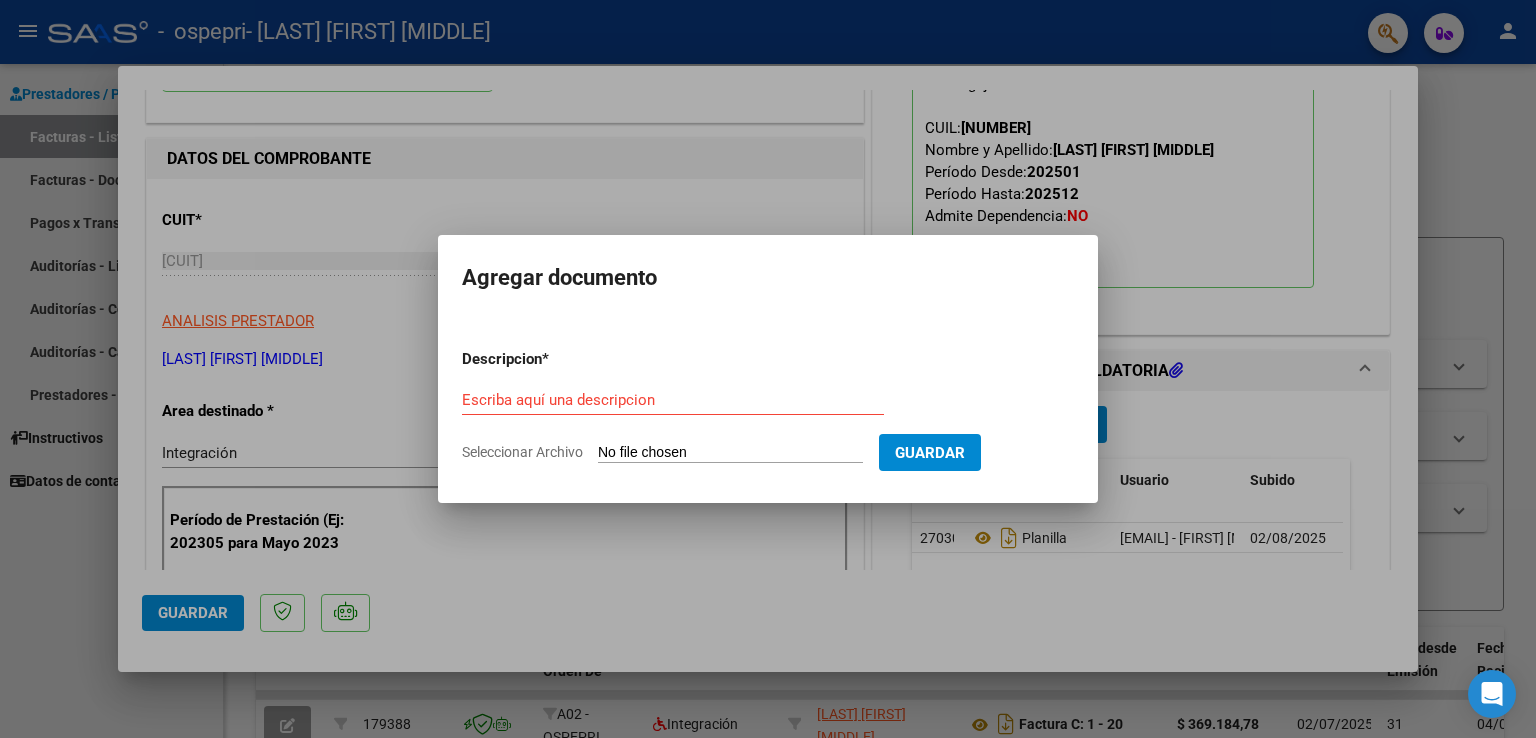 type on "C:\fakepath\[LAST] HOJA 2.jpeg" 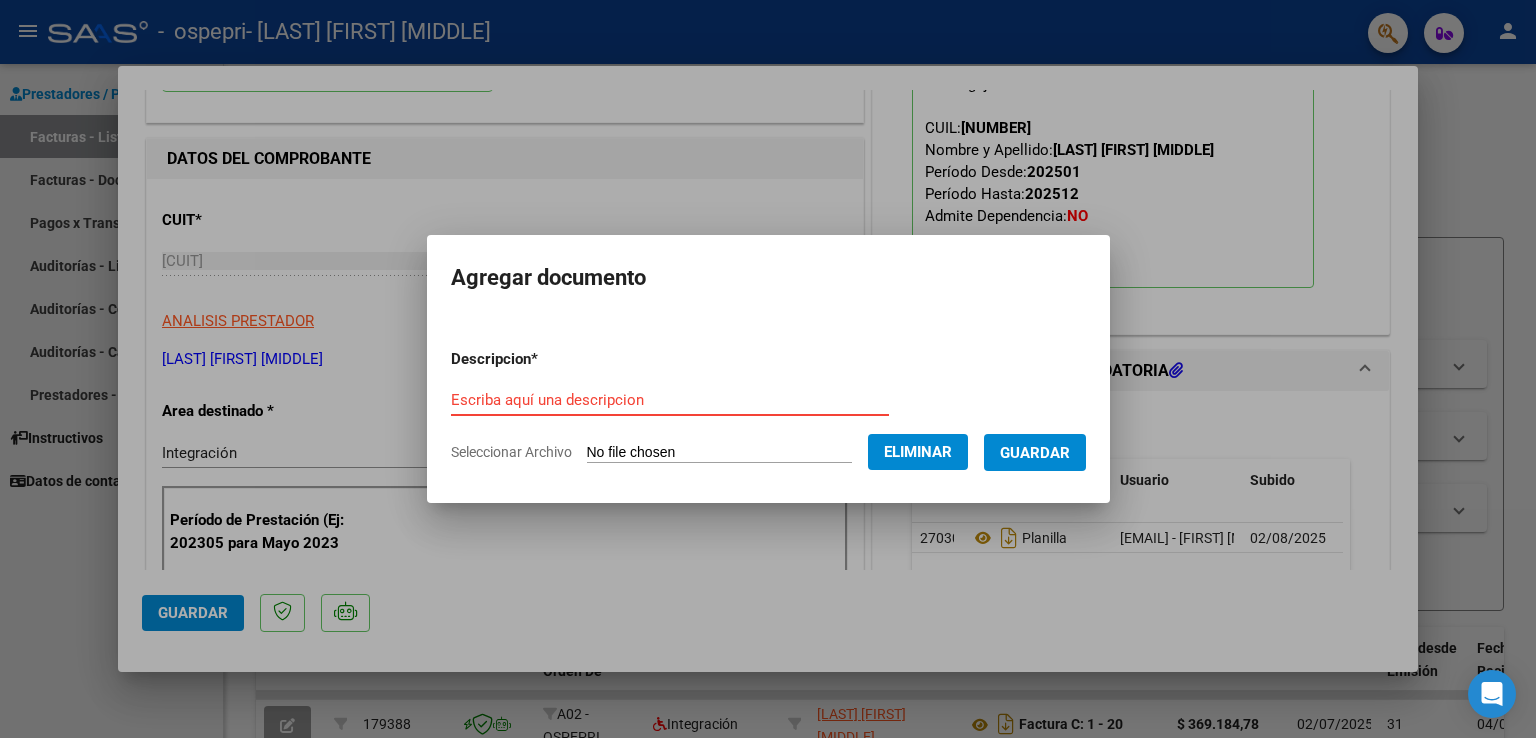 click on "Escriba aquí una descripcion" at bounding box center [670, 400] 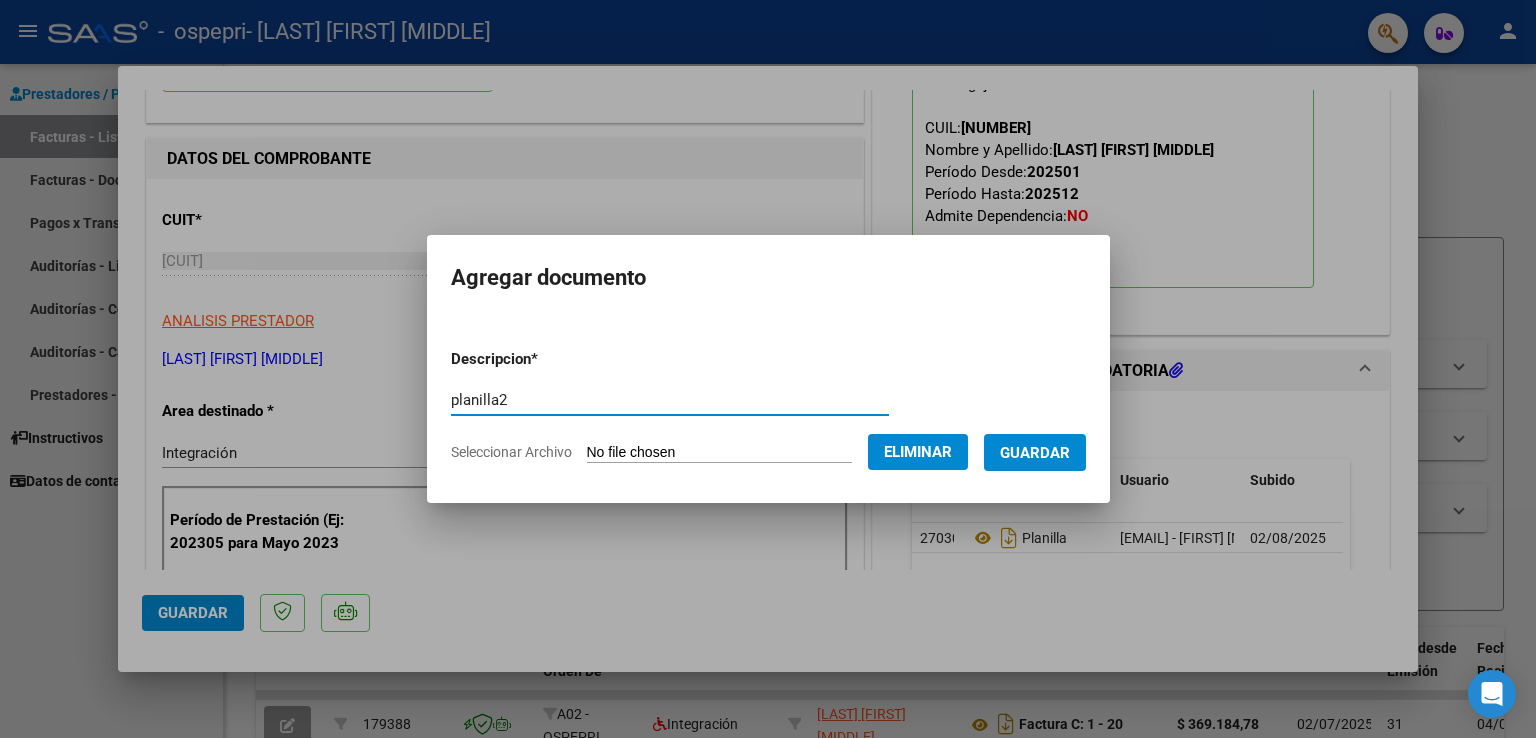 type on "planilla2" 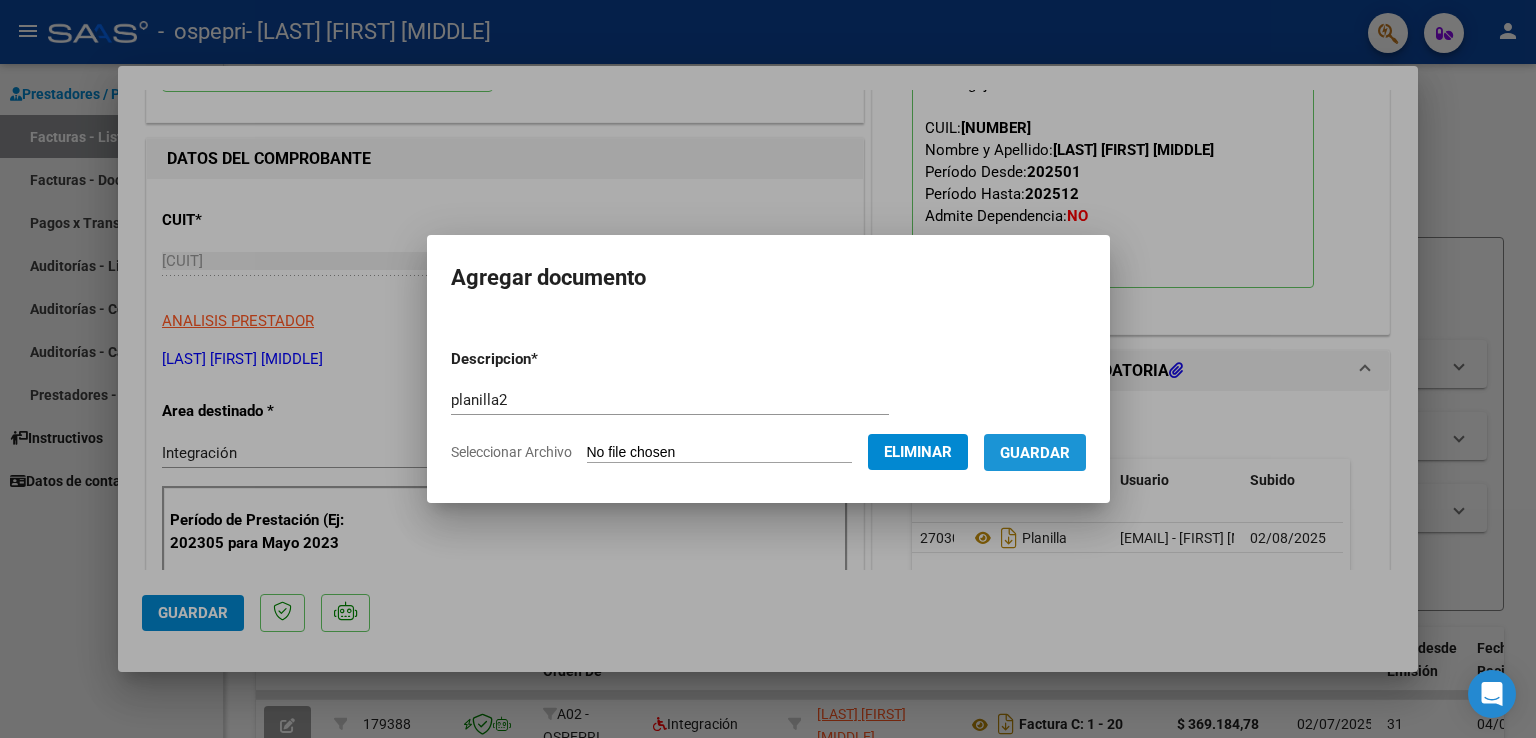 click on "Guardar" at bounding box center (1035, 453) 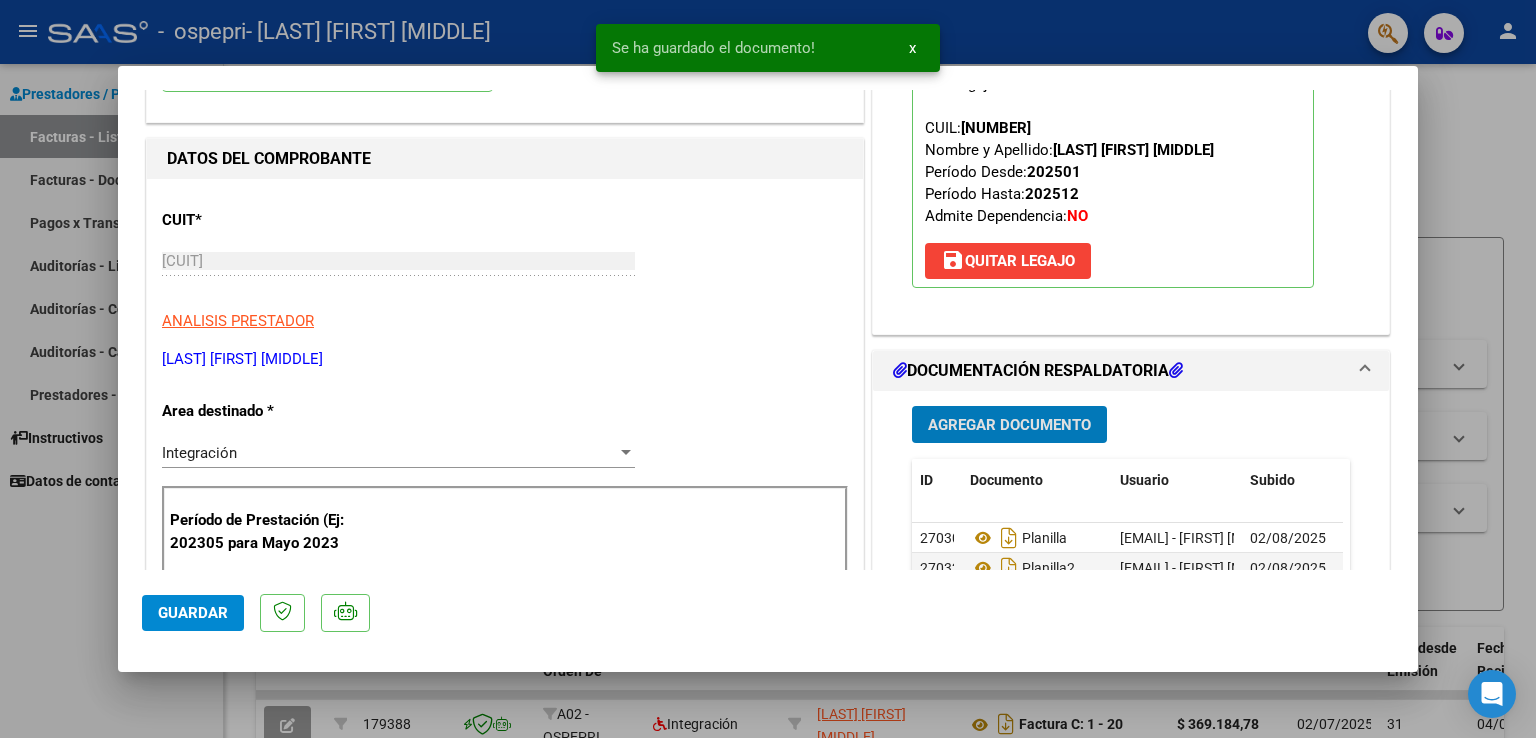 click on "Agregar Documento" at bounding box center (1009, 425) 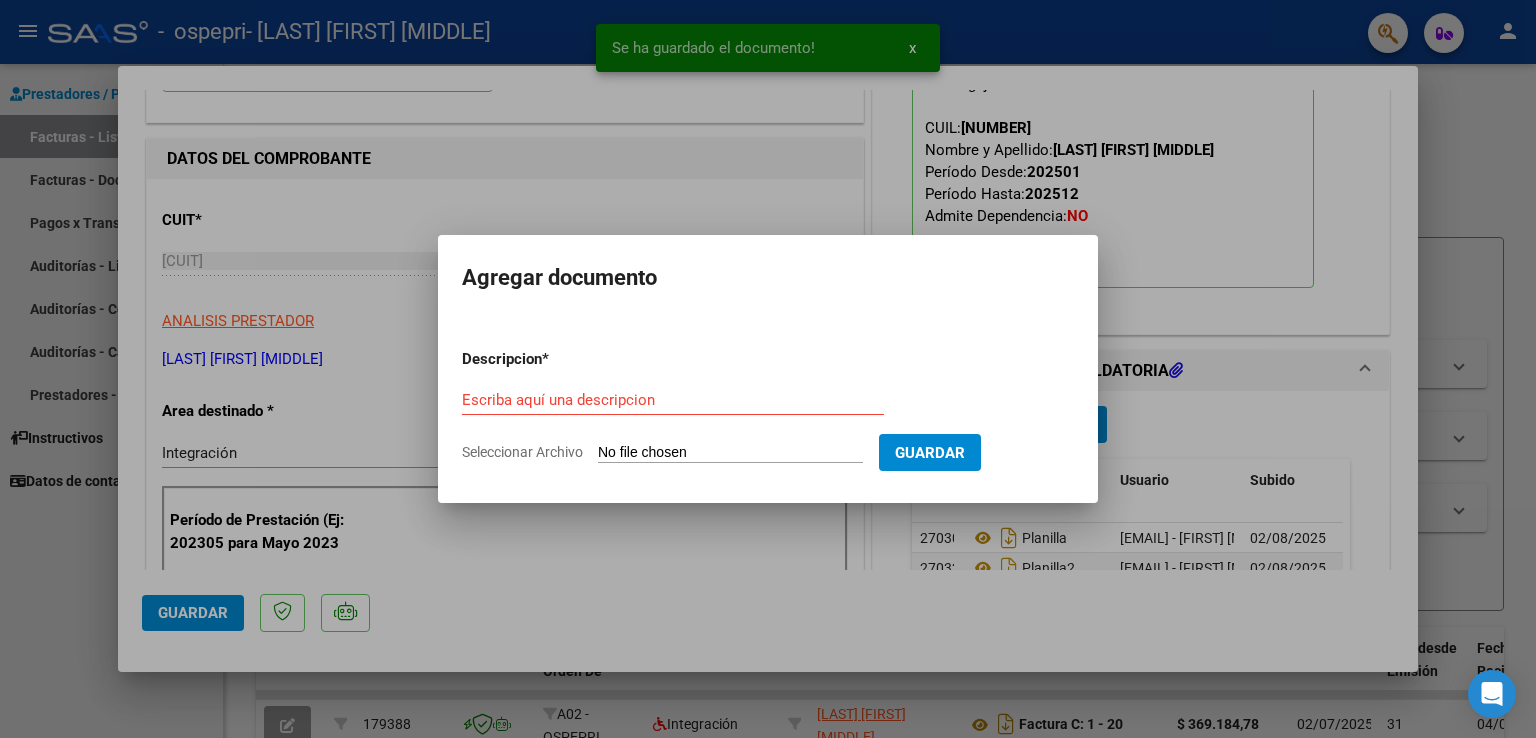 click on "Seleccionar Archivo" 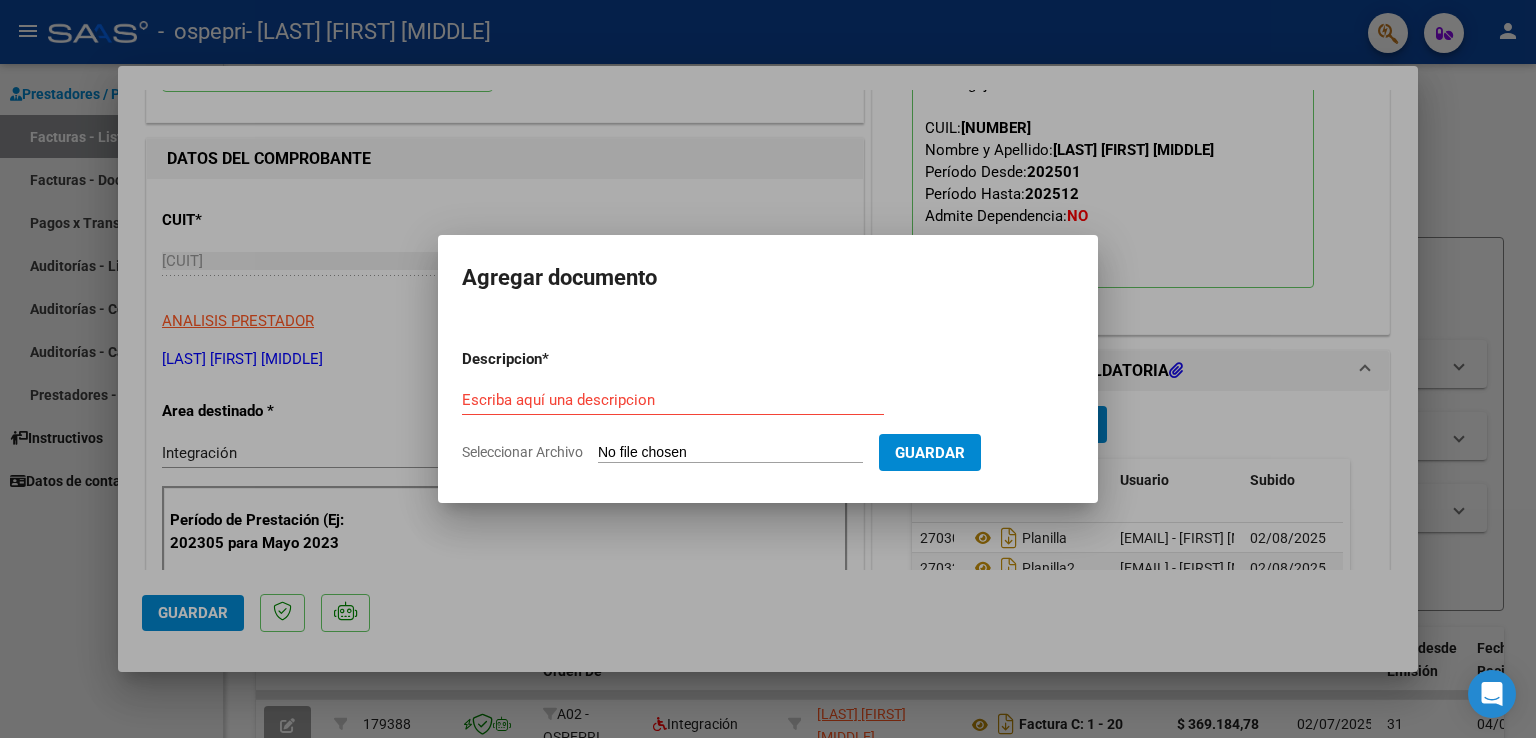 type on "C:\fakepath\[LAST] HOJA 3.jpeg" 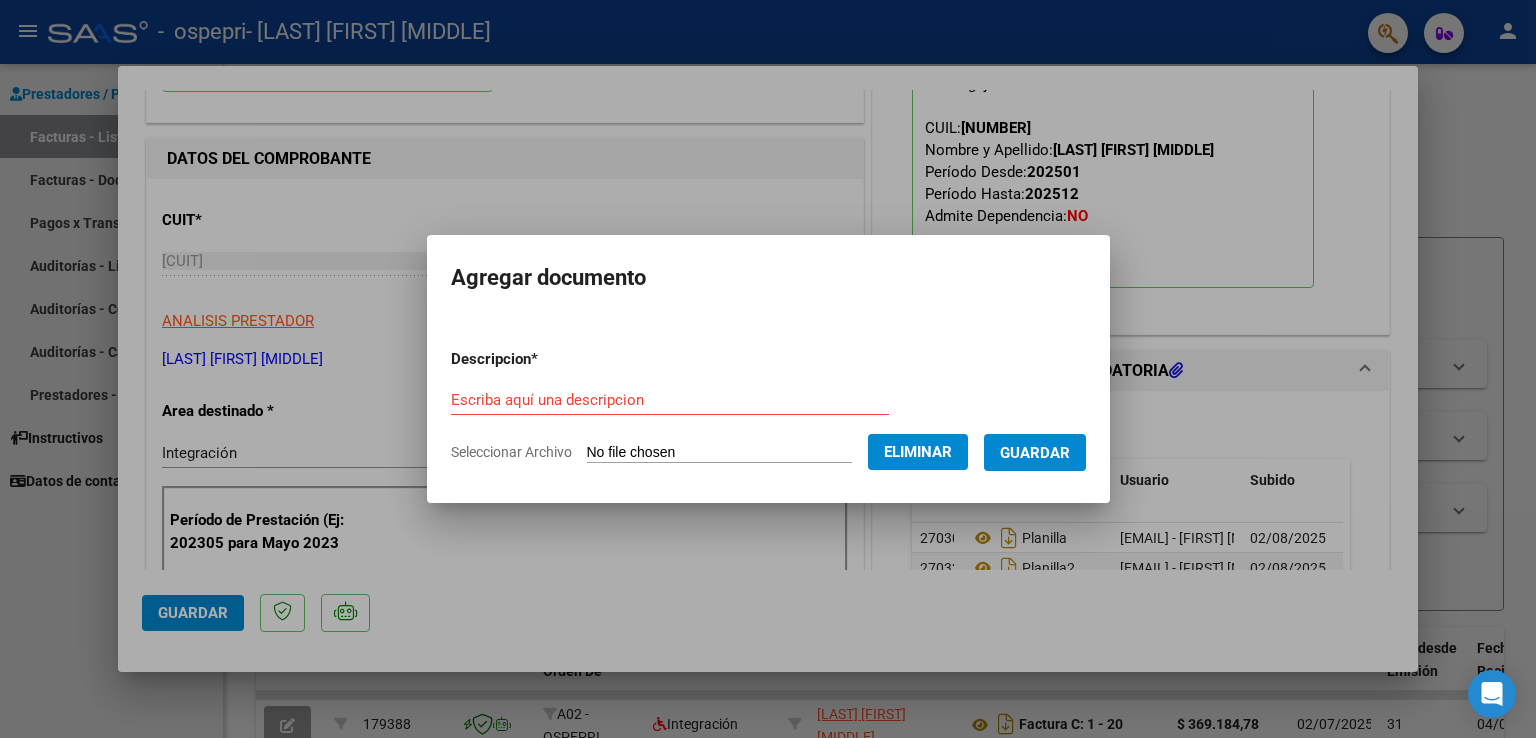 click on "Escriba aquí una descripcion" at bounding box center [670, 400] 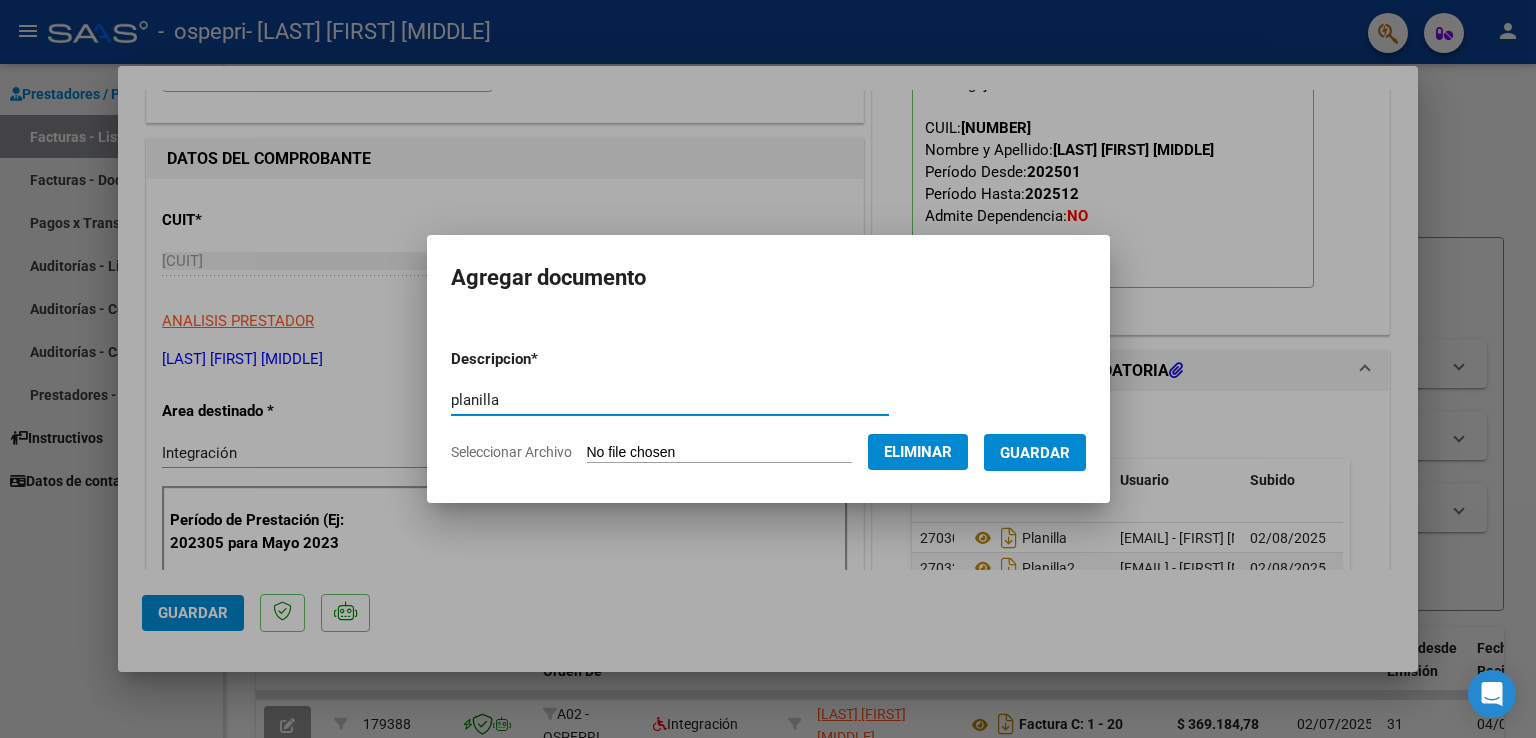 type on "planilla" 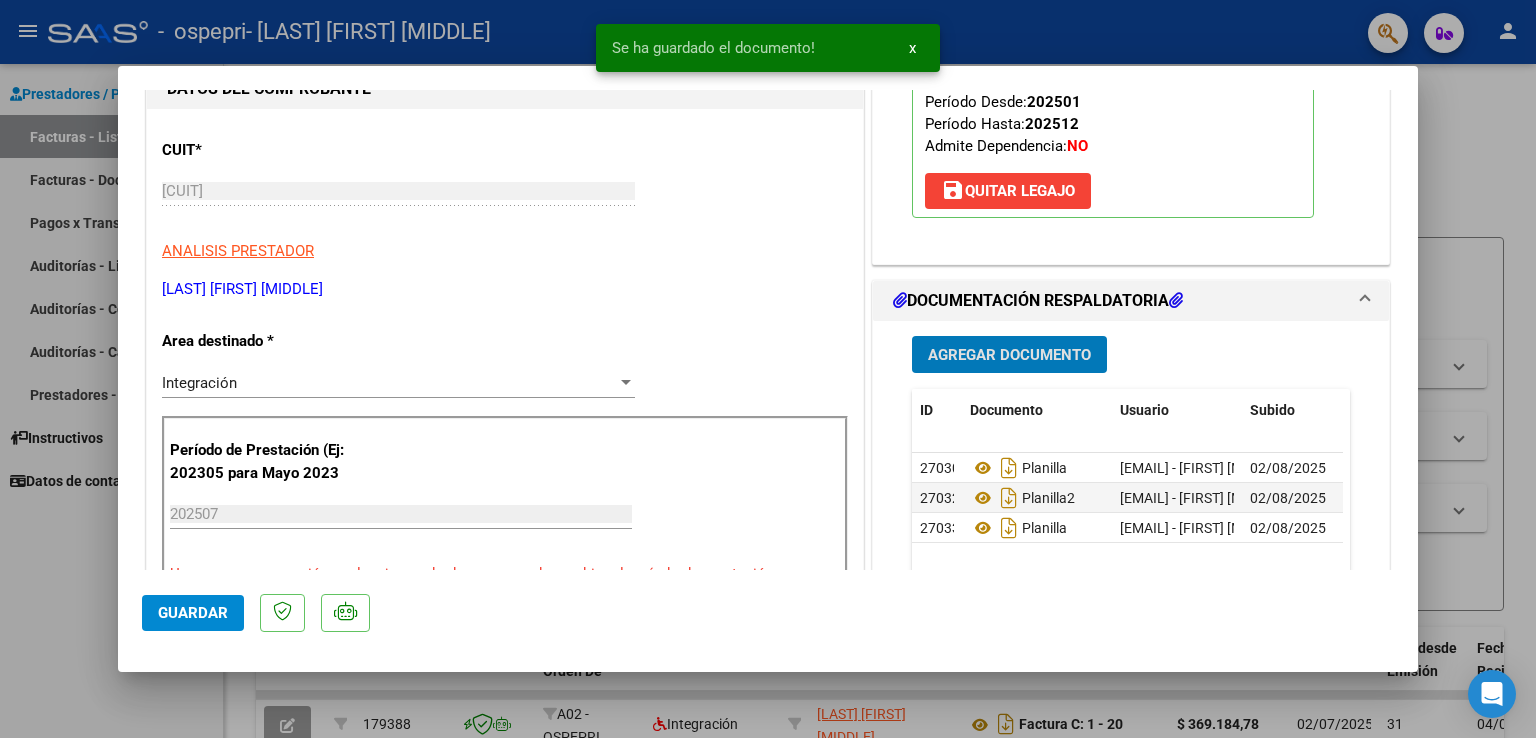 scroll, scrollTop: 0, scrollLeft: 0, axis: both 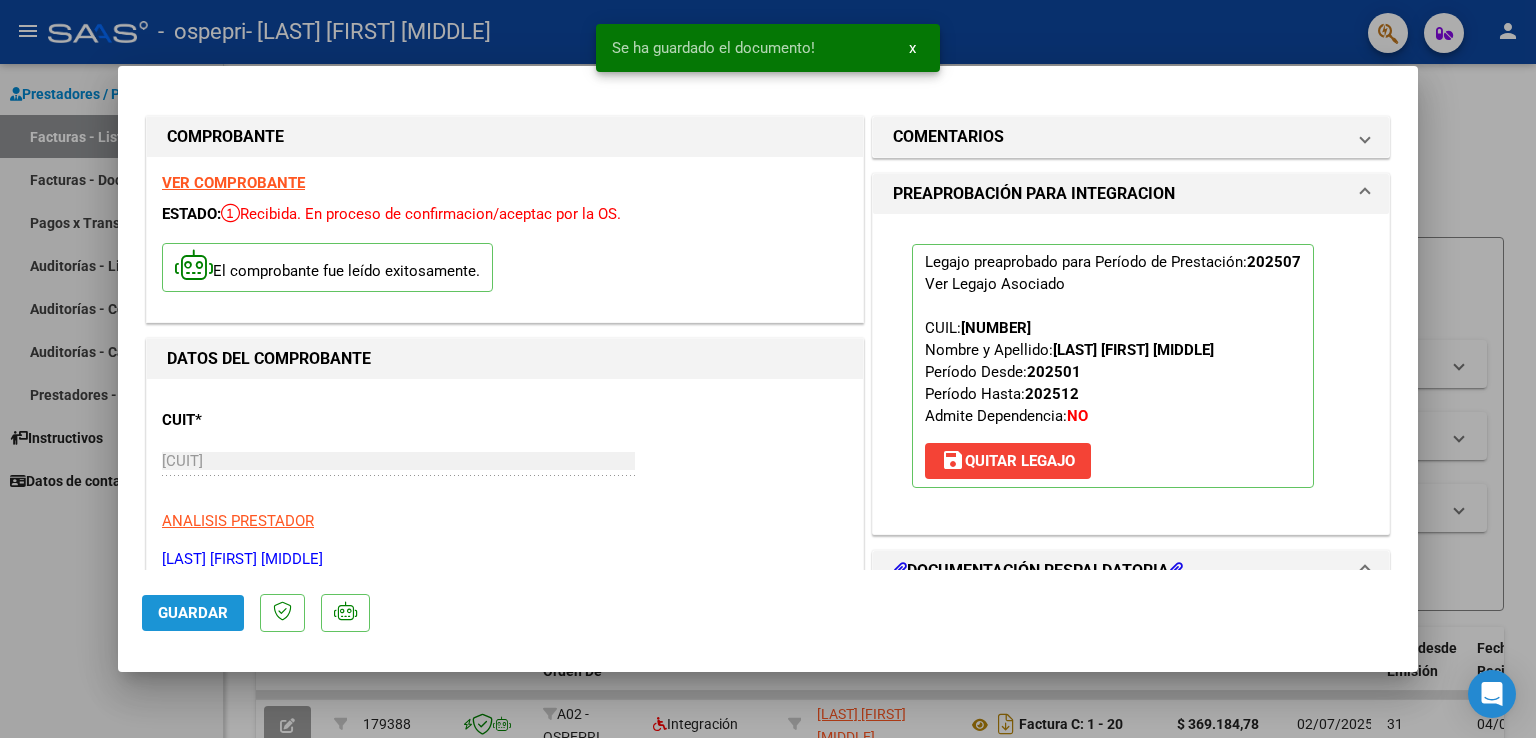 click on "Guardar" 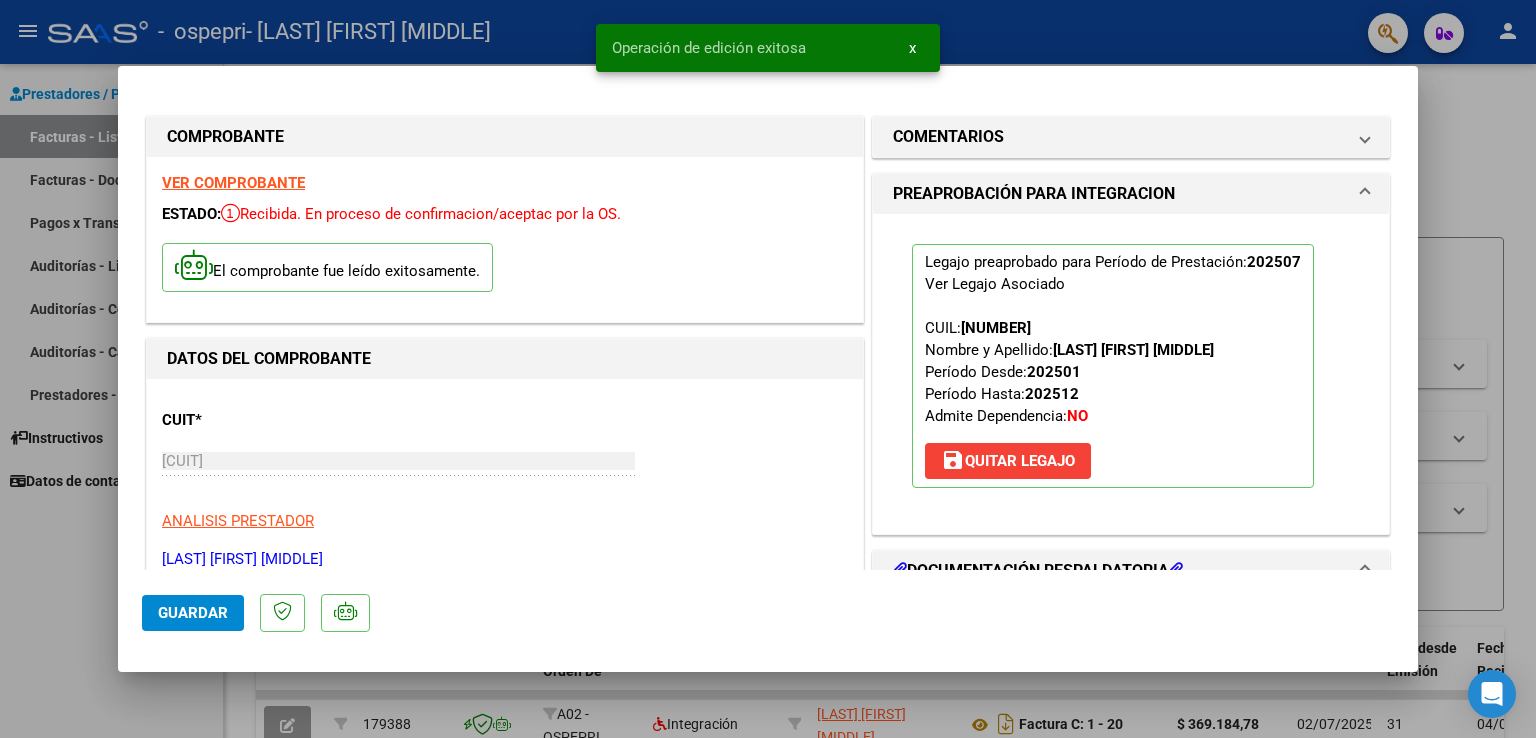 click at bounding box center [768, 369] 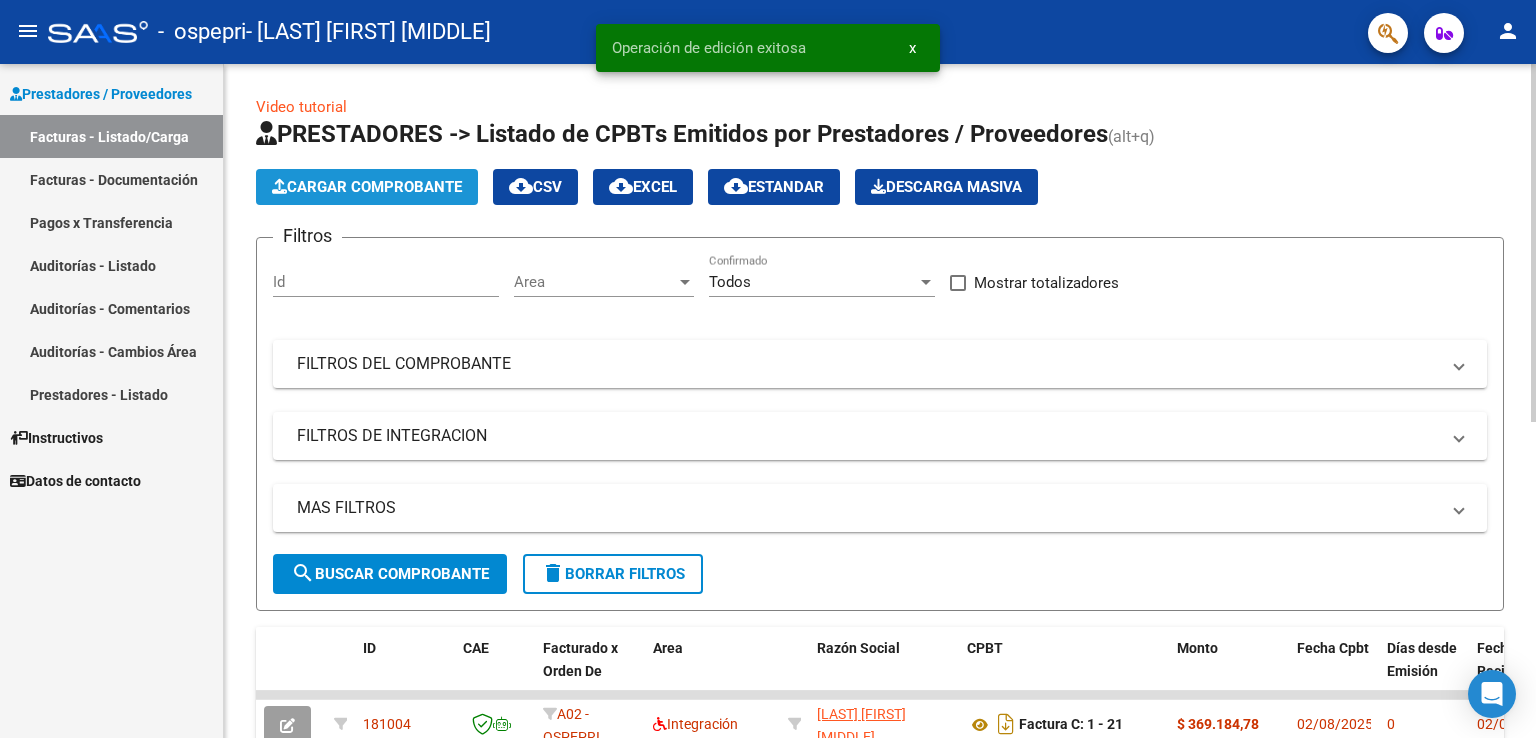 click on "Cargar Comprobante" 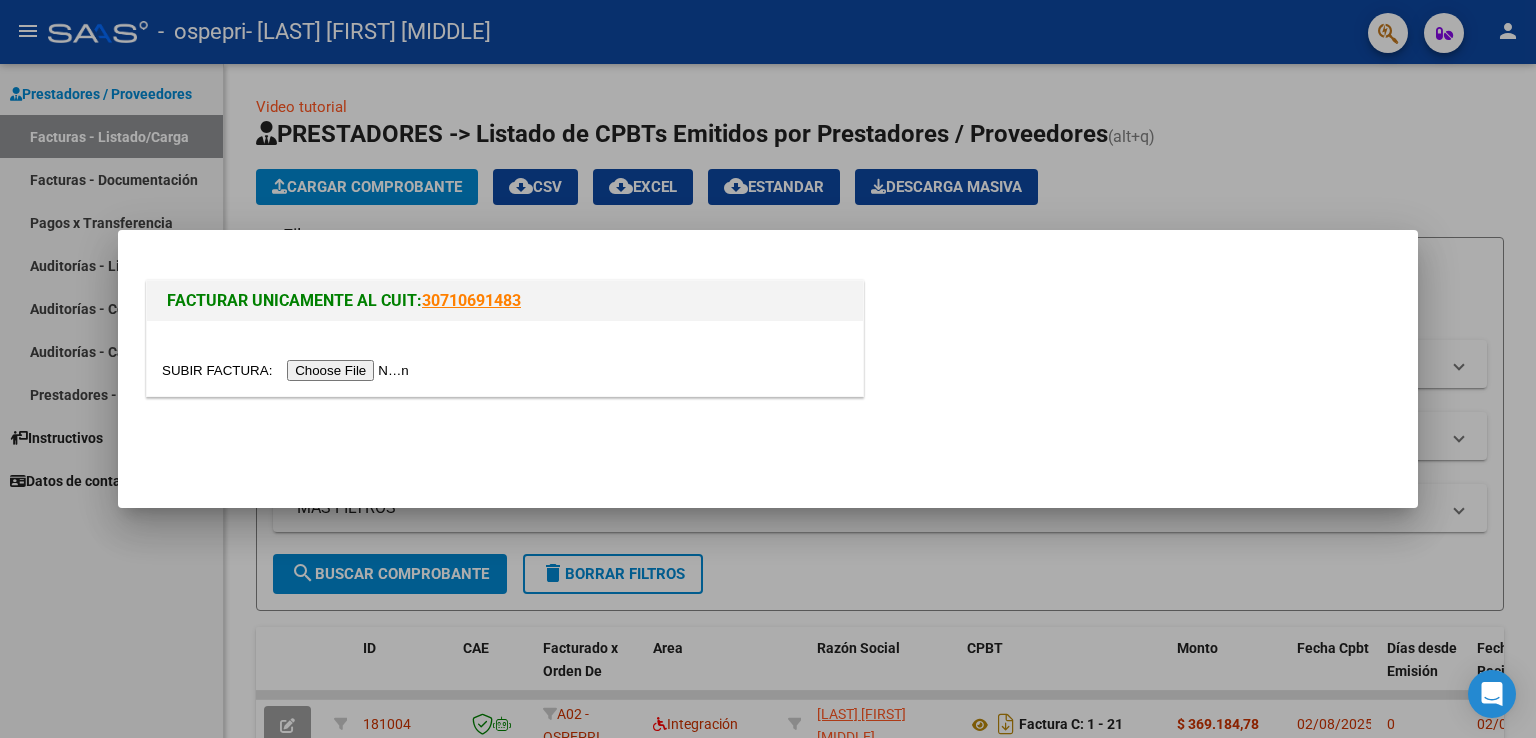 click at bounding box center (288, 370) 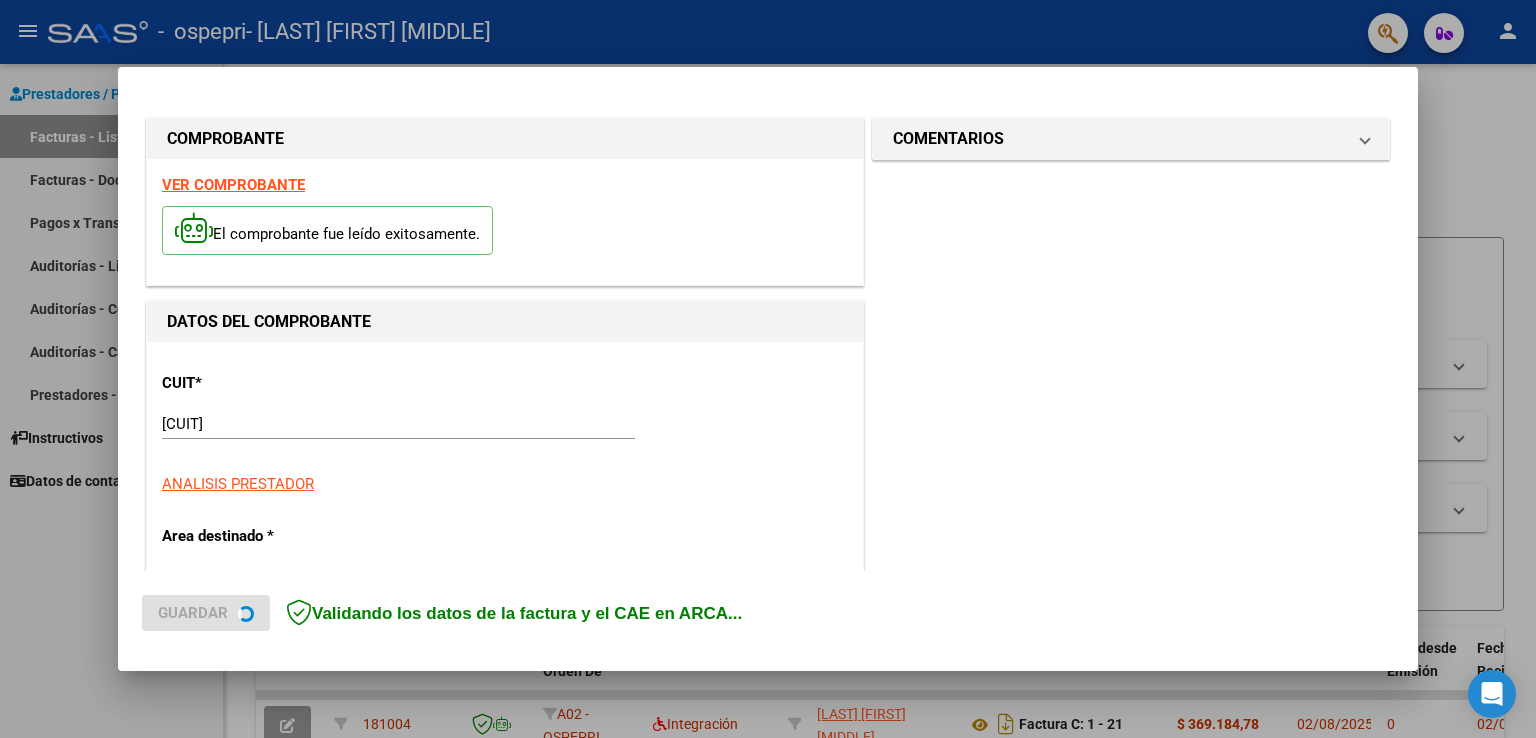 click on "VER COMPROBANTE" at bounding box center (233, 185) 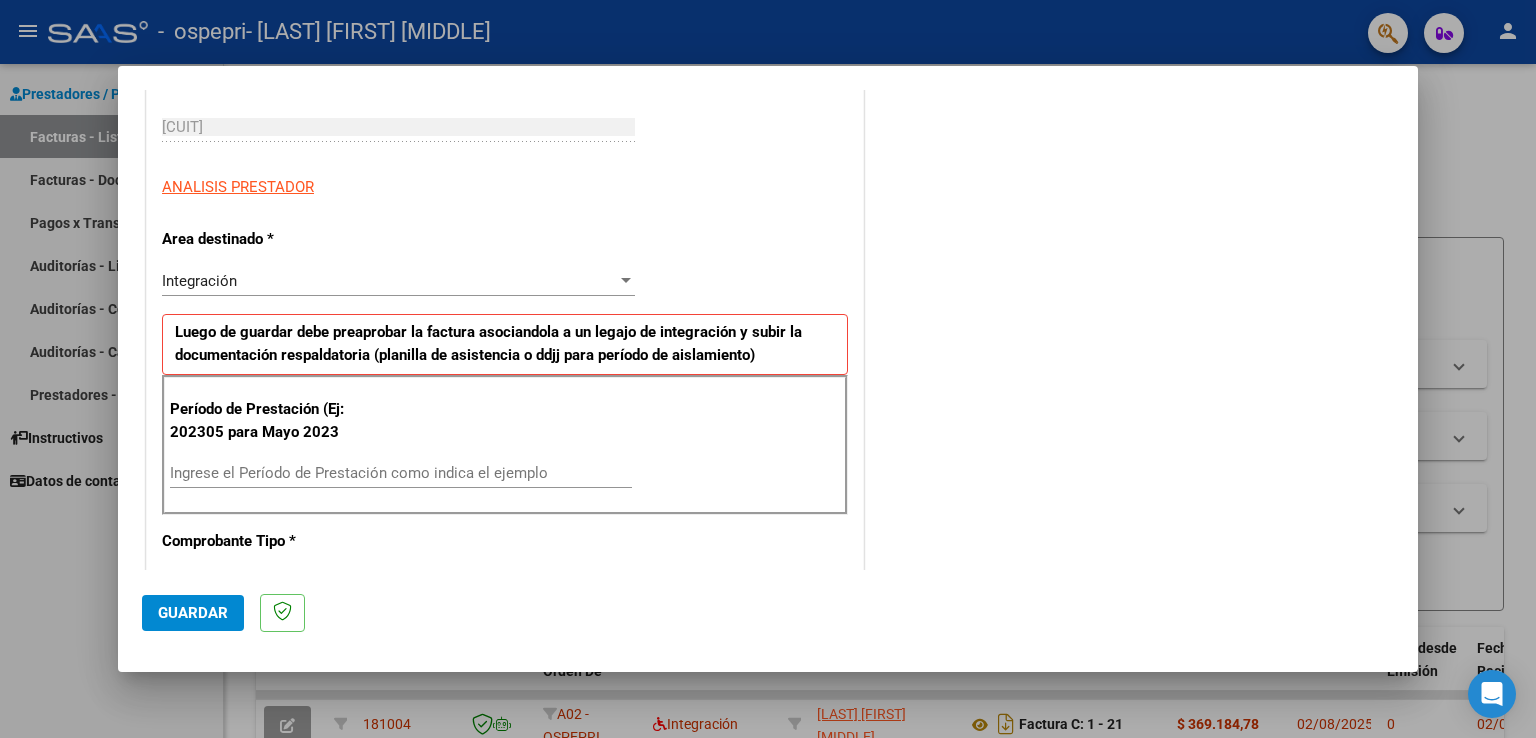 scroll, scrollTop: 300, scrollLeft: 0, axis: vertical 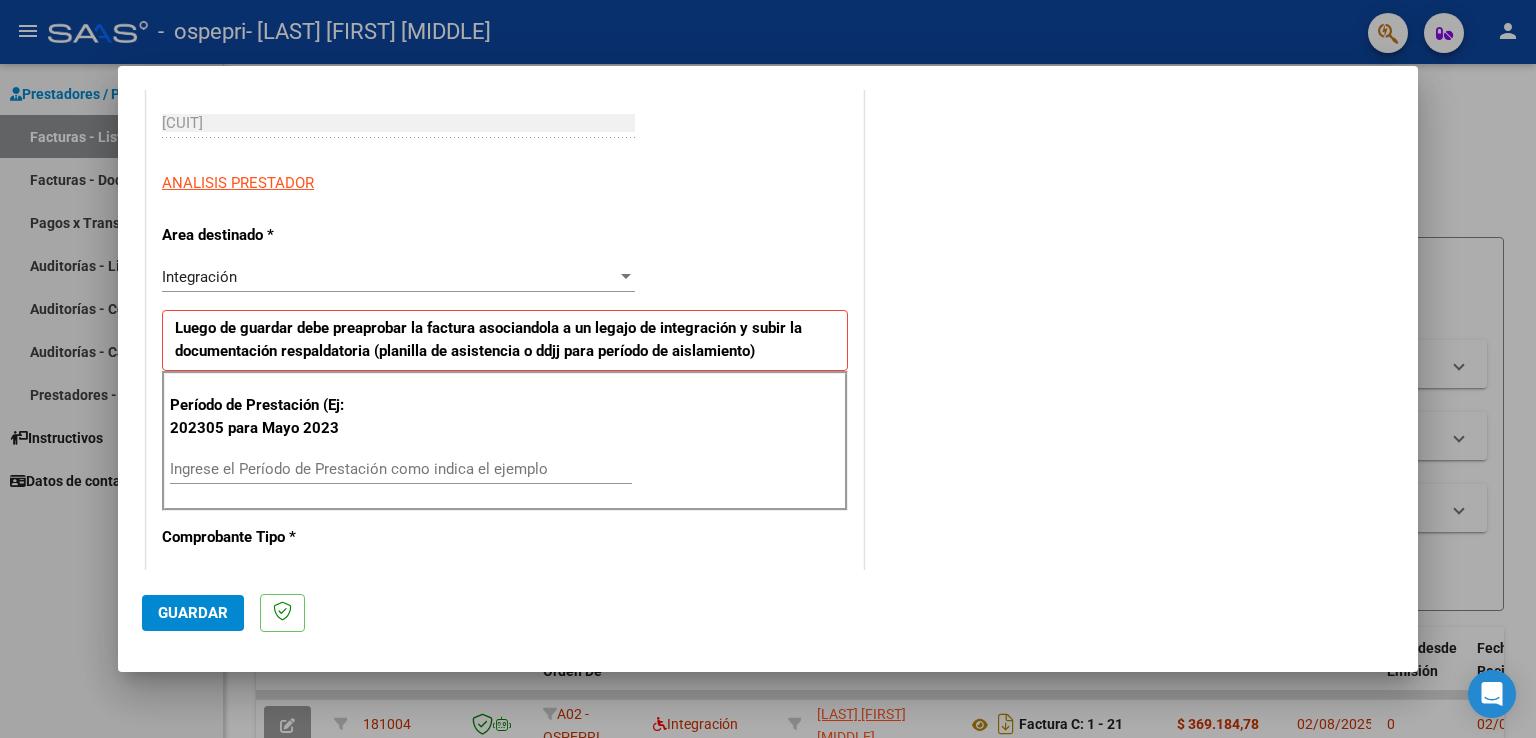 click on "Ingrese el Período de Prestación como indica el ejemplo" at bounding box center [401, 469] 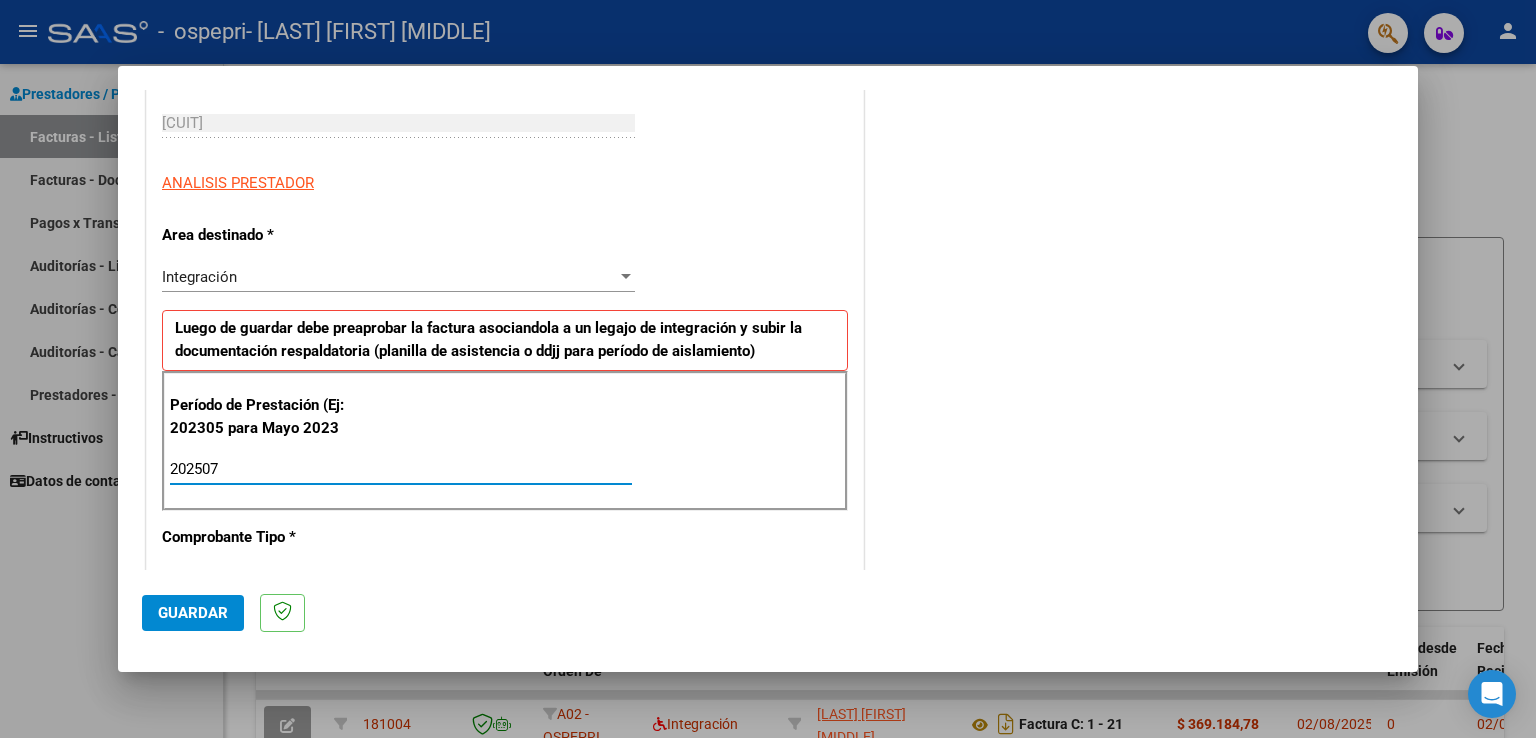 type on "202507" 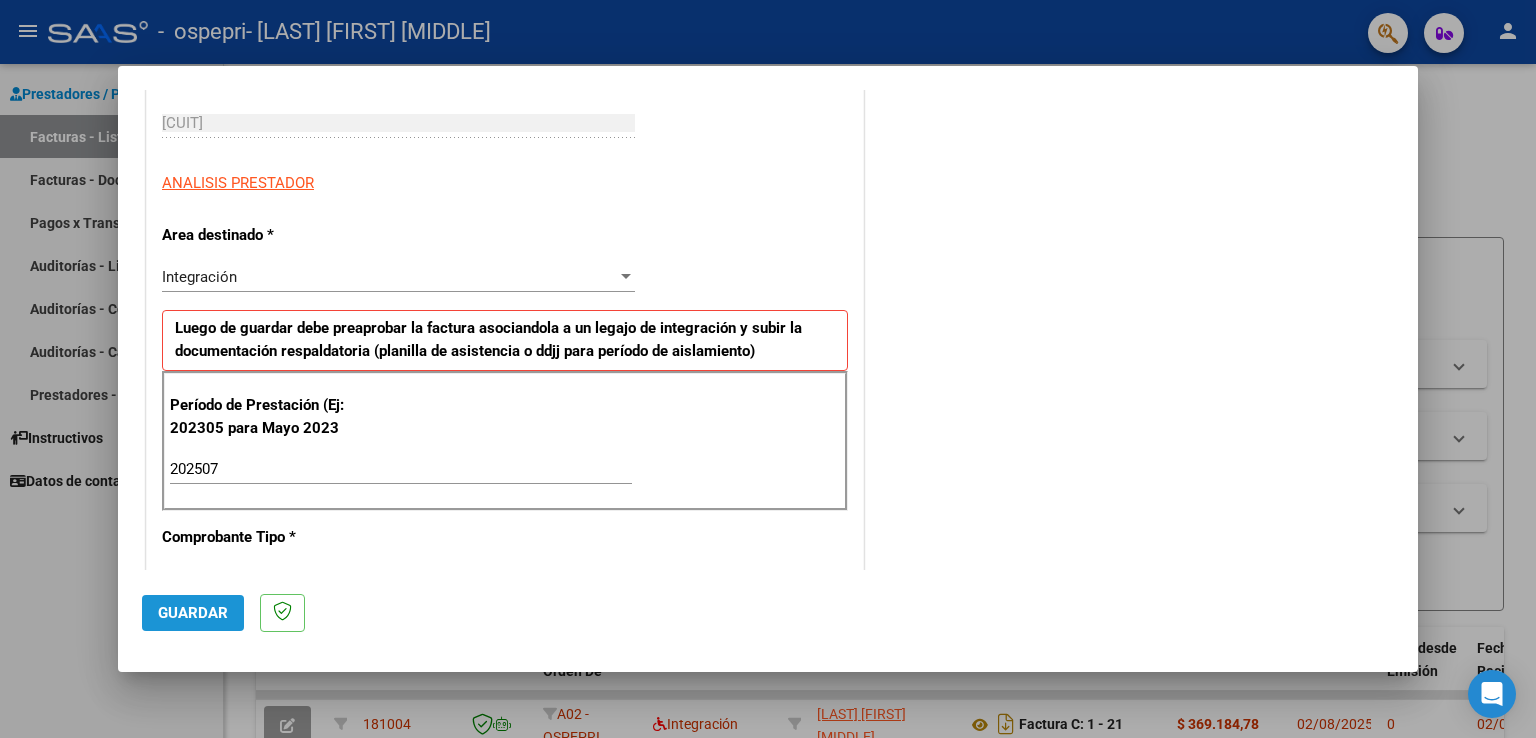 click on "Guardar" 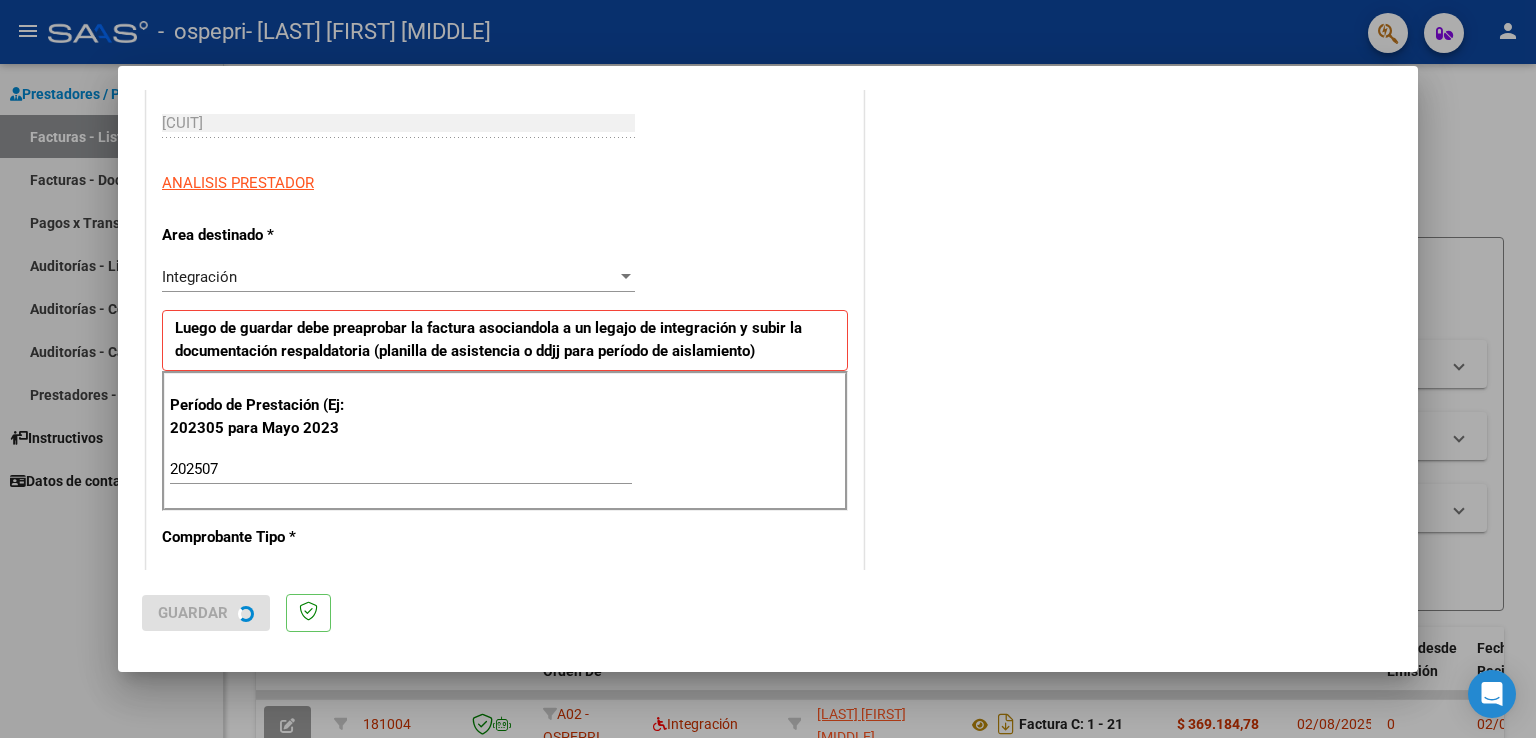 scroll, scrollTop: 0, scrollLeft: 0, axis: both 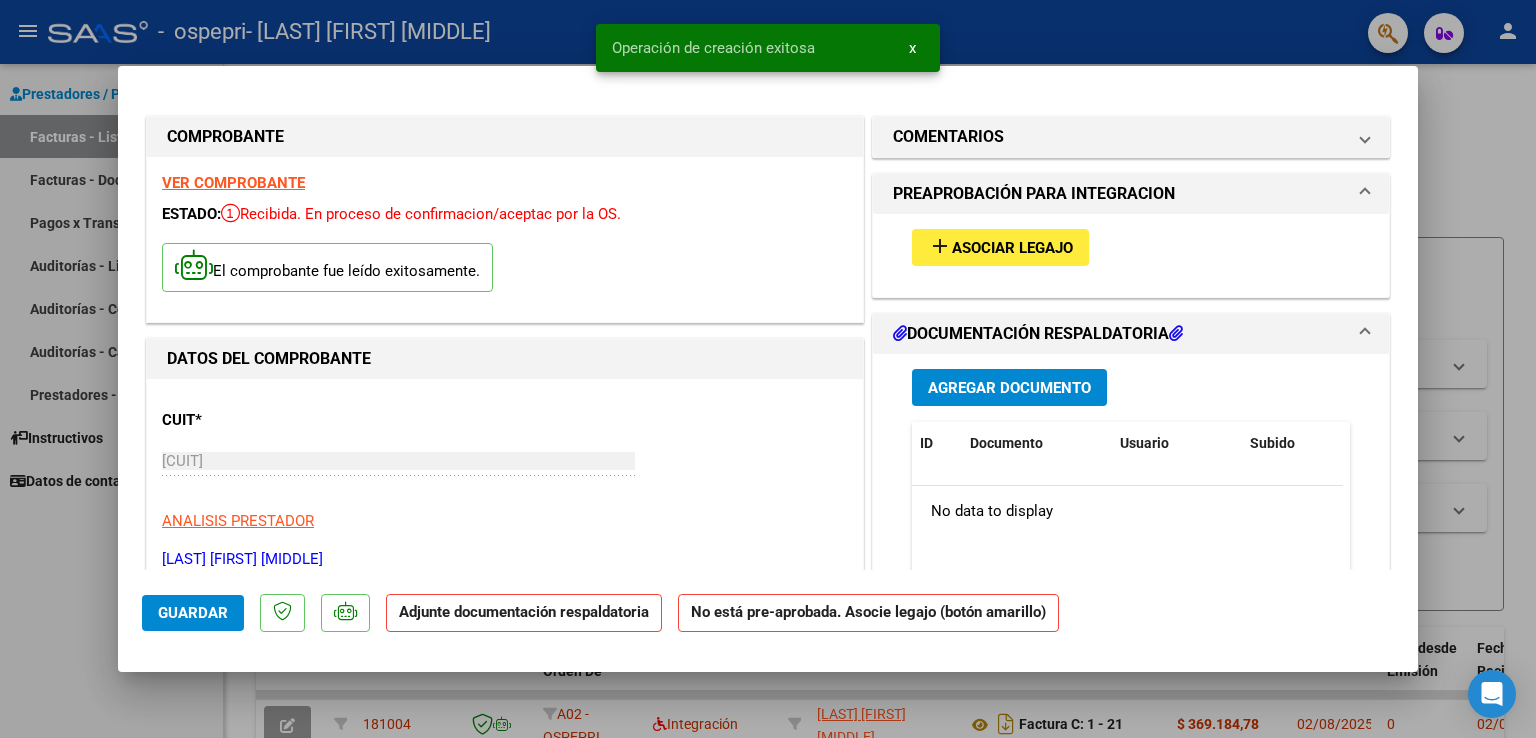 click on "Asociar Legajo" at bounding box center [1012, 248] 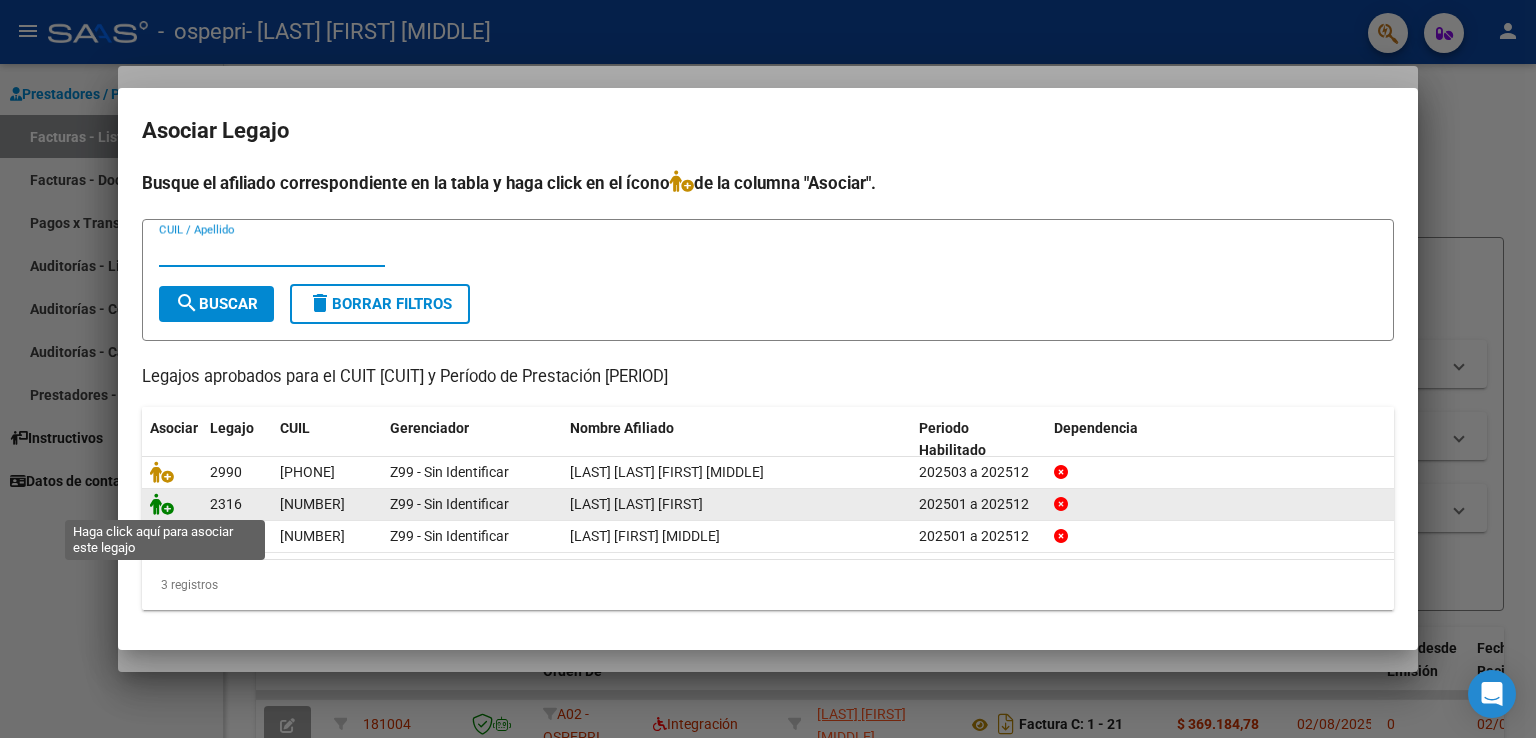 click 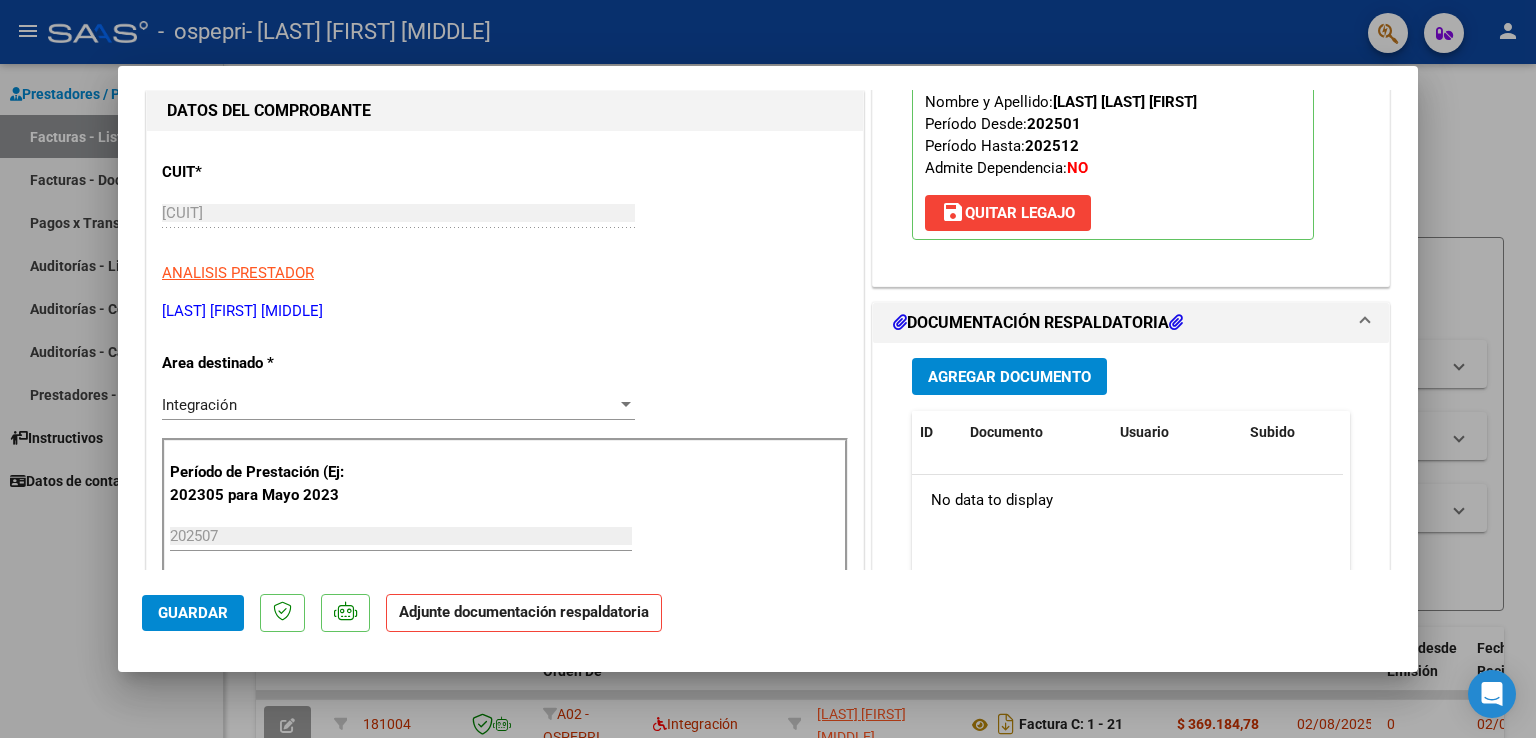 scroll, scrollTop: 300, scrollLeft: 0, axis: vertical 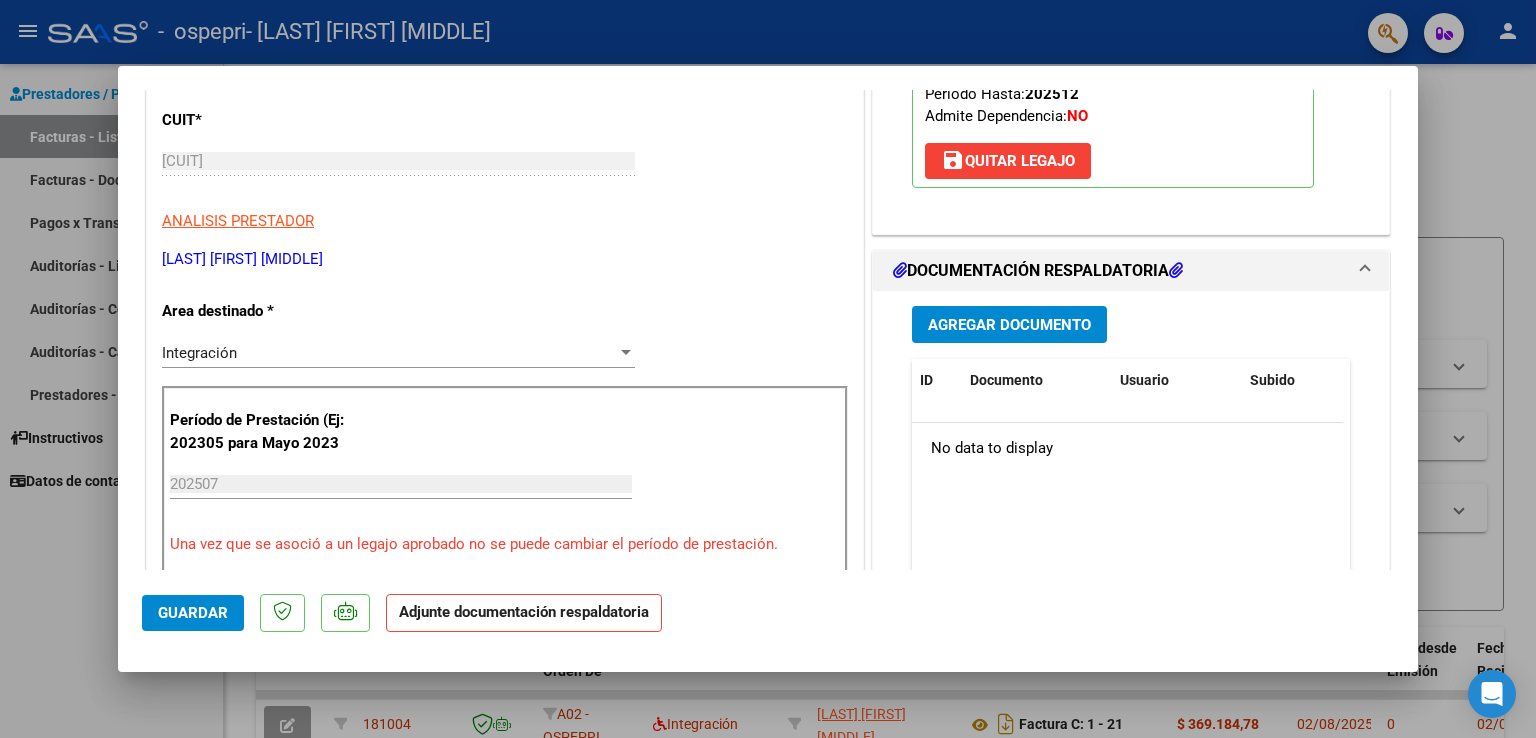 click on "Agregar Documento" at bounding box center [1009, 325] 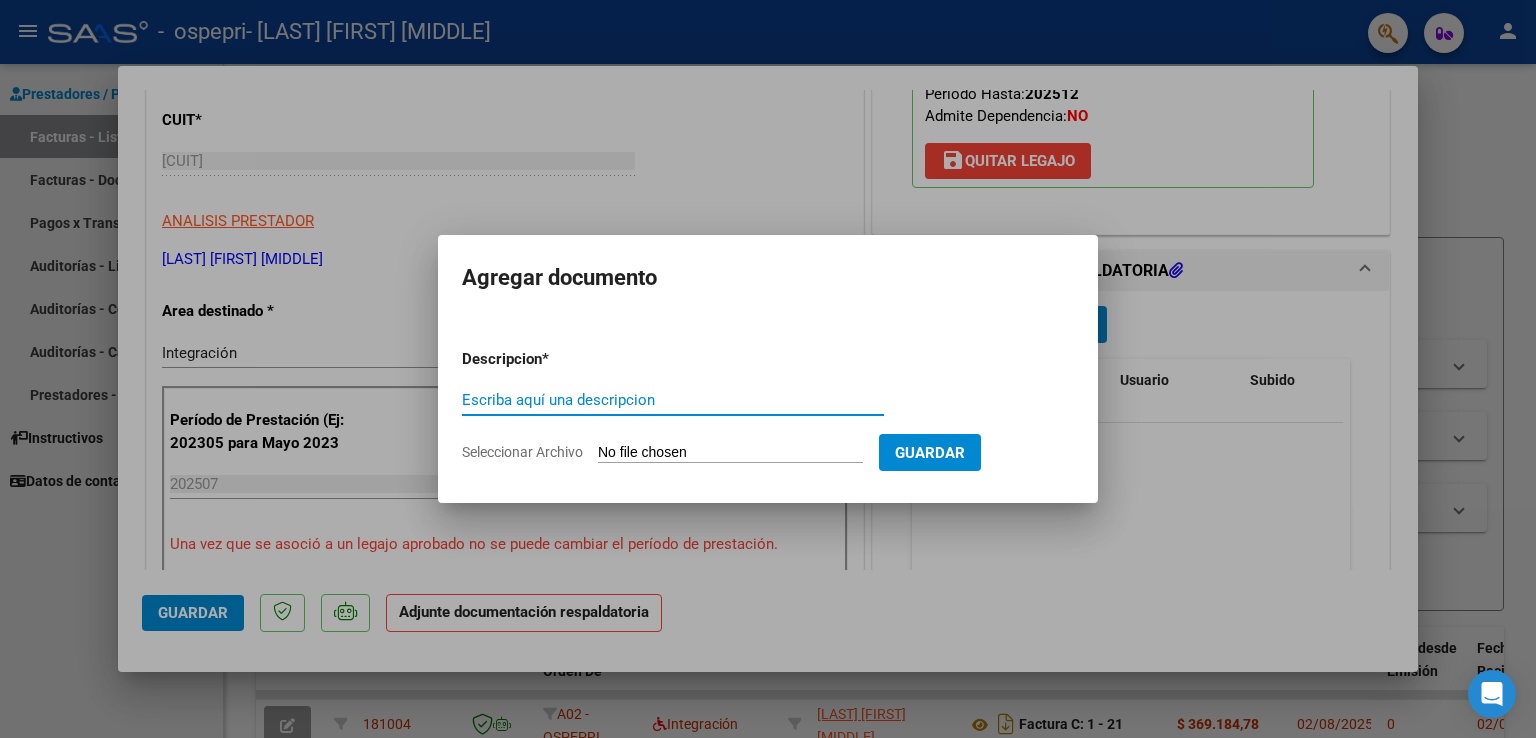 click on "Seleccionar Archivo" 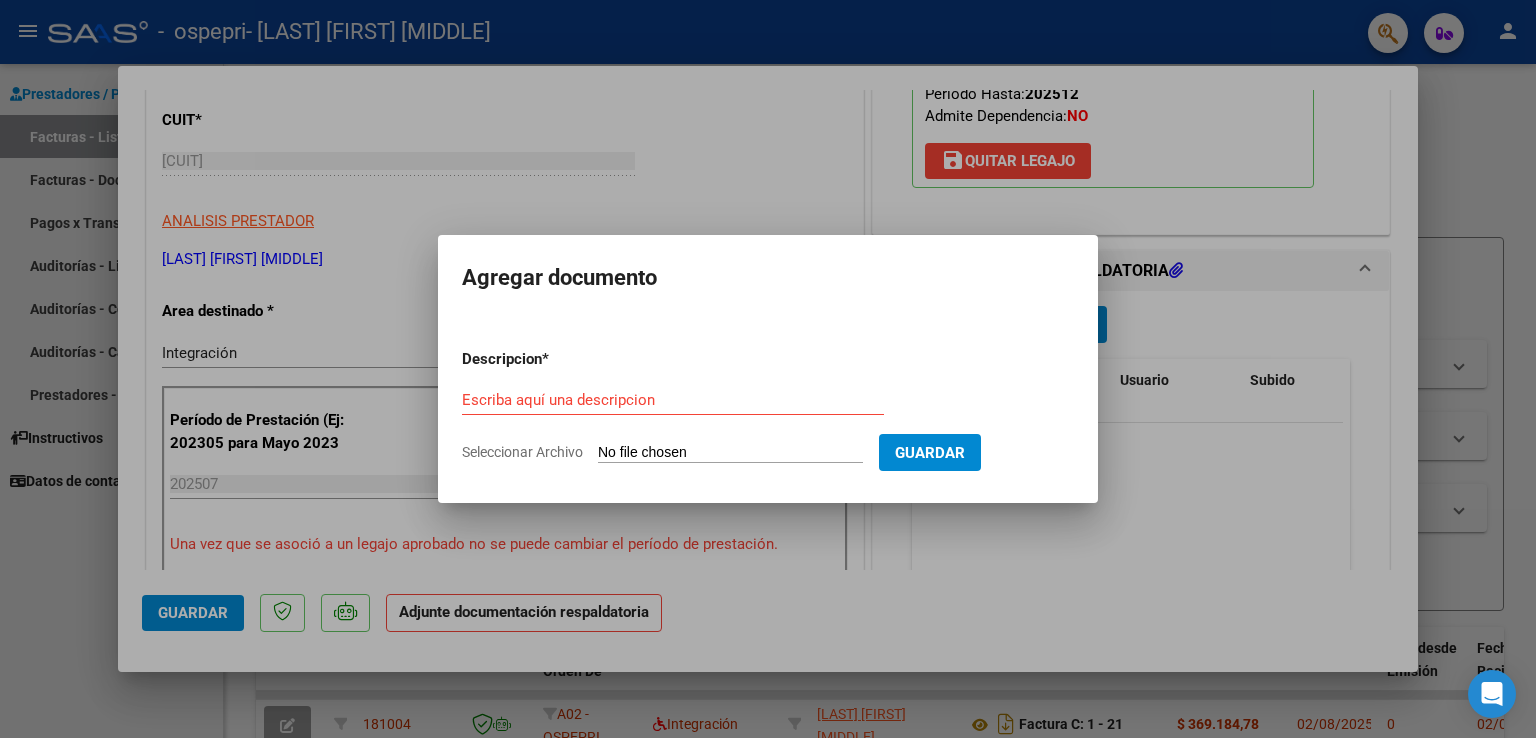 type on "C:\fakepath\[LAST] HOJA 1.jpeg" 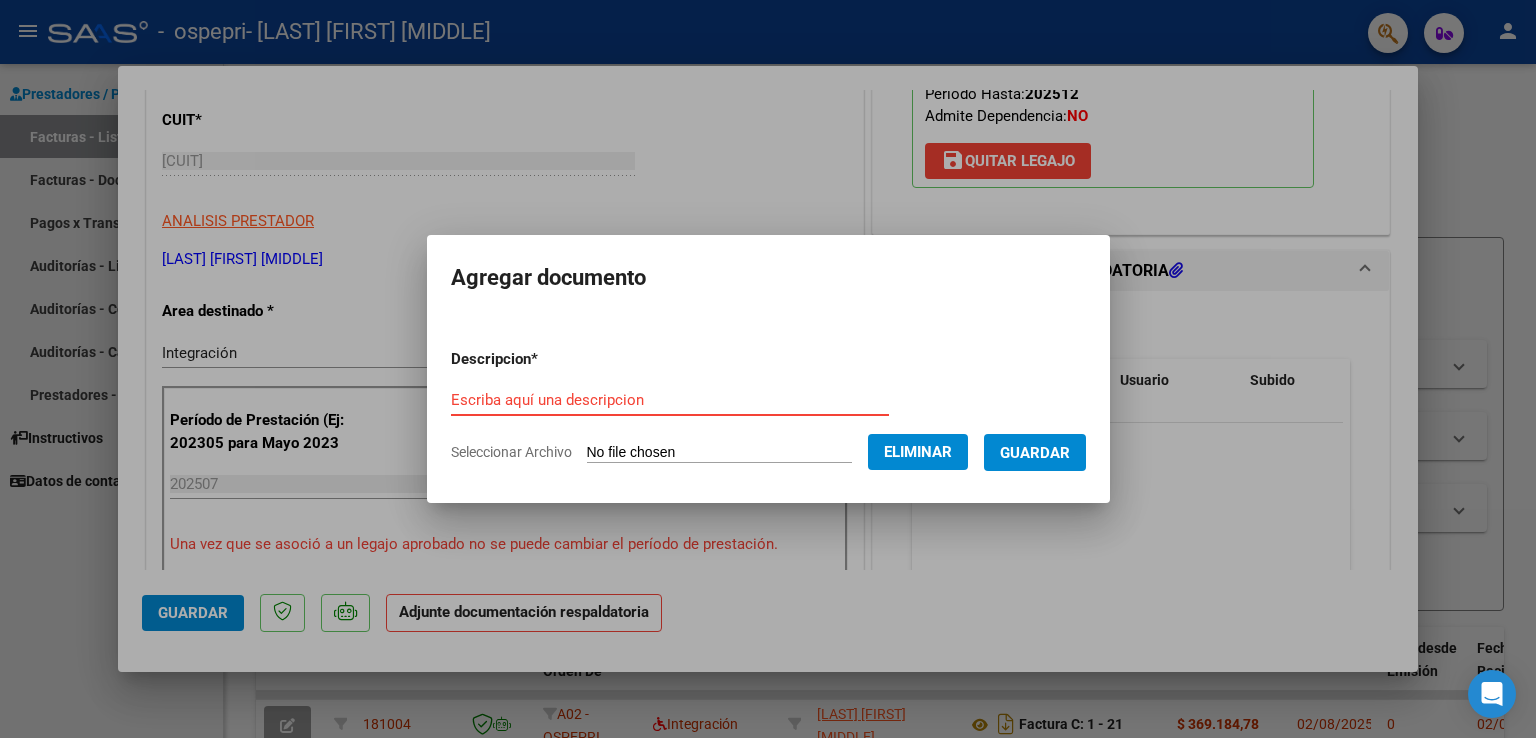 click on "Escriba aquí una descripcion" at bounding box center [670, 400] 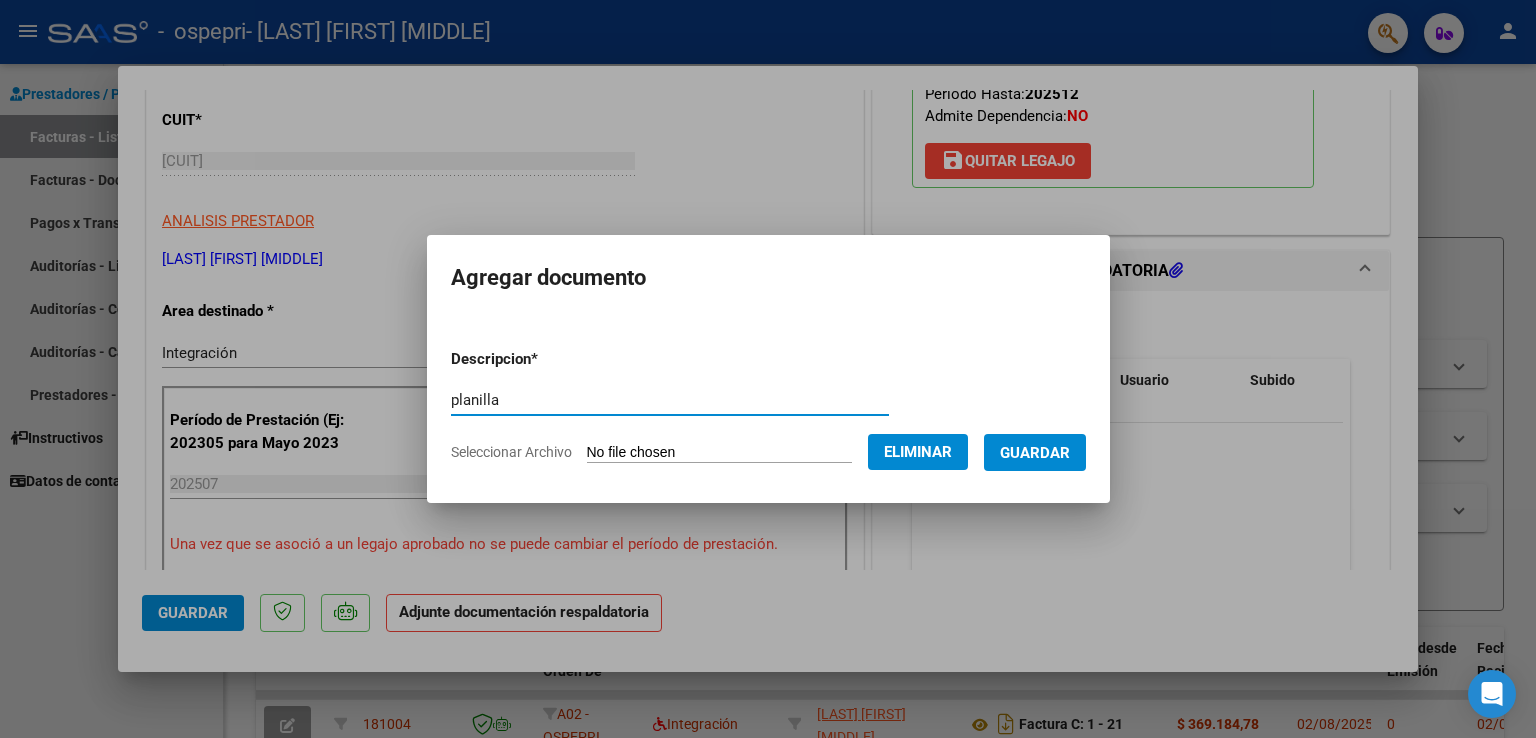 type on "planilla" 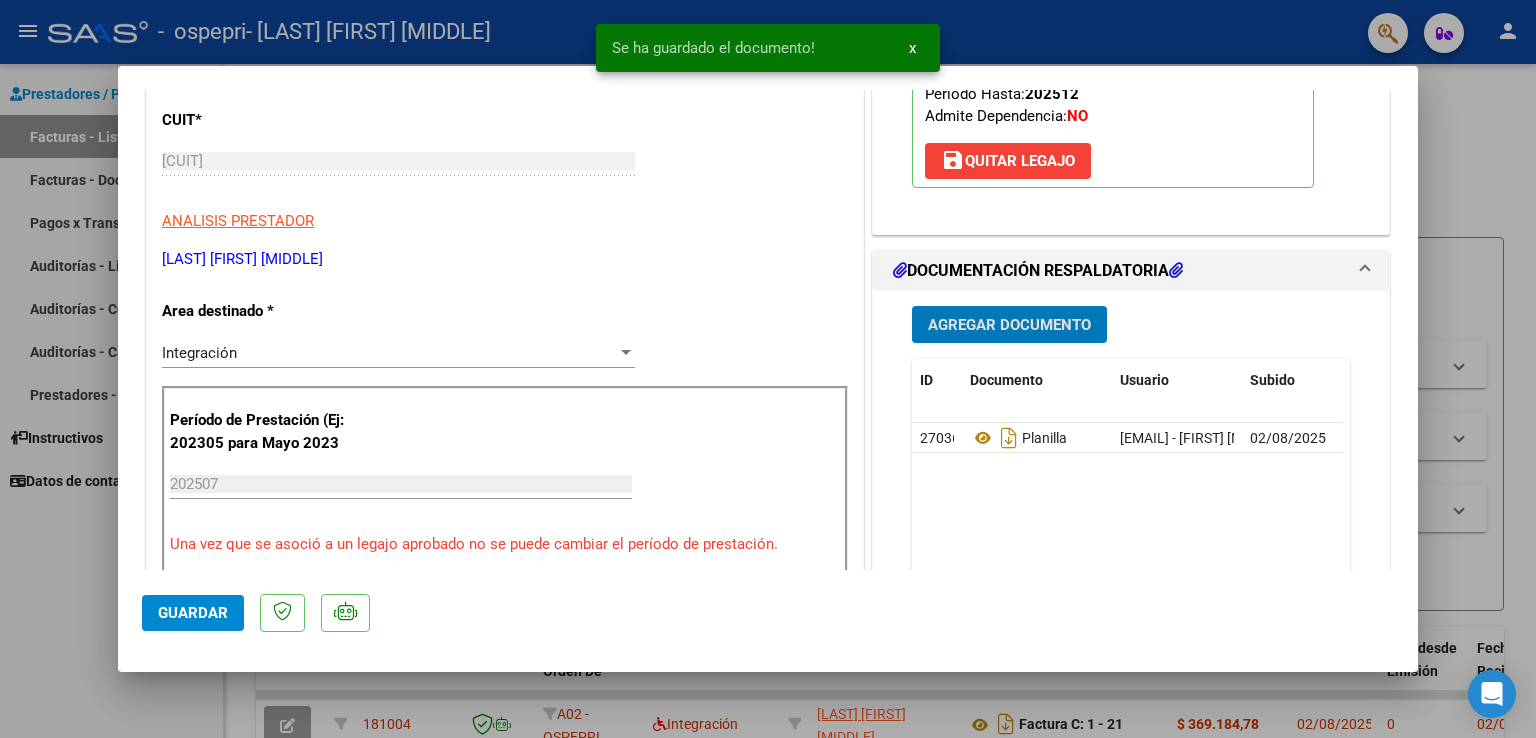 click on "Agregar Documento" at bounding box center [1009, 325] 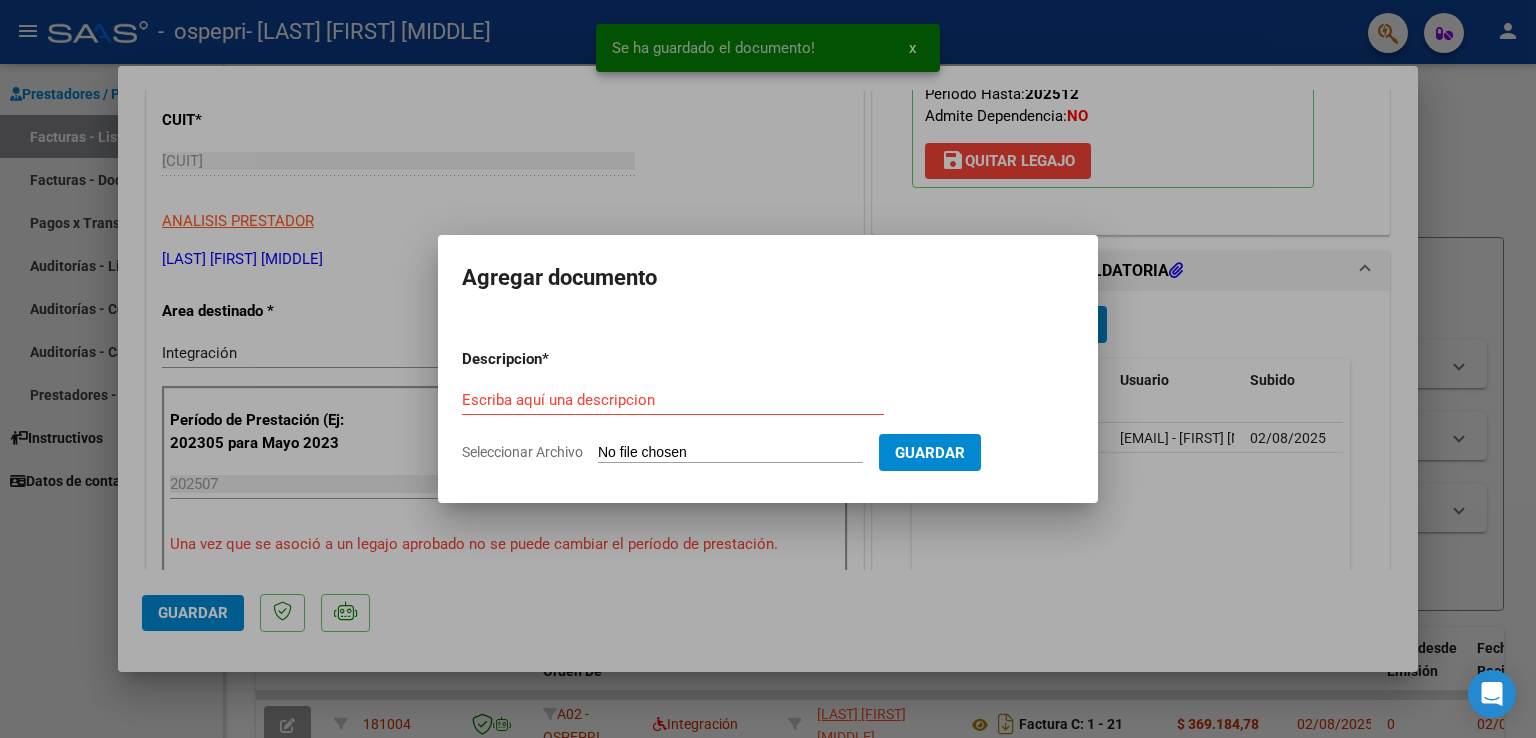 click on "Seleccionar Archivo" 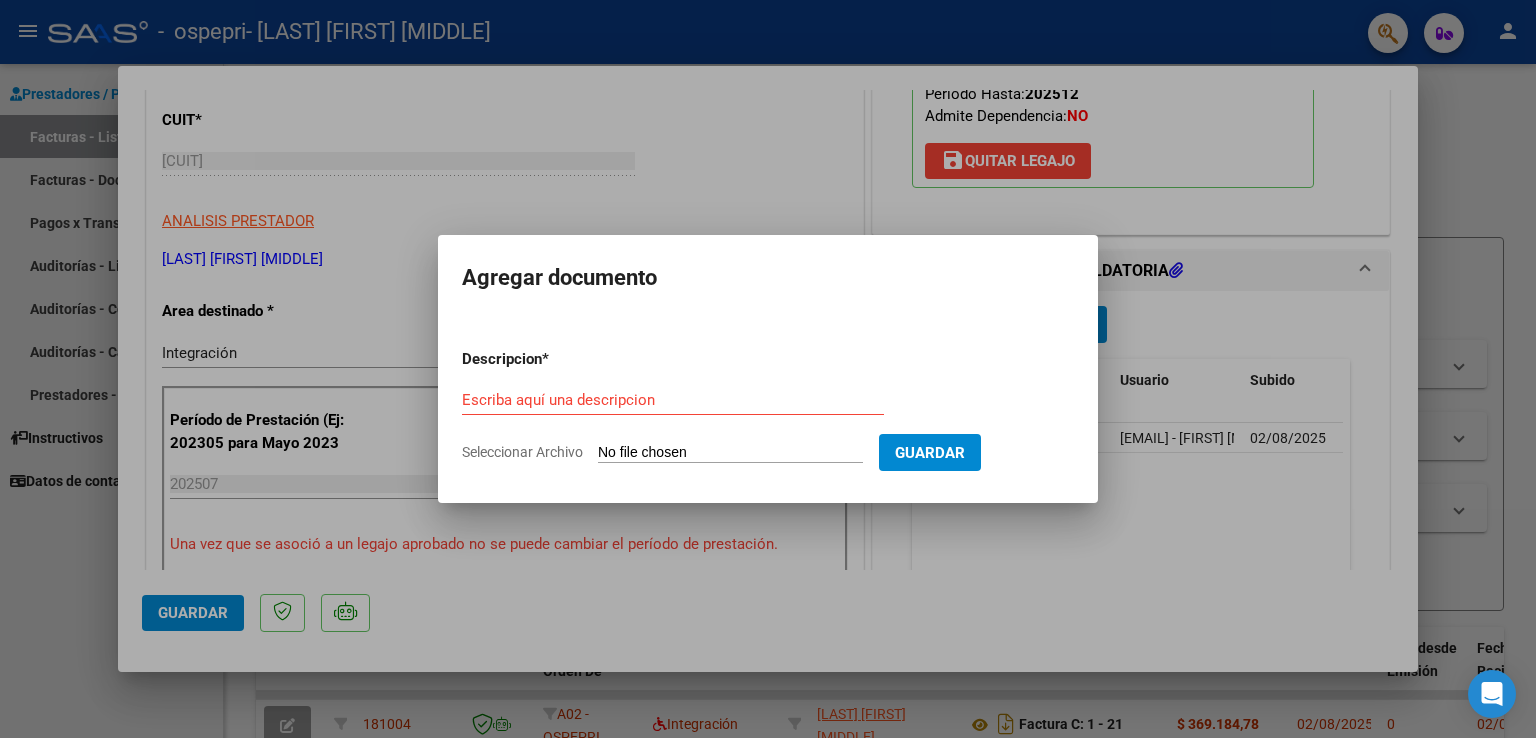 type on "C:\fakepath\[LAST] HOJA 2.jpeg" 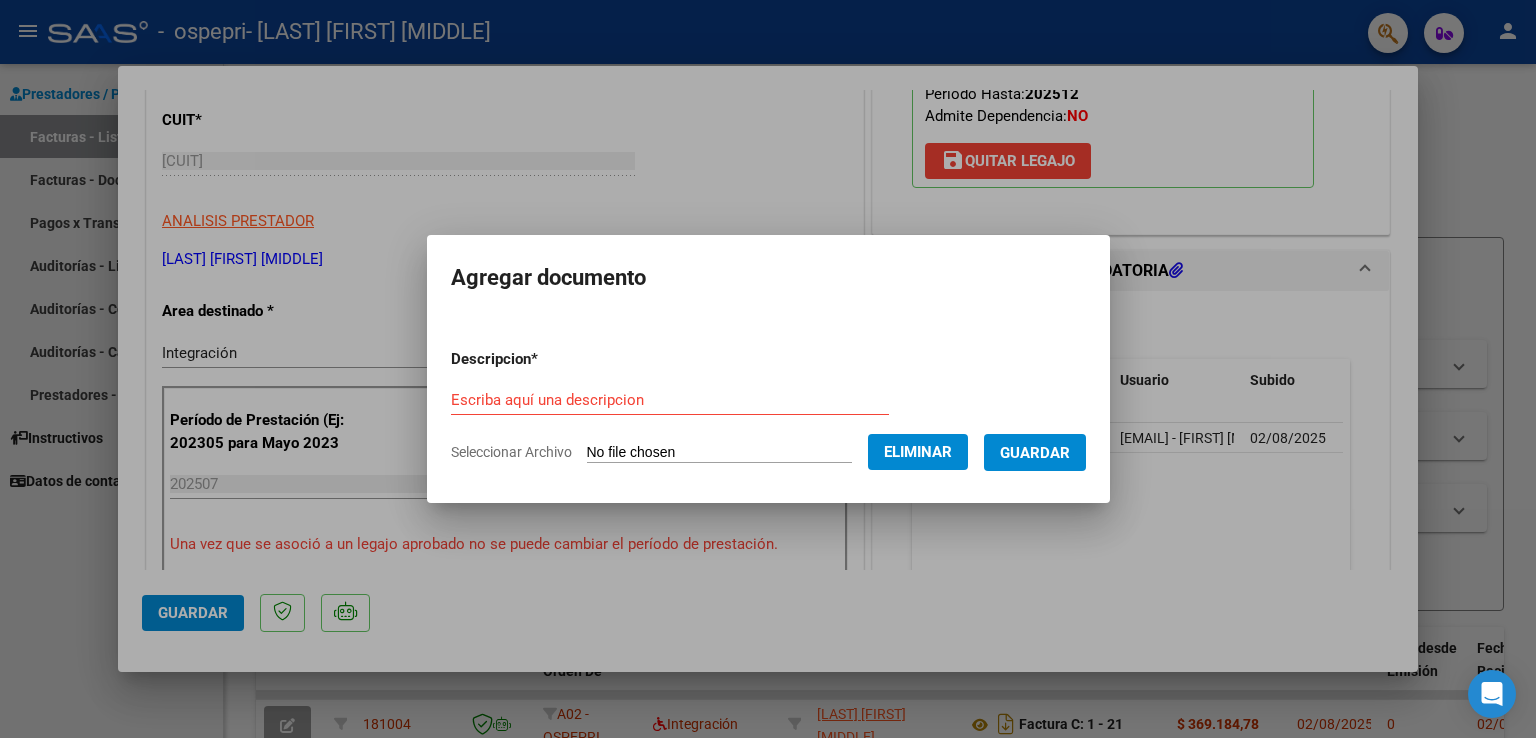 click on "Escriba aquí una descripcion" at bounding box center [670, 400] 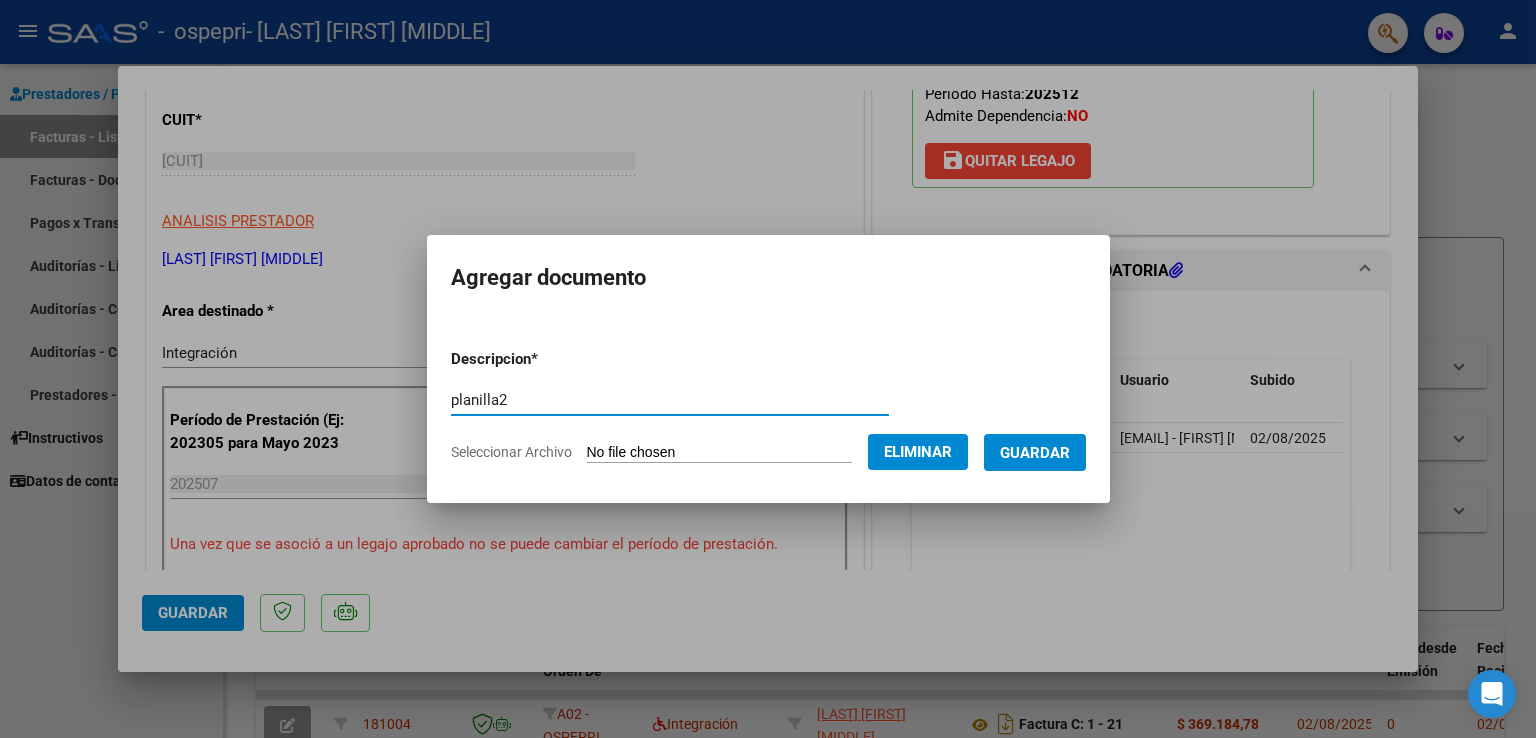 type on "planilla2" 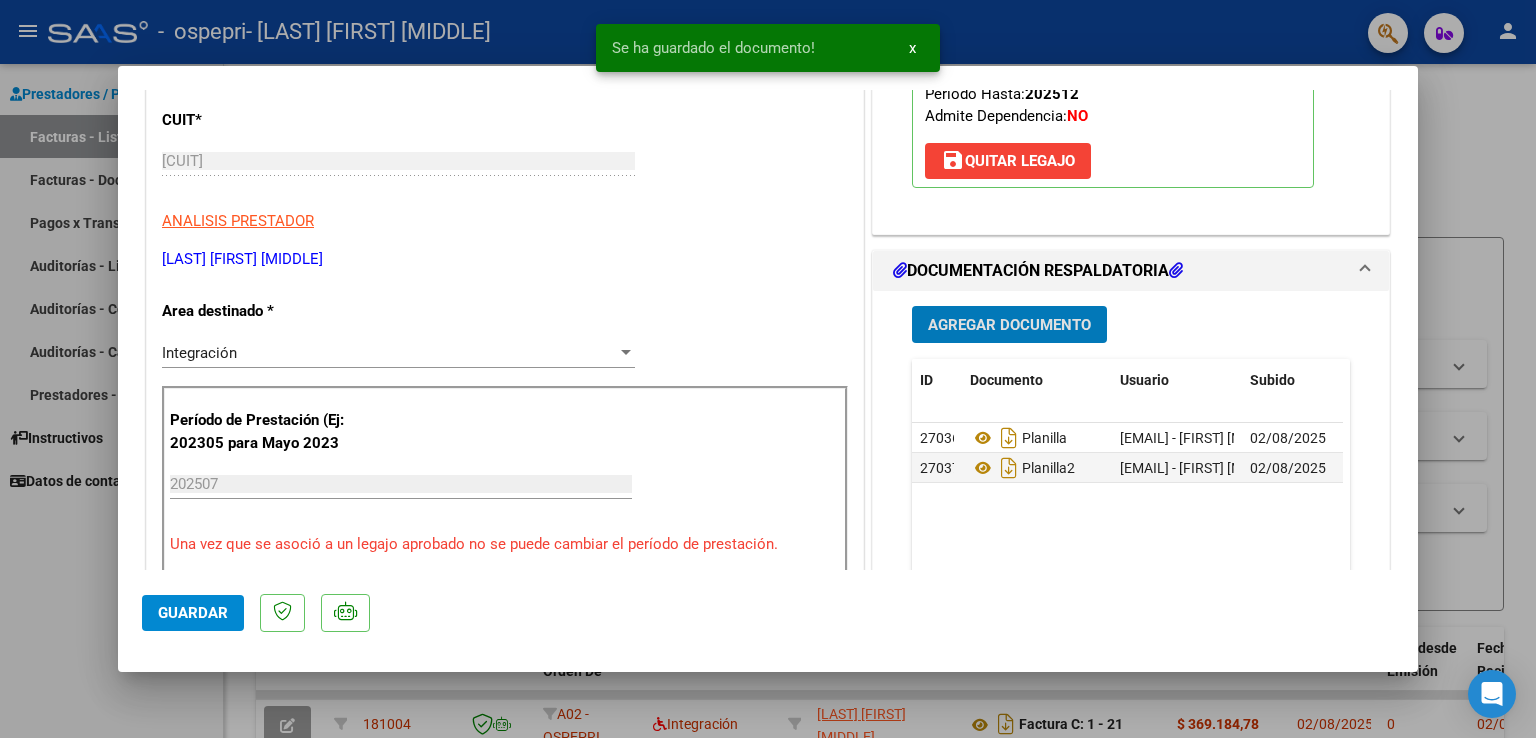 click on "Agregar Documento" at bounding box center (1009, 324) 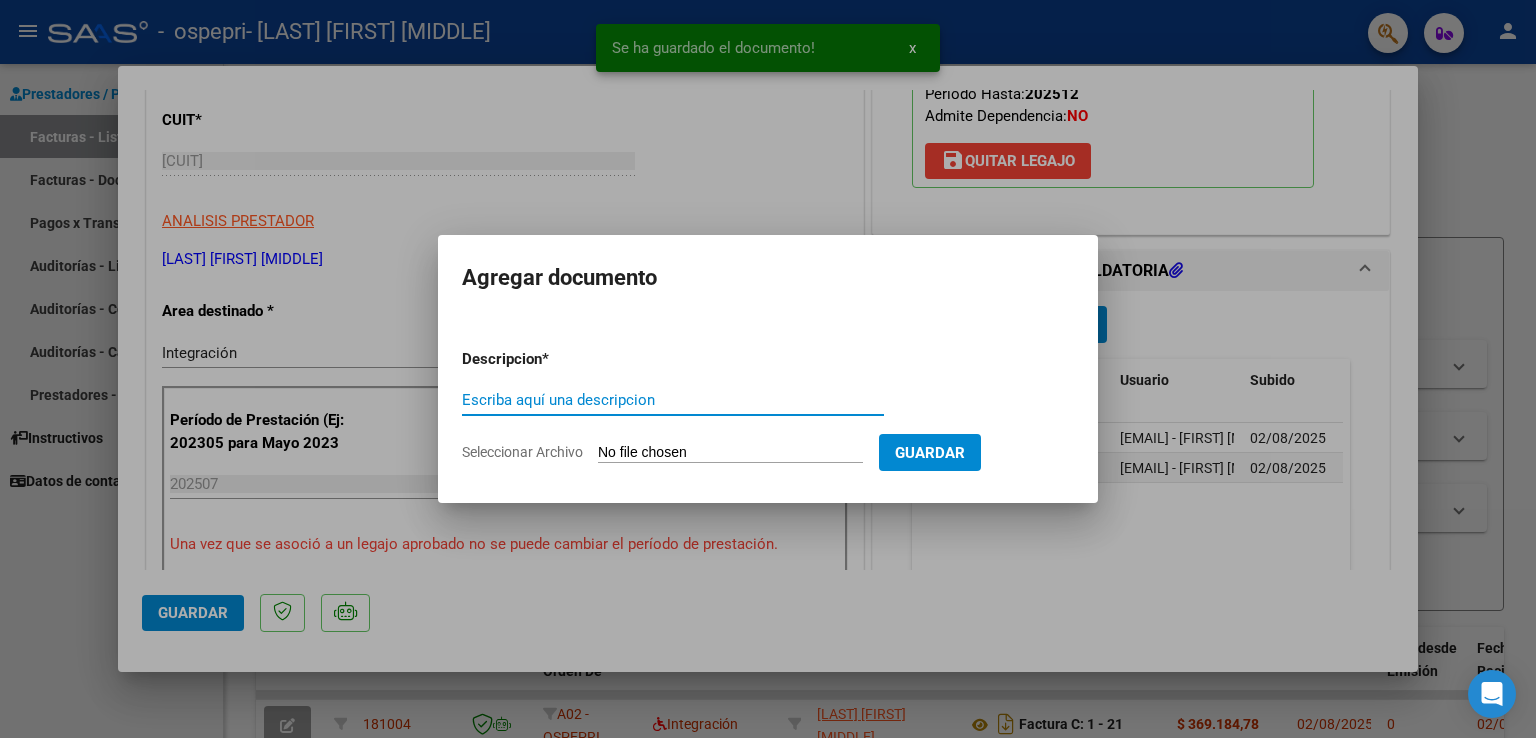 click on "Seleccionar Archivo" 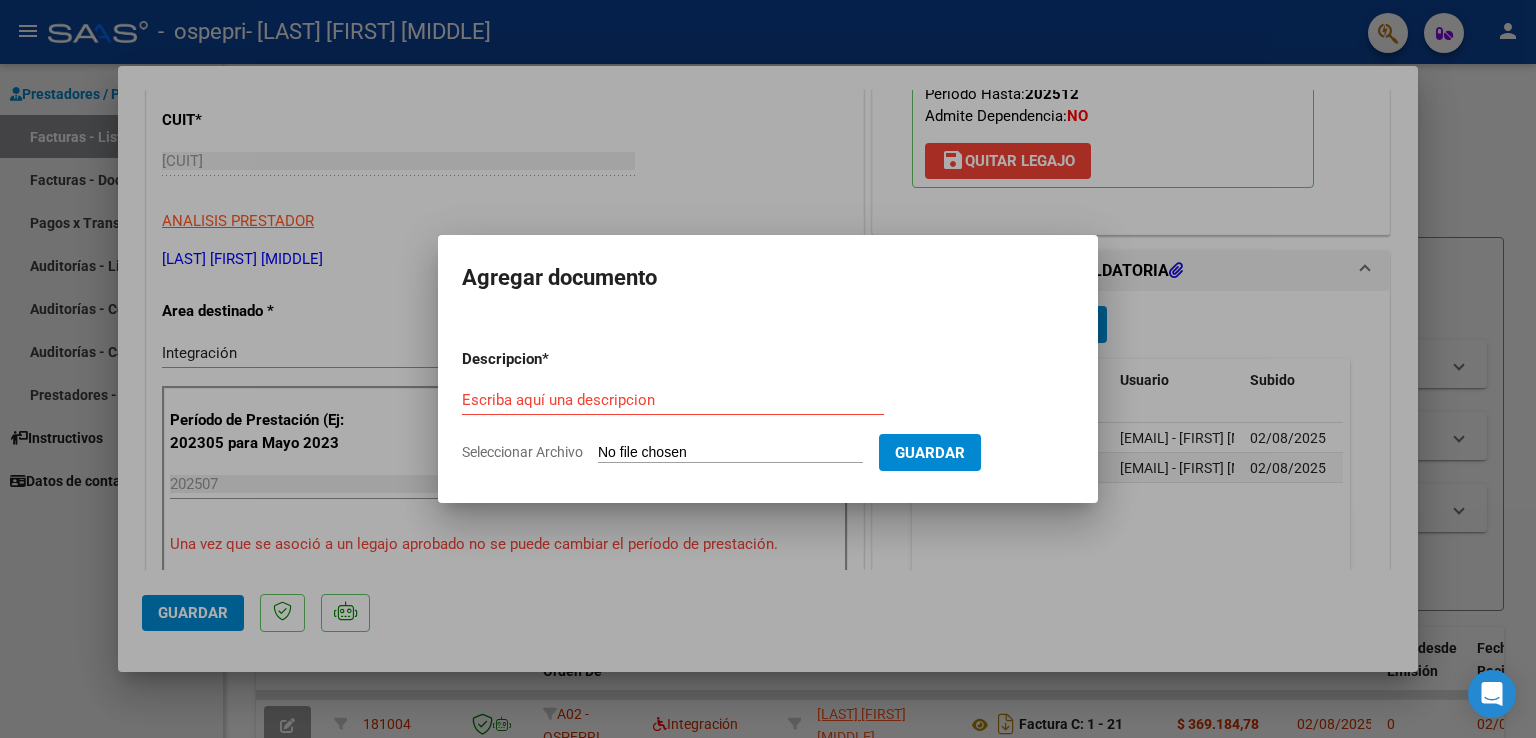 type on "C:\fakepath\[LAST], [FIRST].pdf" 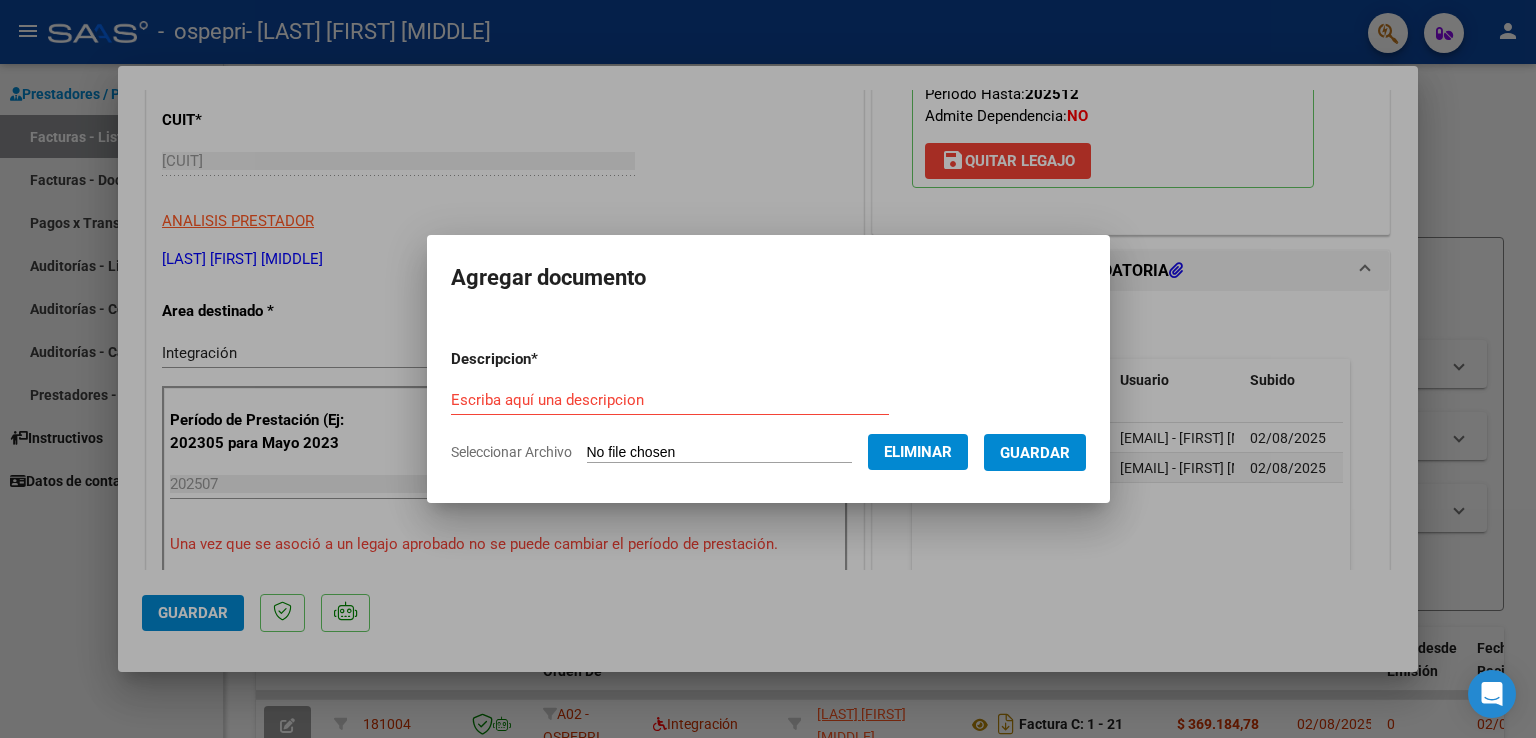 click on "Escriba aquí una descripcion" at bounding box center (670, 400) 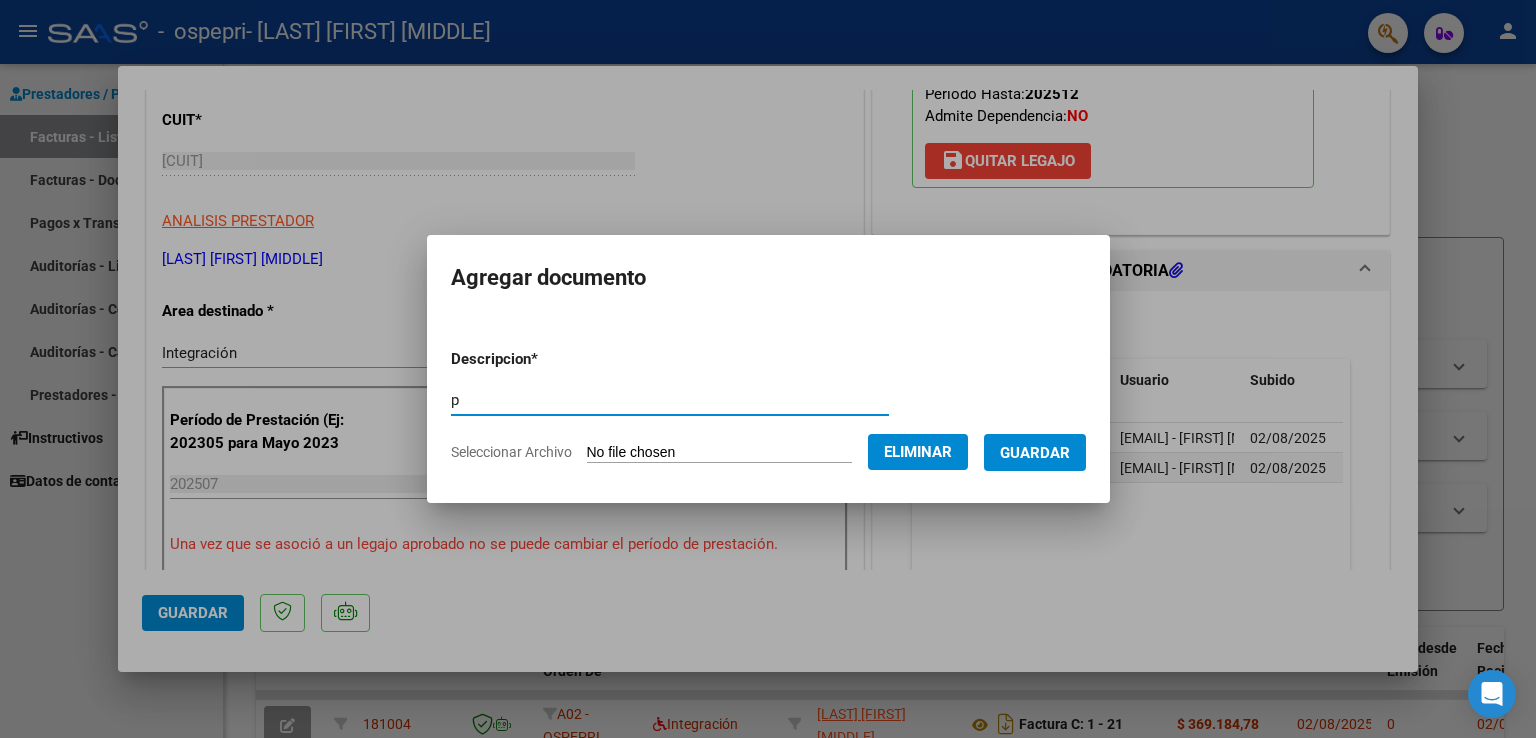 type on "p" 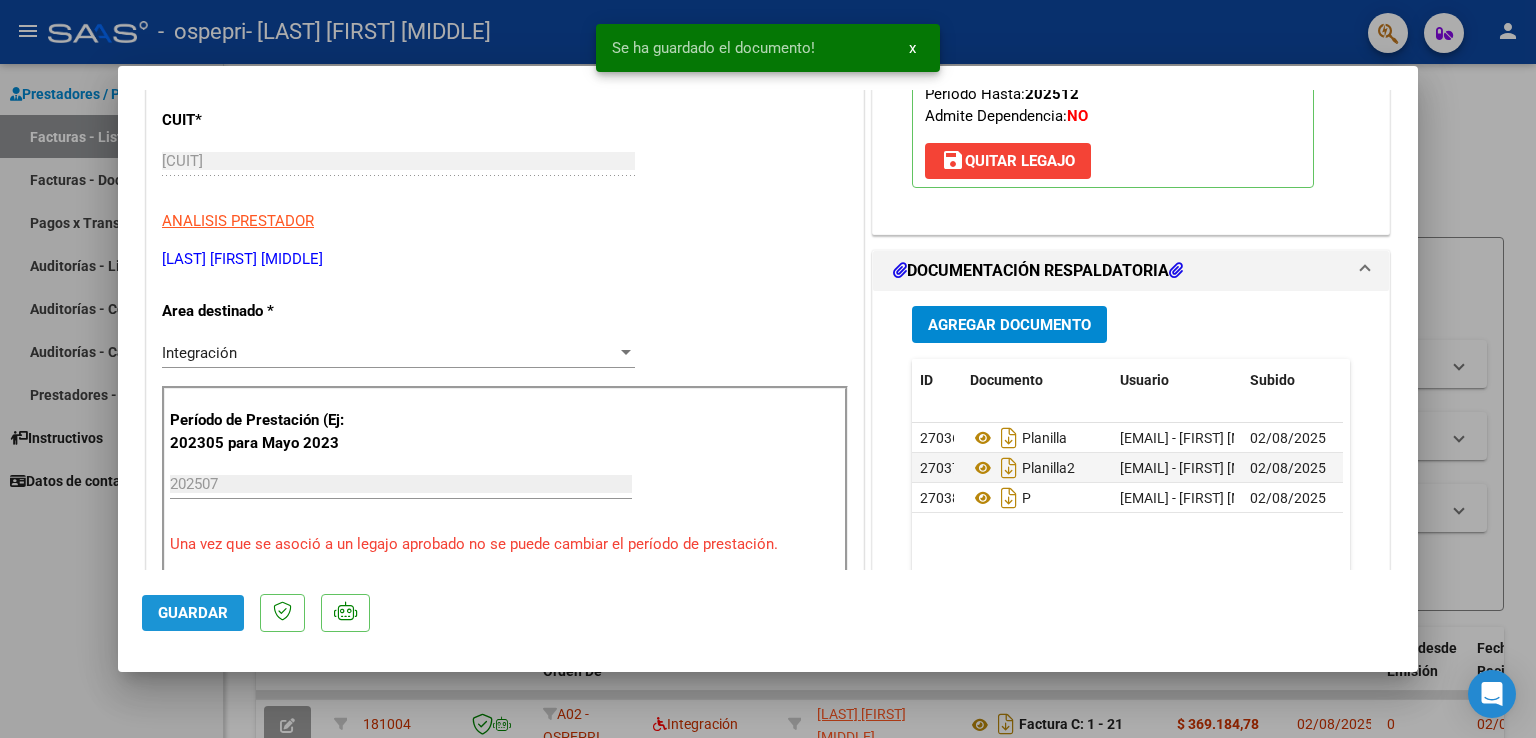 click on "Guardar" 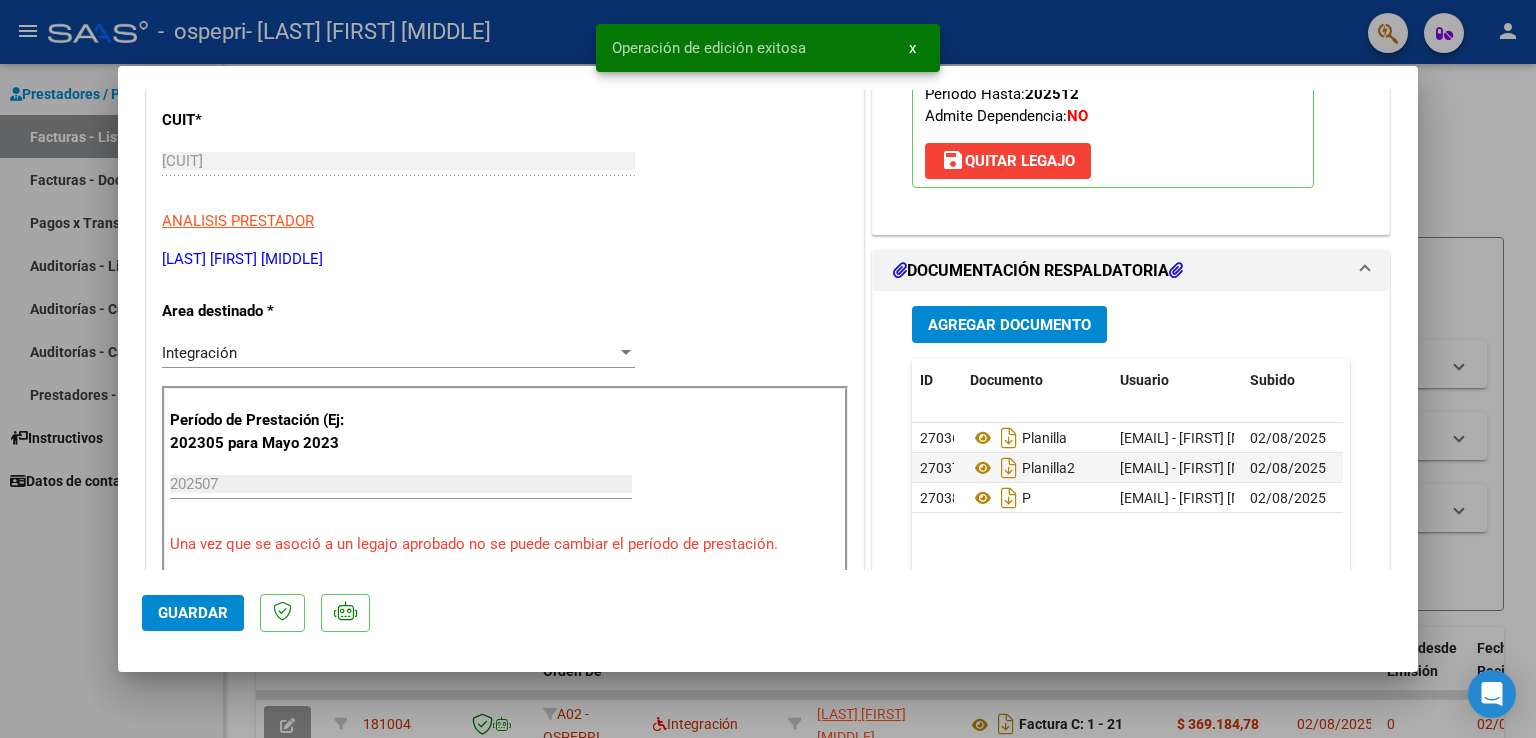 click at bounding box center (768, 369) 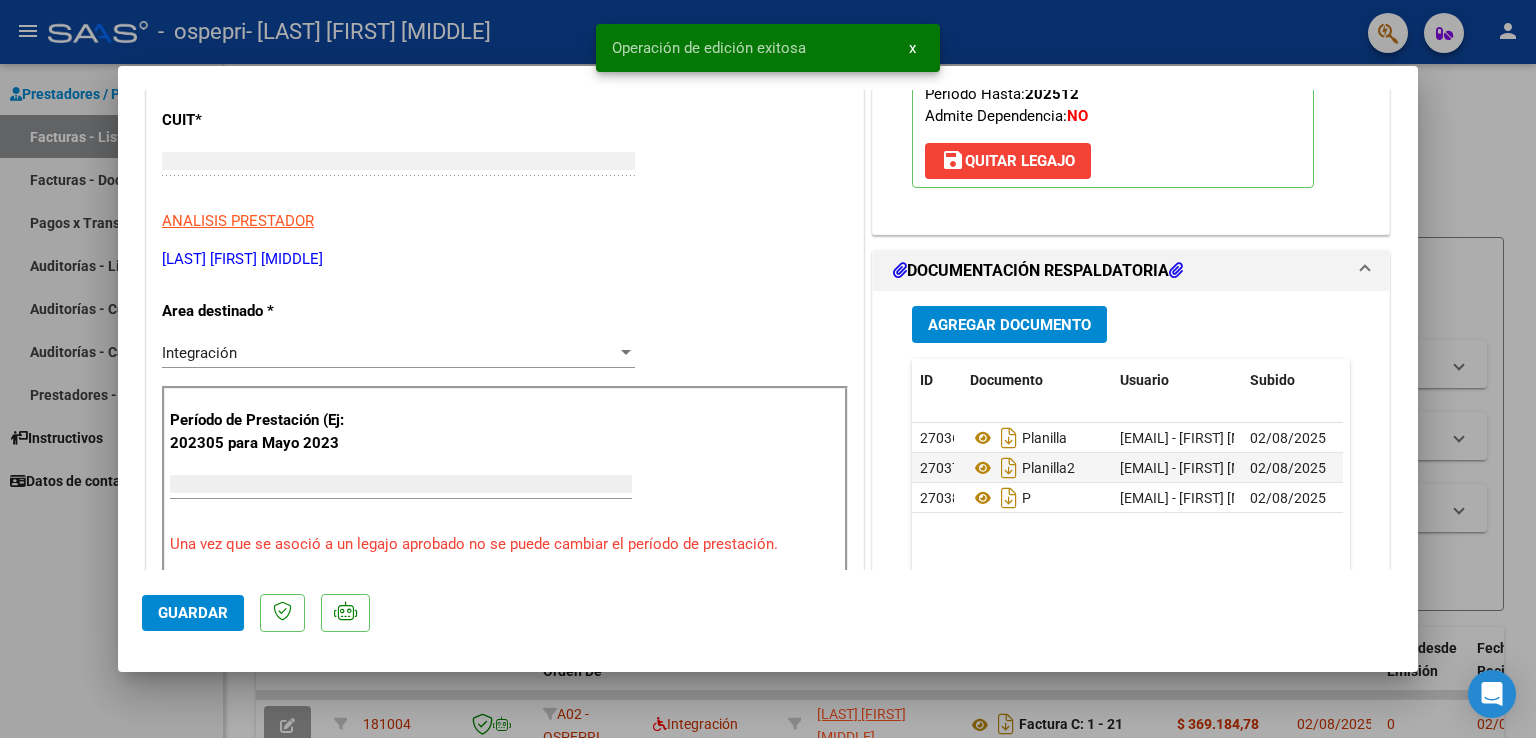 type 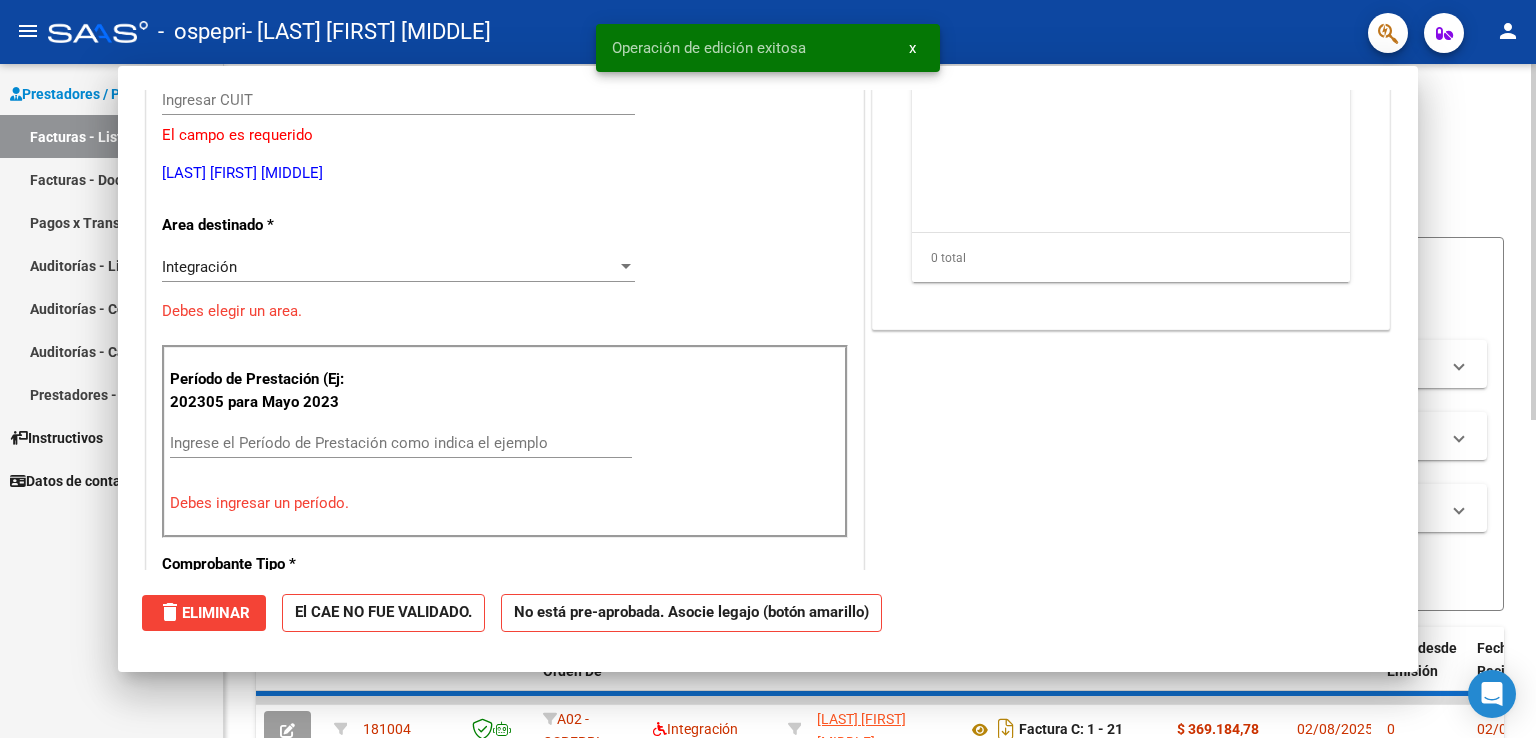 scroll, scrollTop: 0, scrollLeft: 0, axis: both 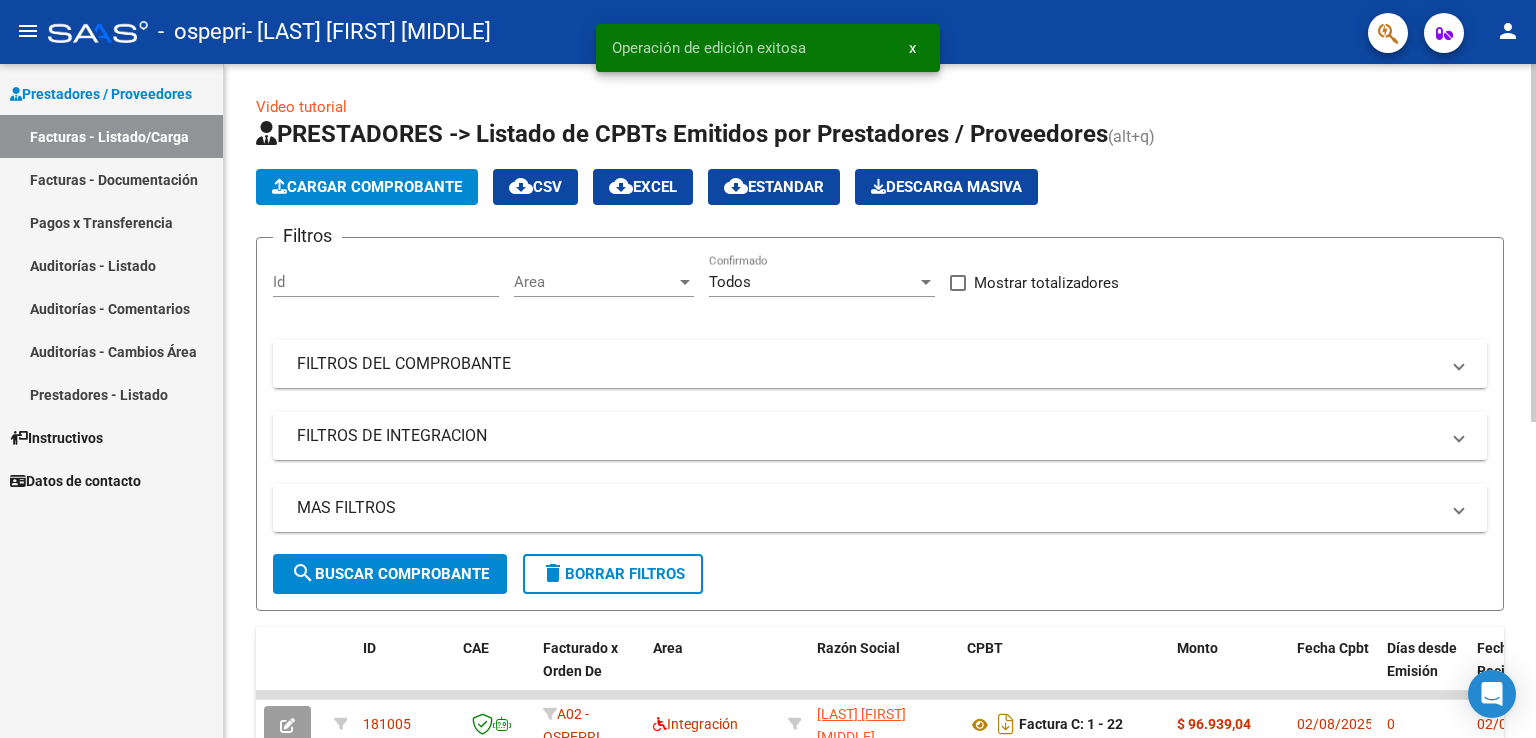 click on "Cargar Comprobante" 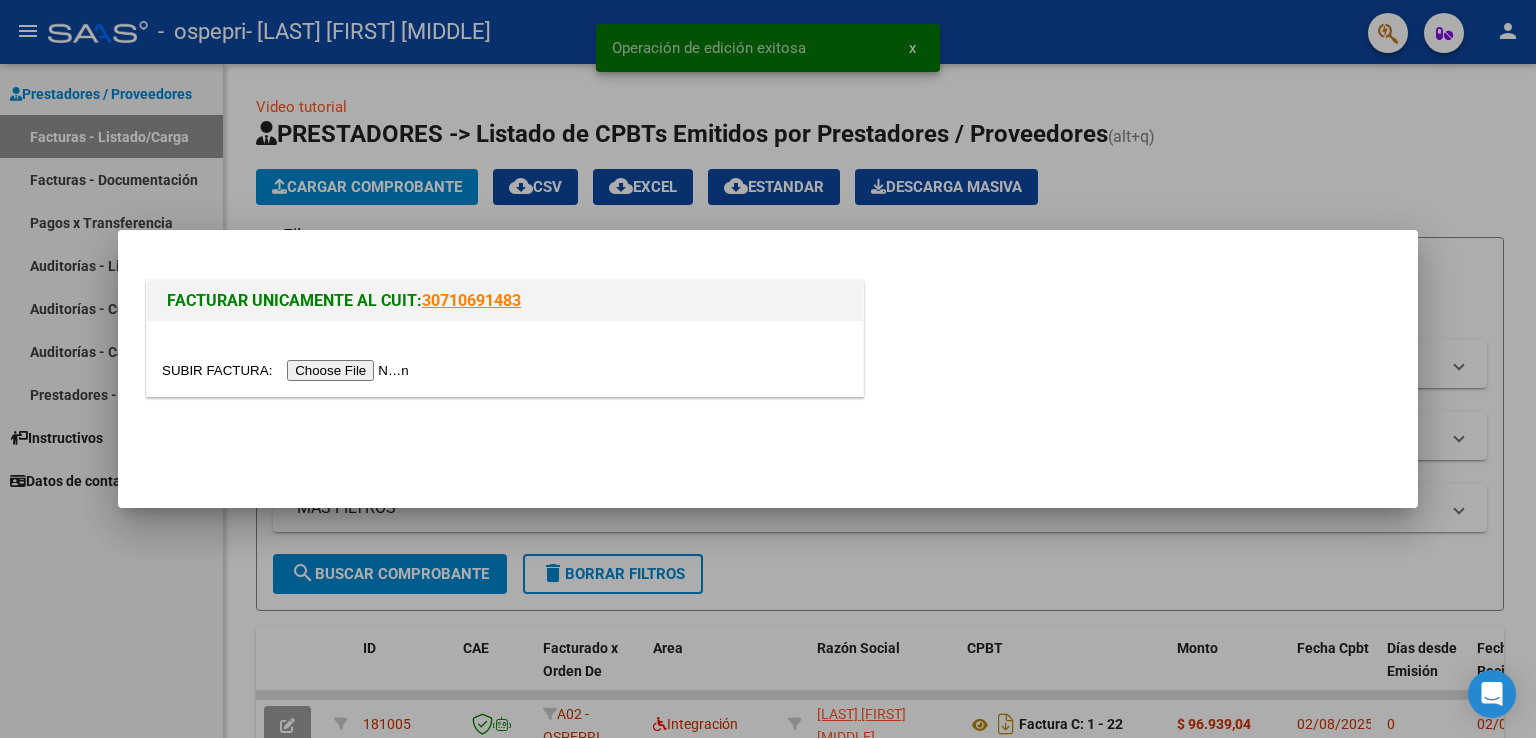 click at bounding box center [288, 370] 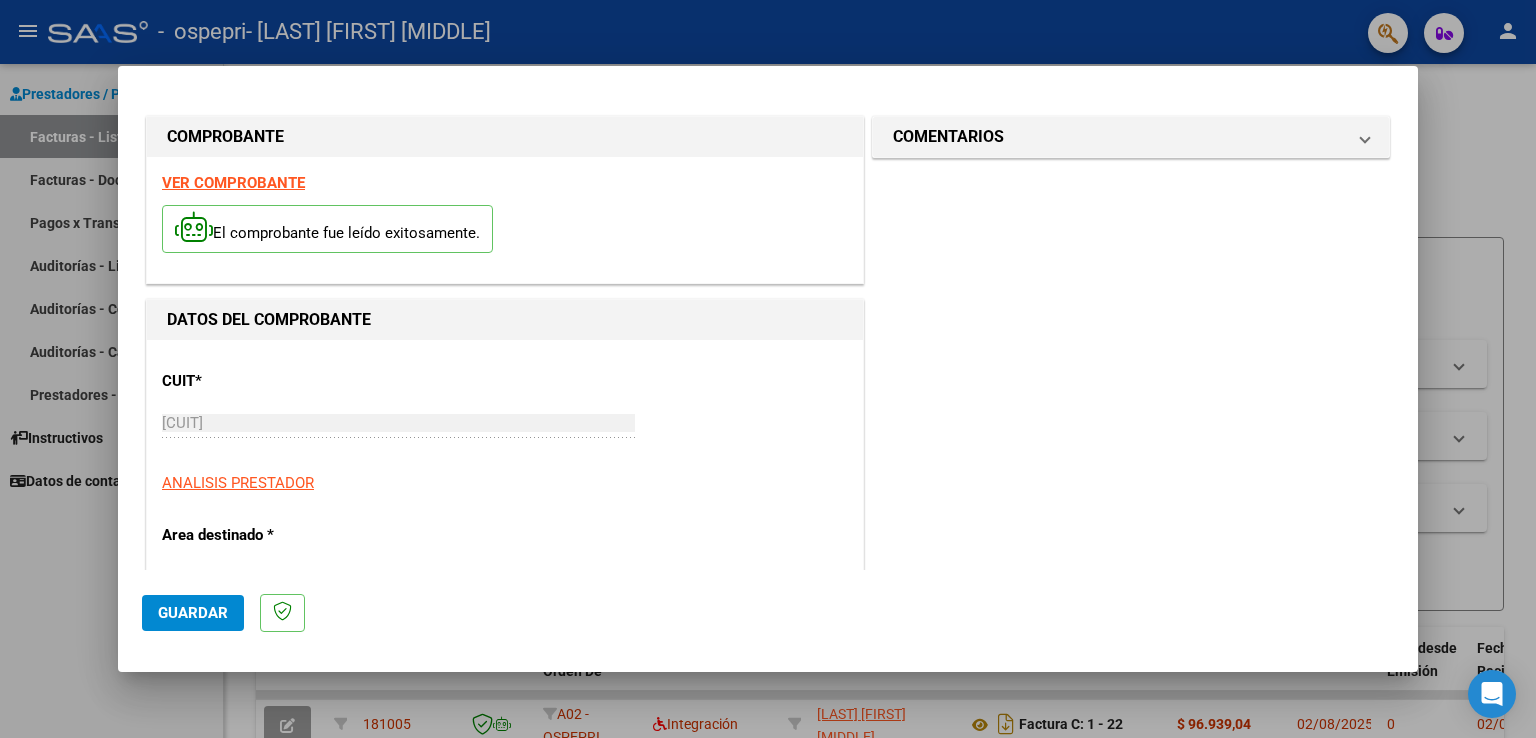 click on "VER COMPROBANTE" at bounding box center [233, 183] 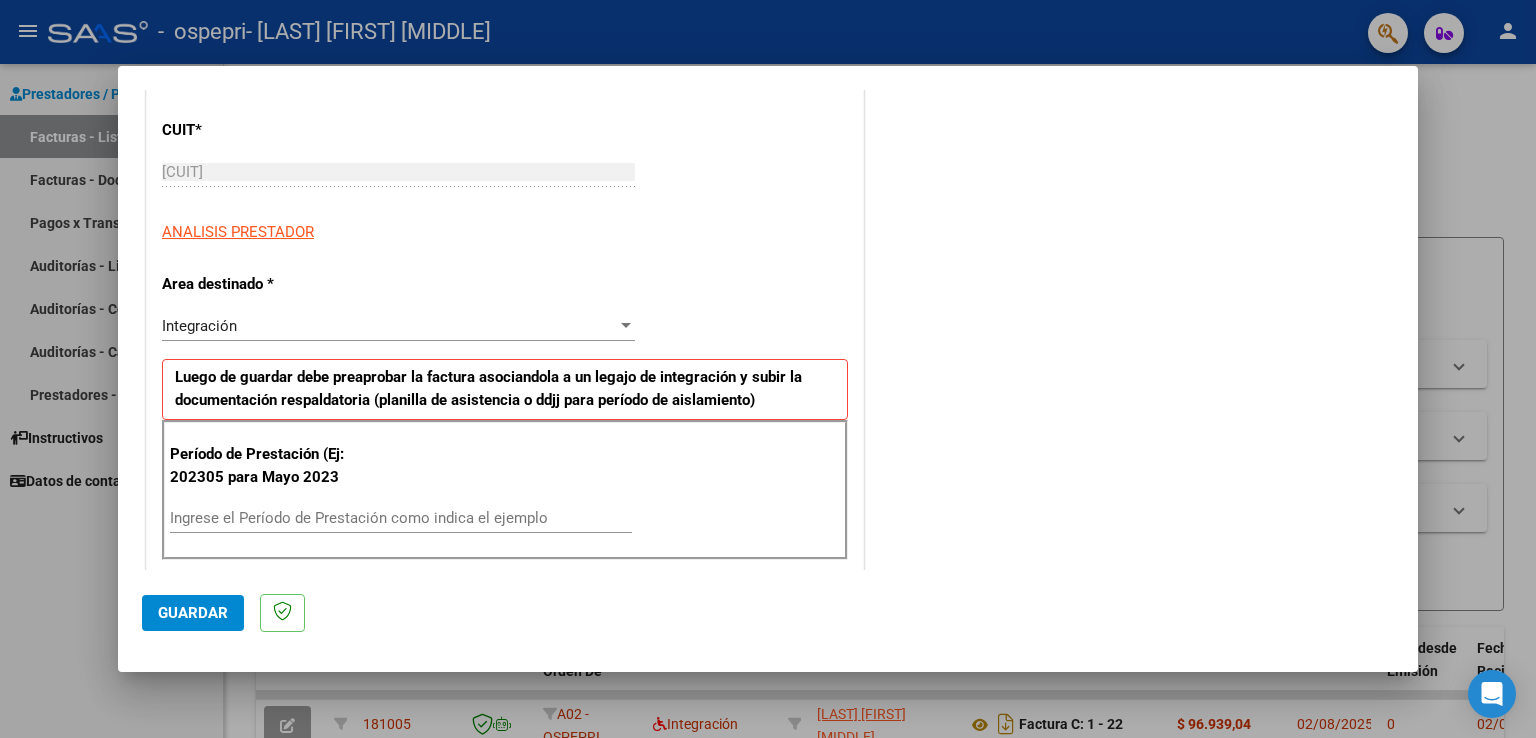 scroll, scrollTop: 400, scrollLeft: 0, axis: vertical 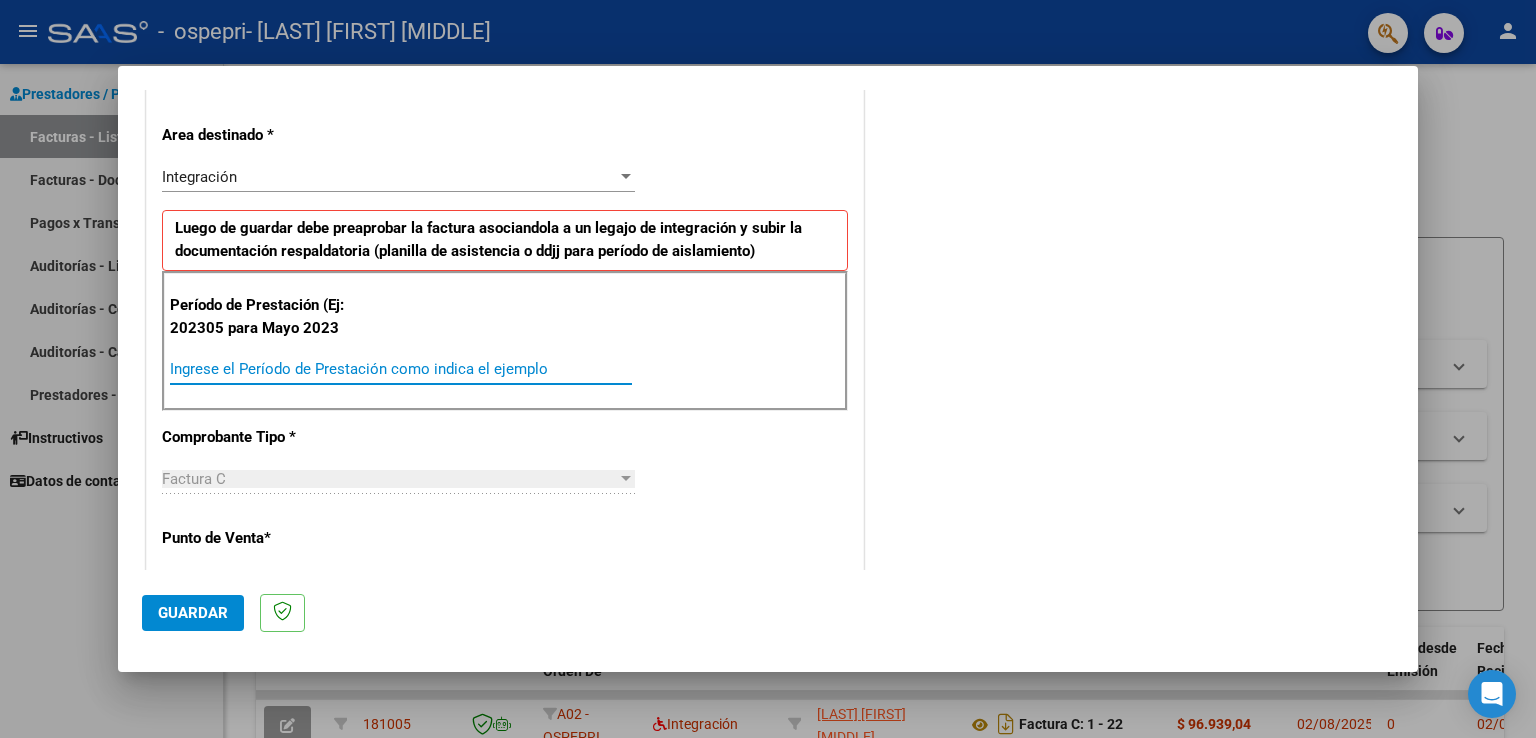 click on "Ingrese el Período de Prestación como indica el ejemplo" at bounding box center [401, 369] 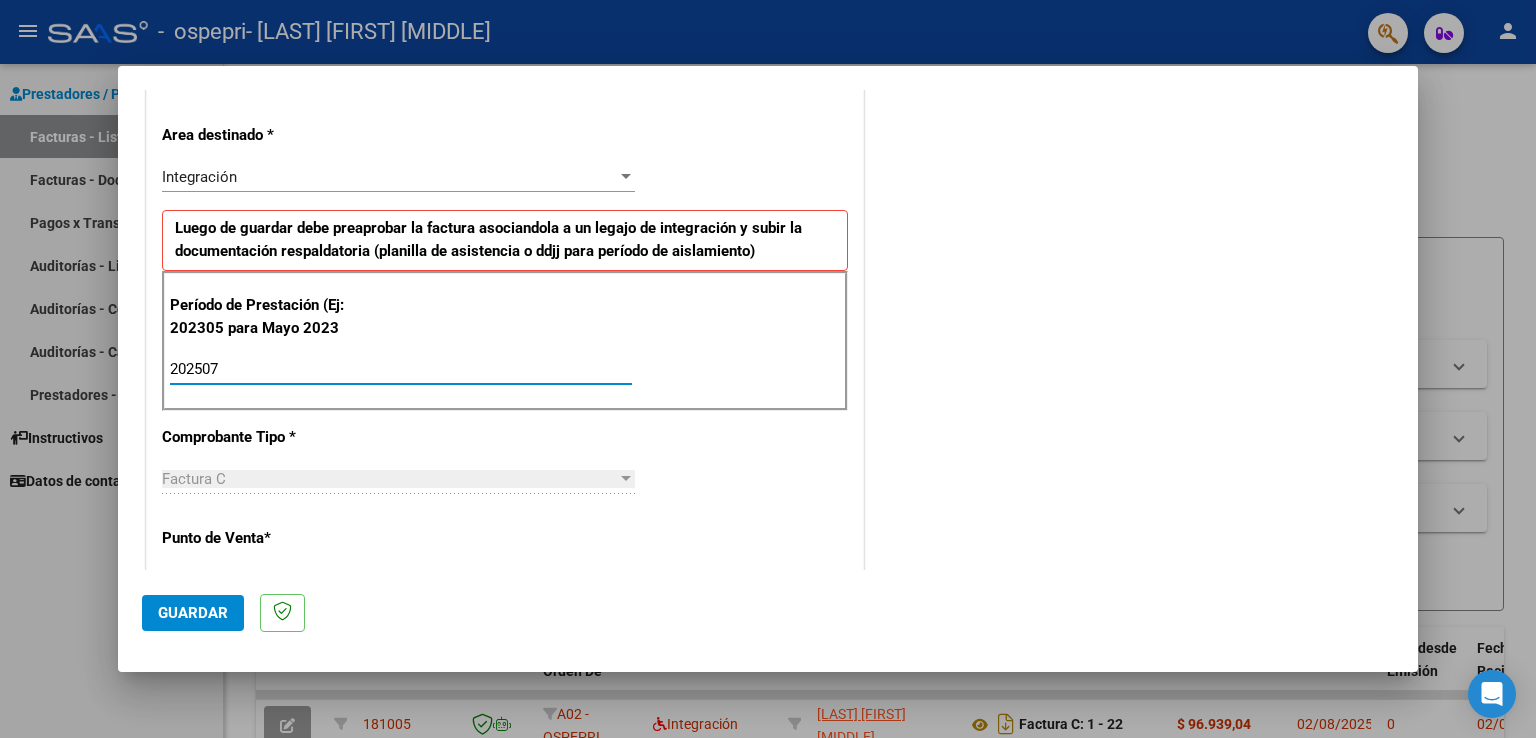 type on "202507" 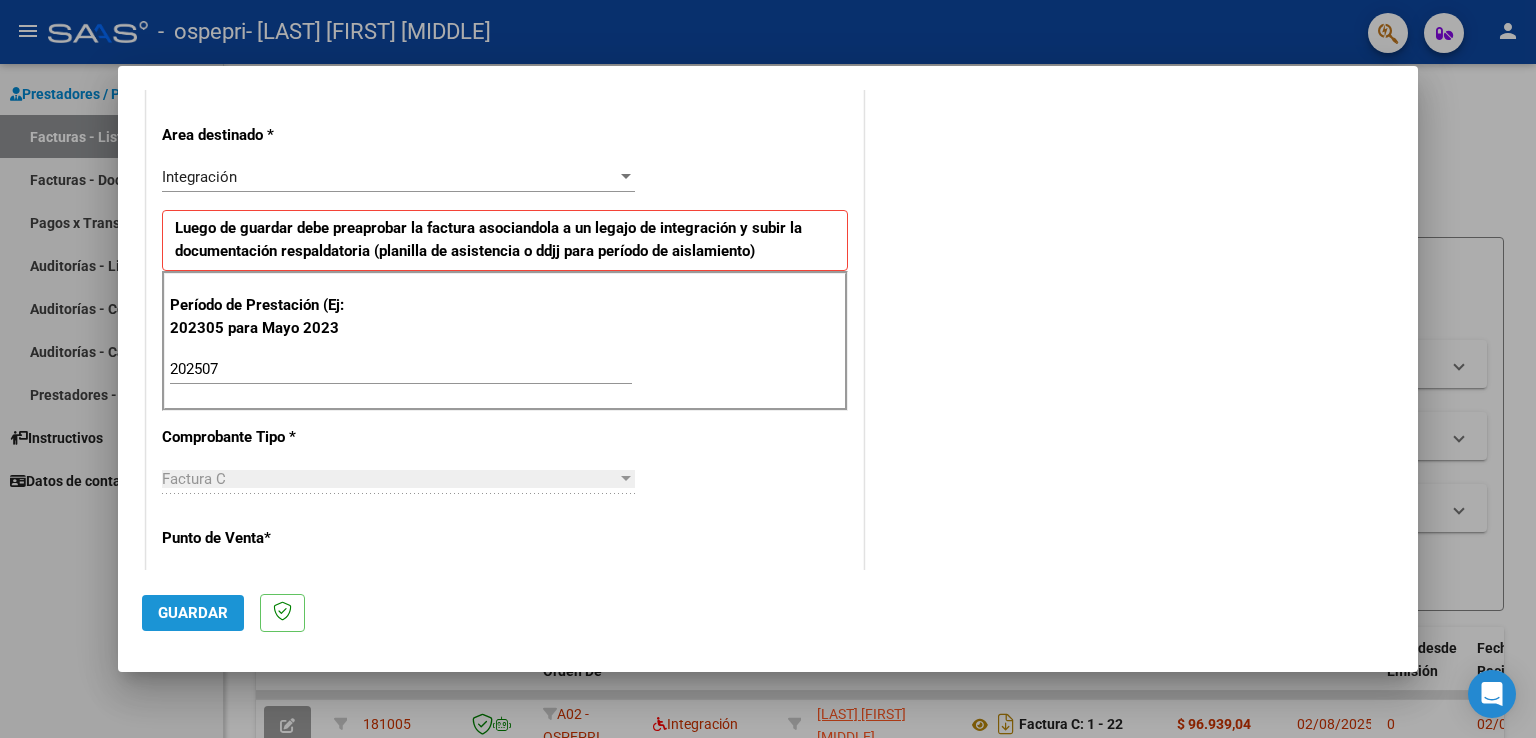 click on "Guardar" 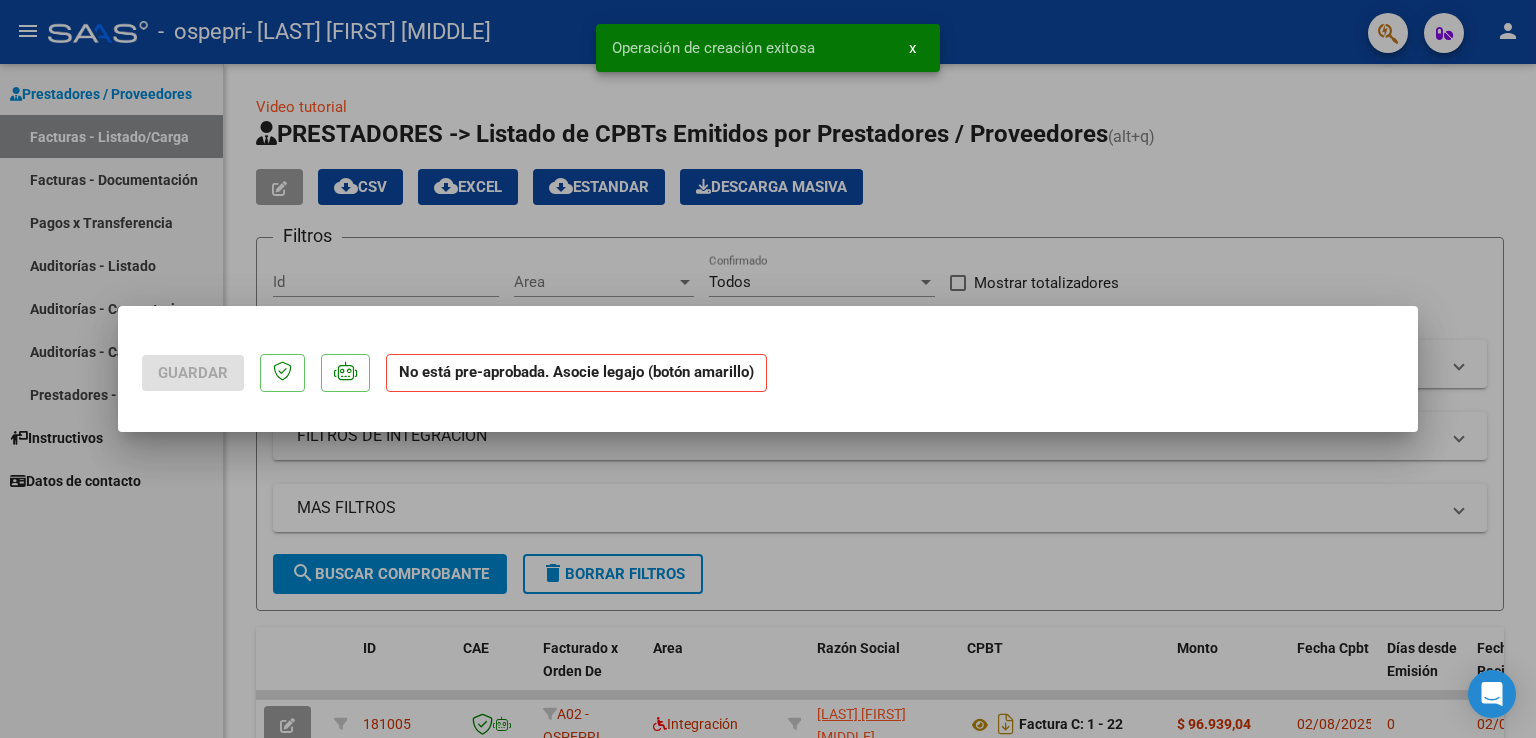 scroll, scrollTop: 0, scrollLeft: 0, axis: both 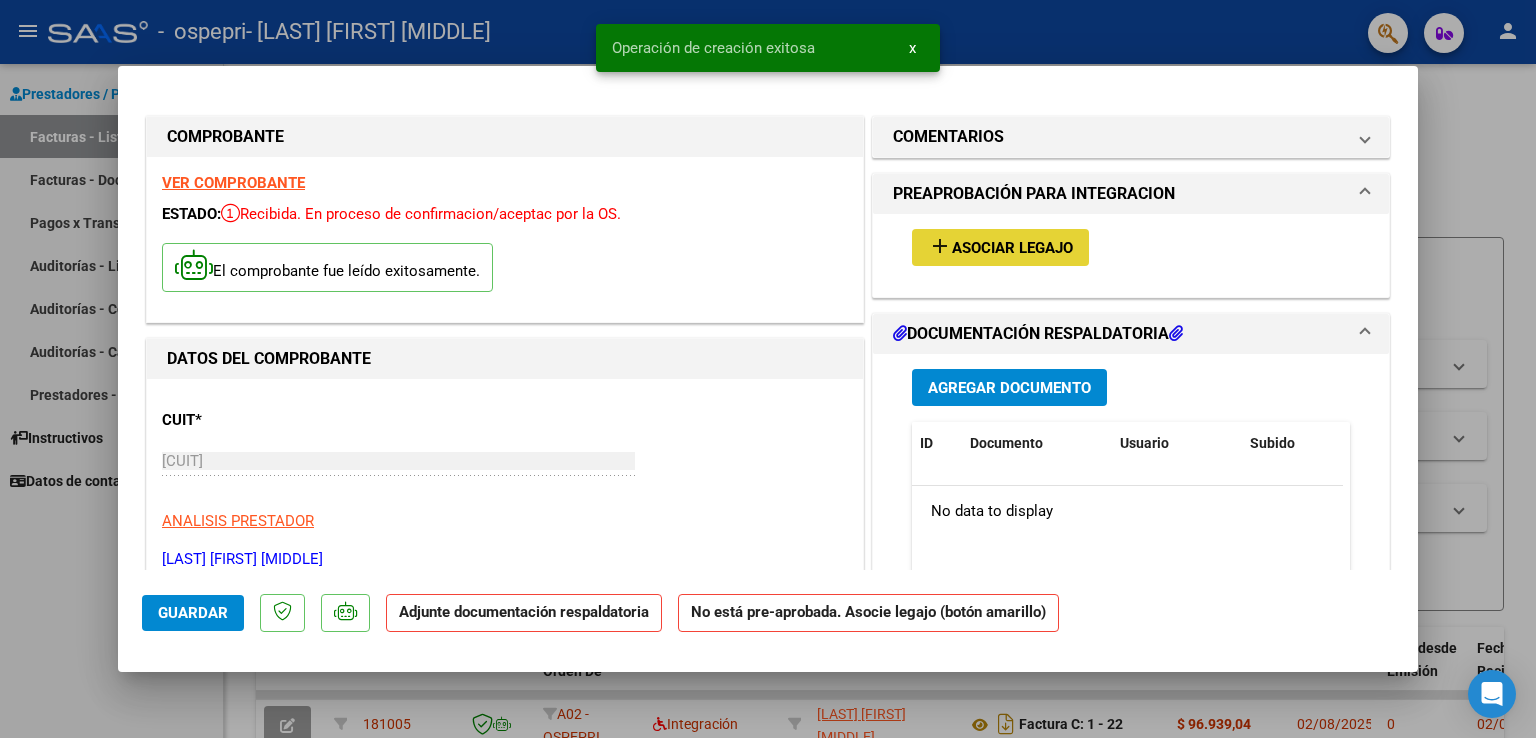 click on "Asociar Legajo" at bounding box center (1012, 248) 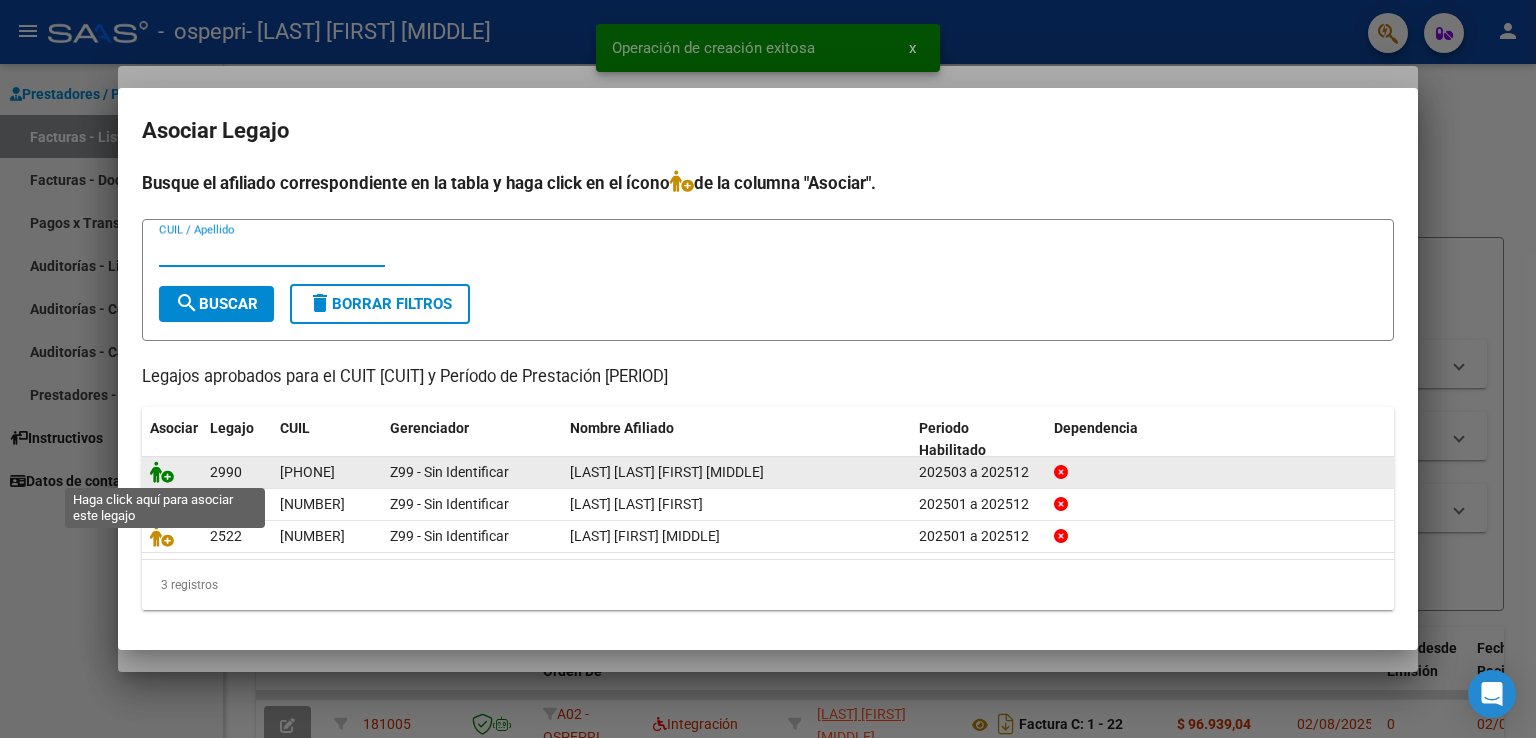 click 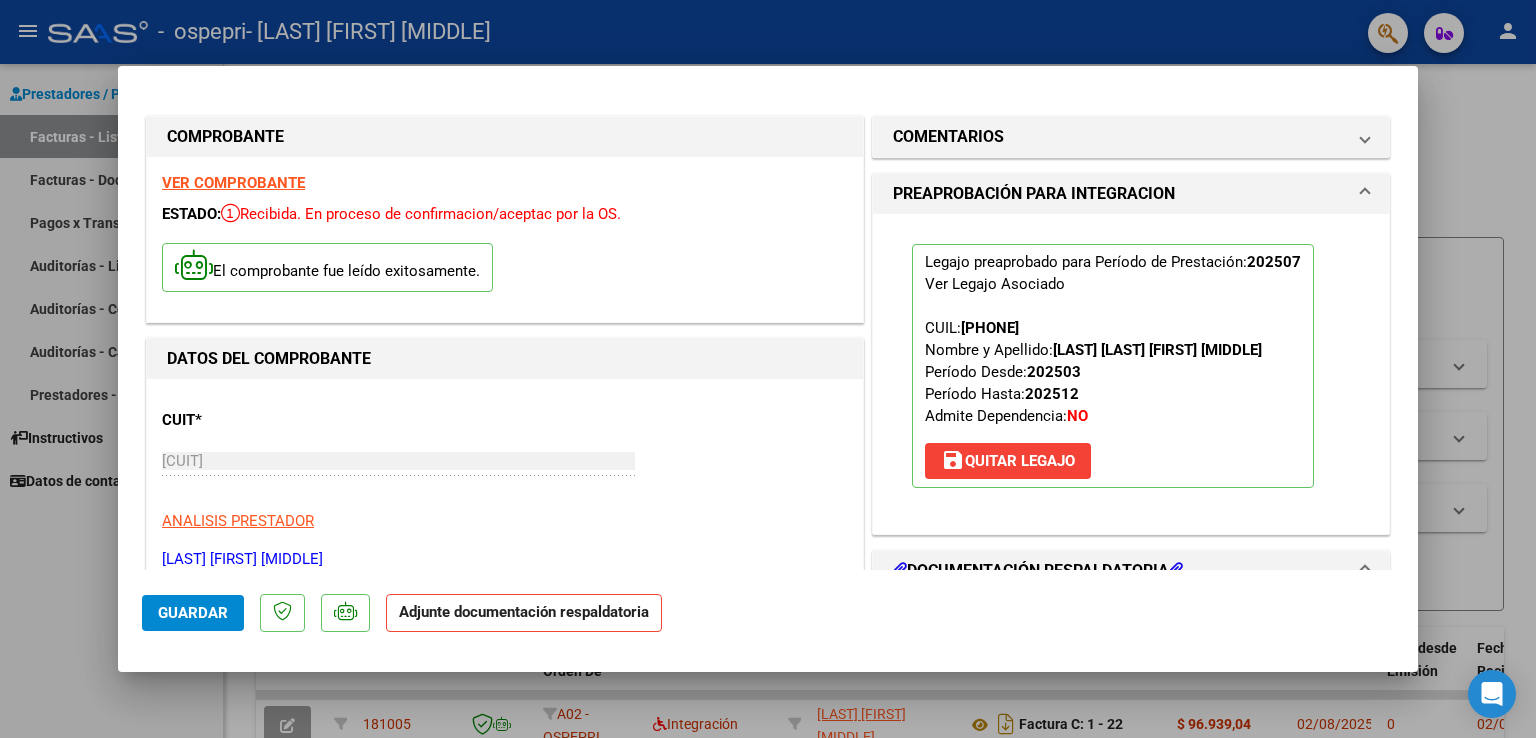 scroll, scrollTop: 300, scrollLeft: 0, axis: vertical 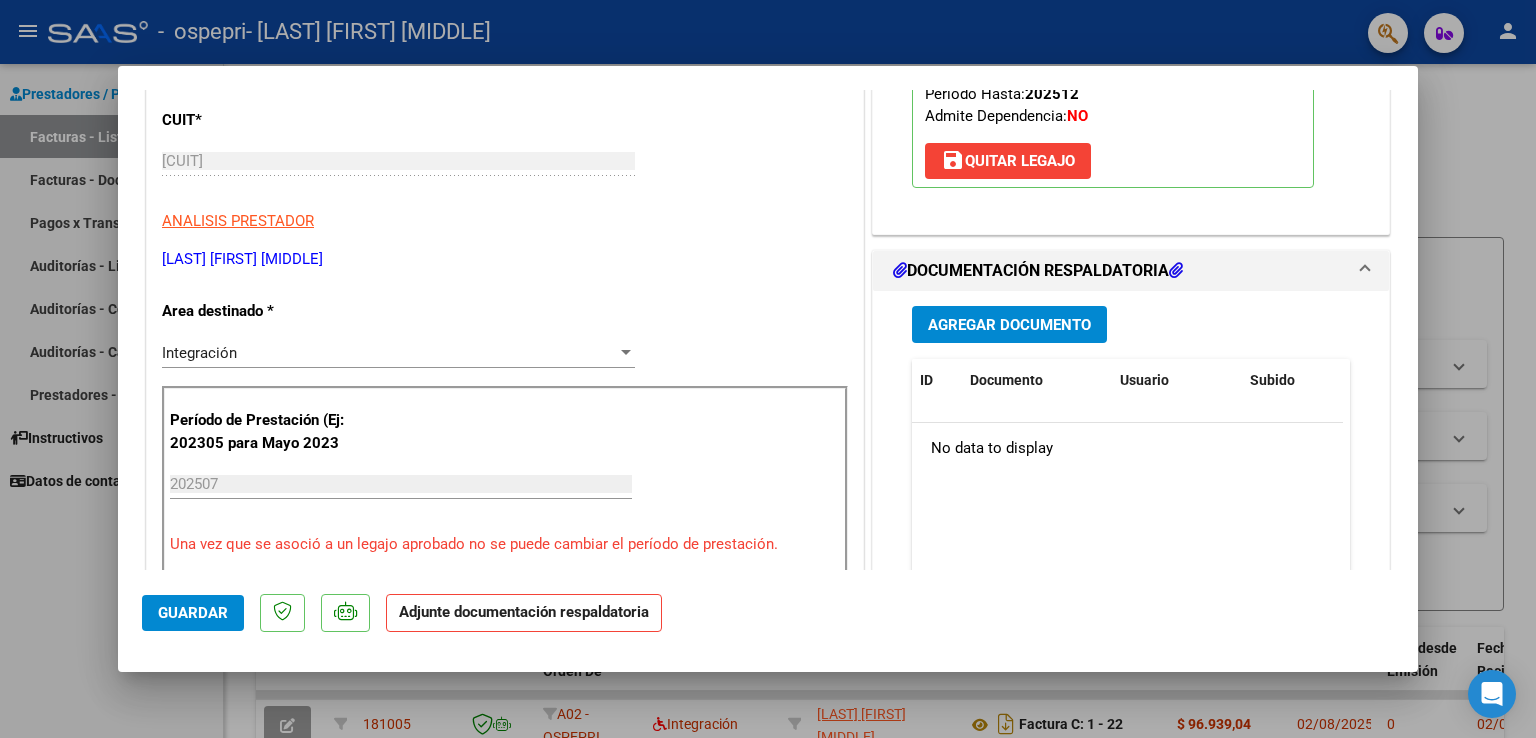 click on "Agregar Documento" at bounding box center (1009, 325) 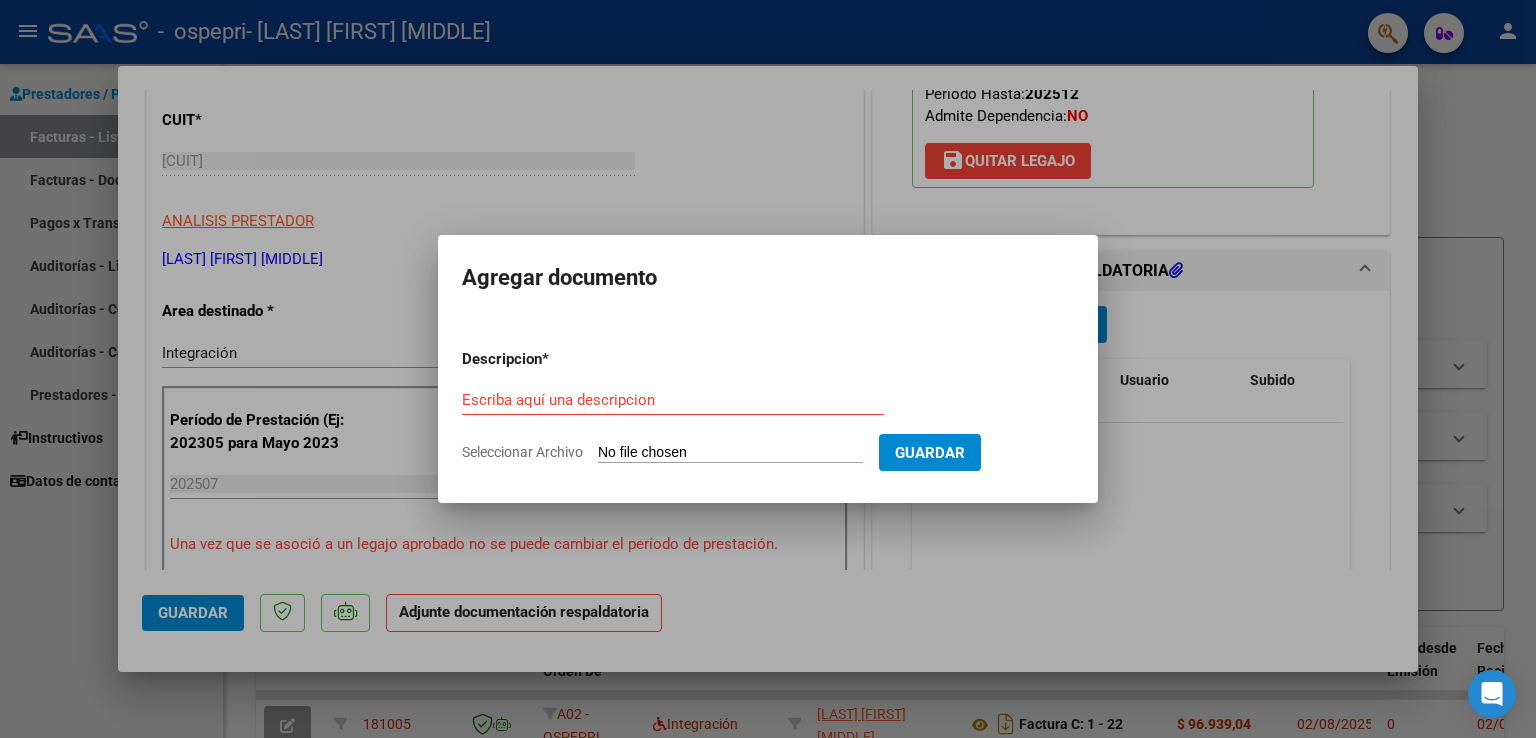click on "Seleccionar Archivo" 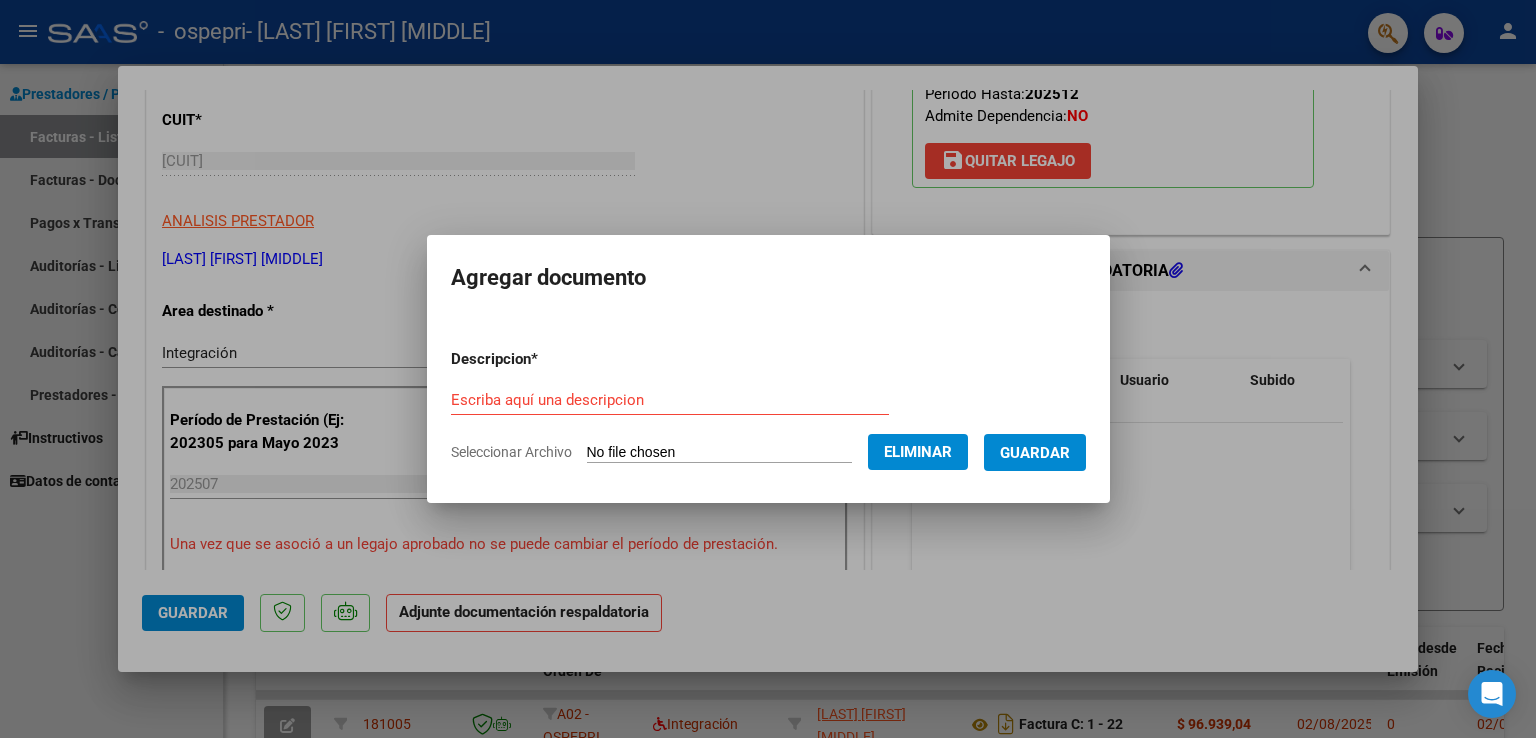 click on "Escriba aquí una descripcion" at bounding box center (670, 400) 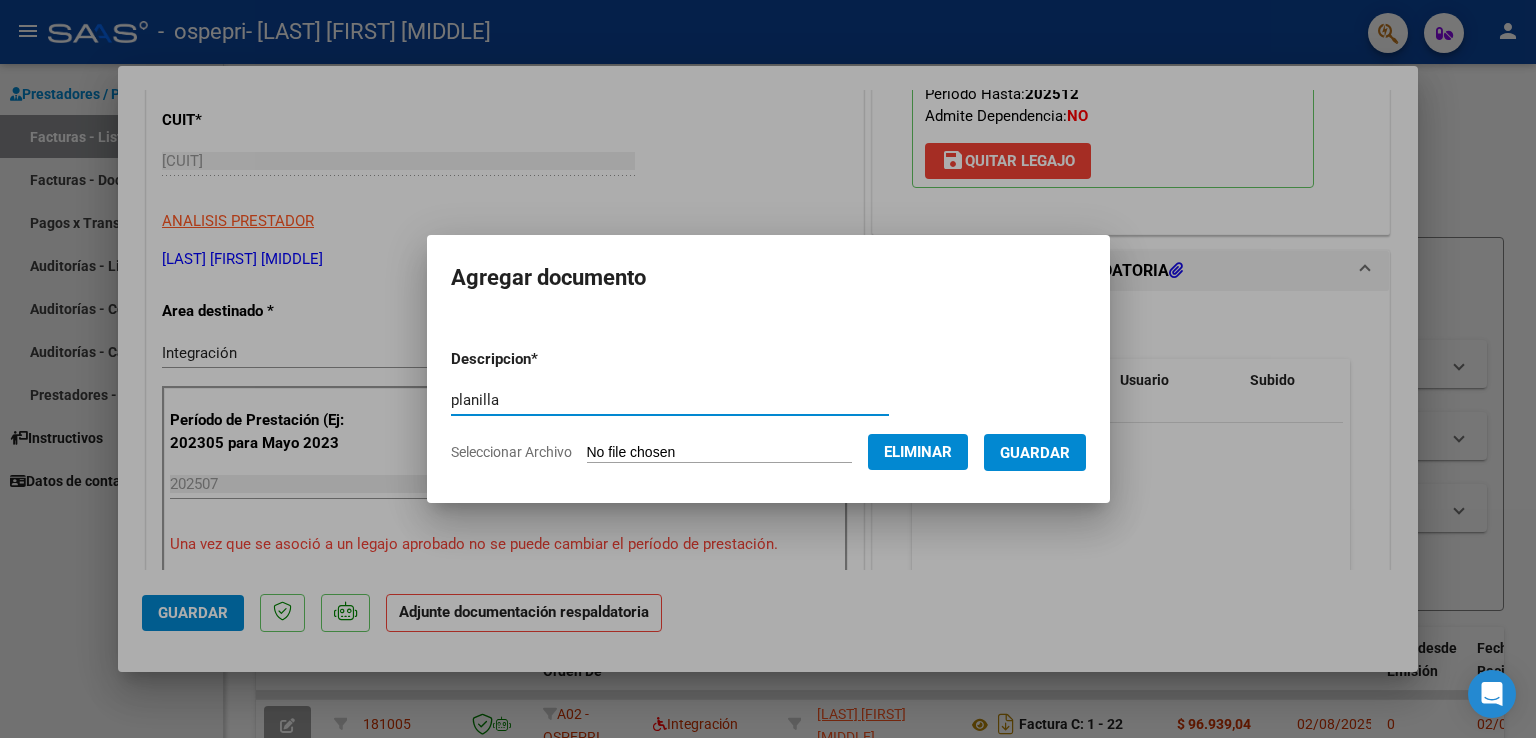 type on "planilla" 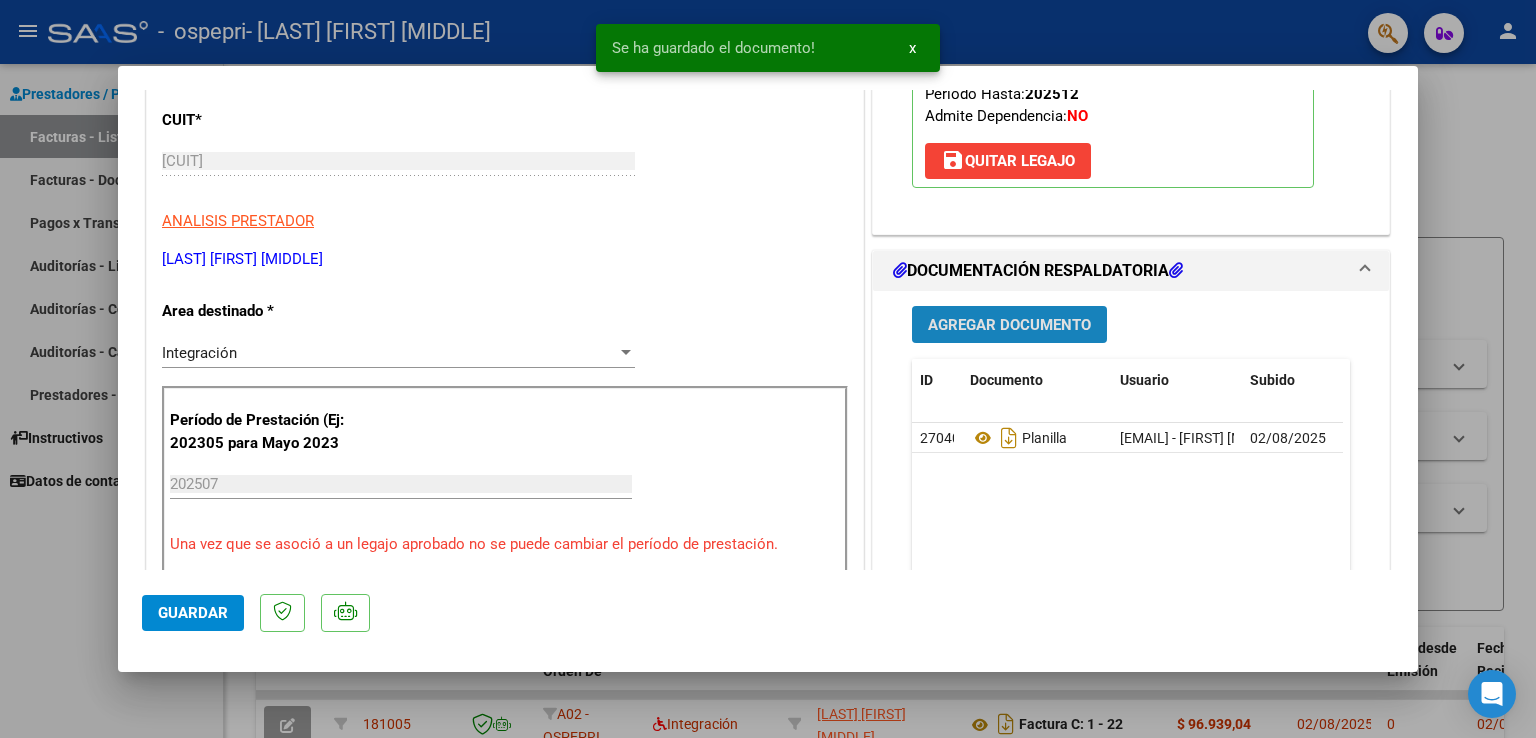 click on "Agregar Documento" at bounding box center (1009, 325) 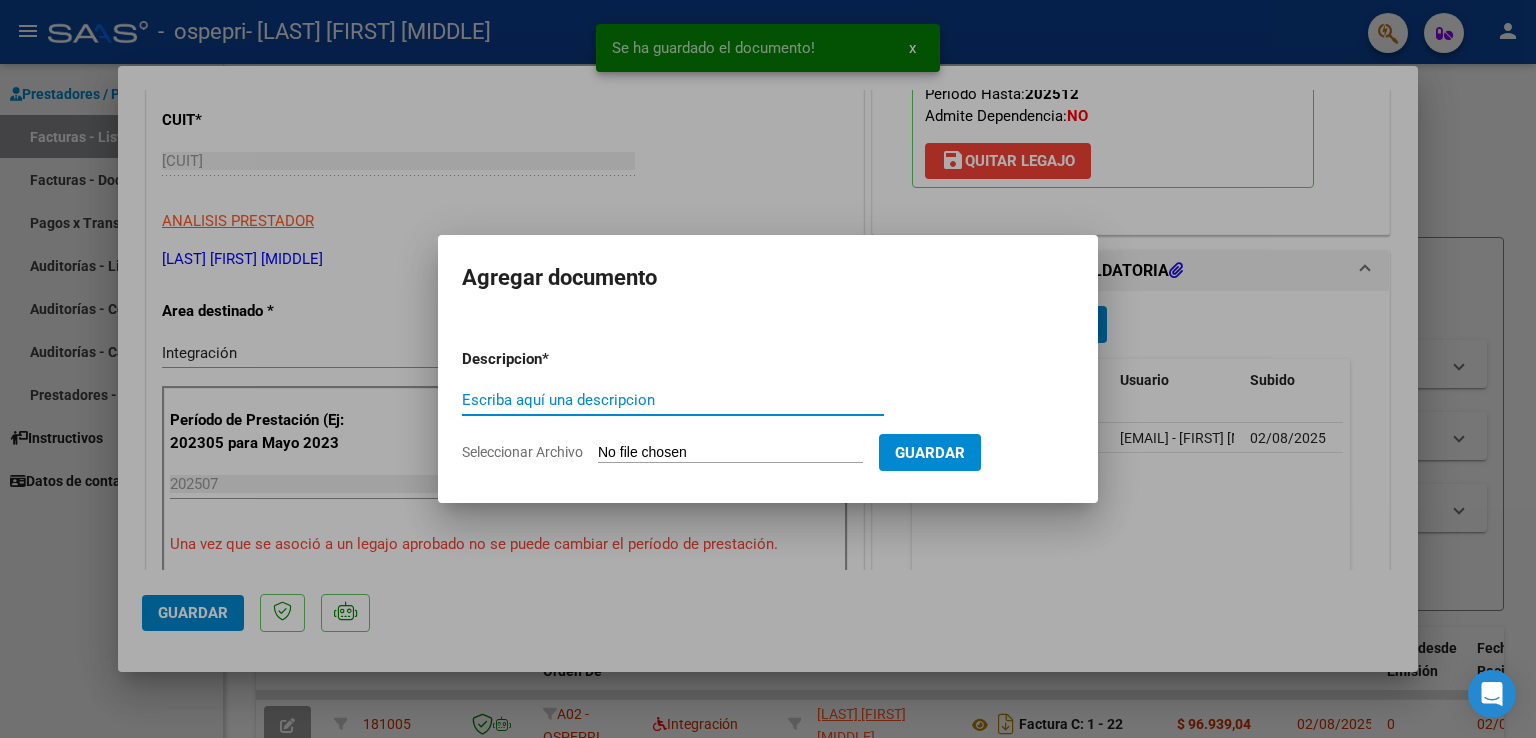 click on "Seleccionar Archivo" 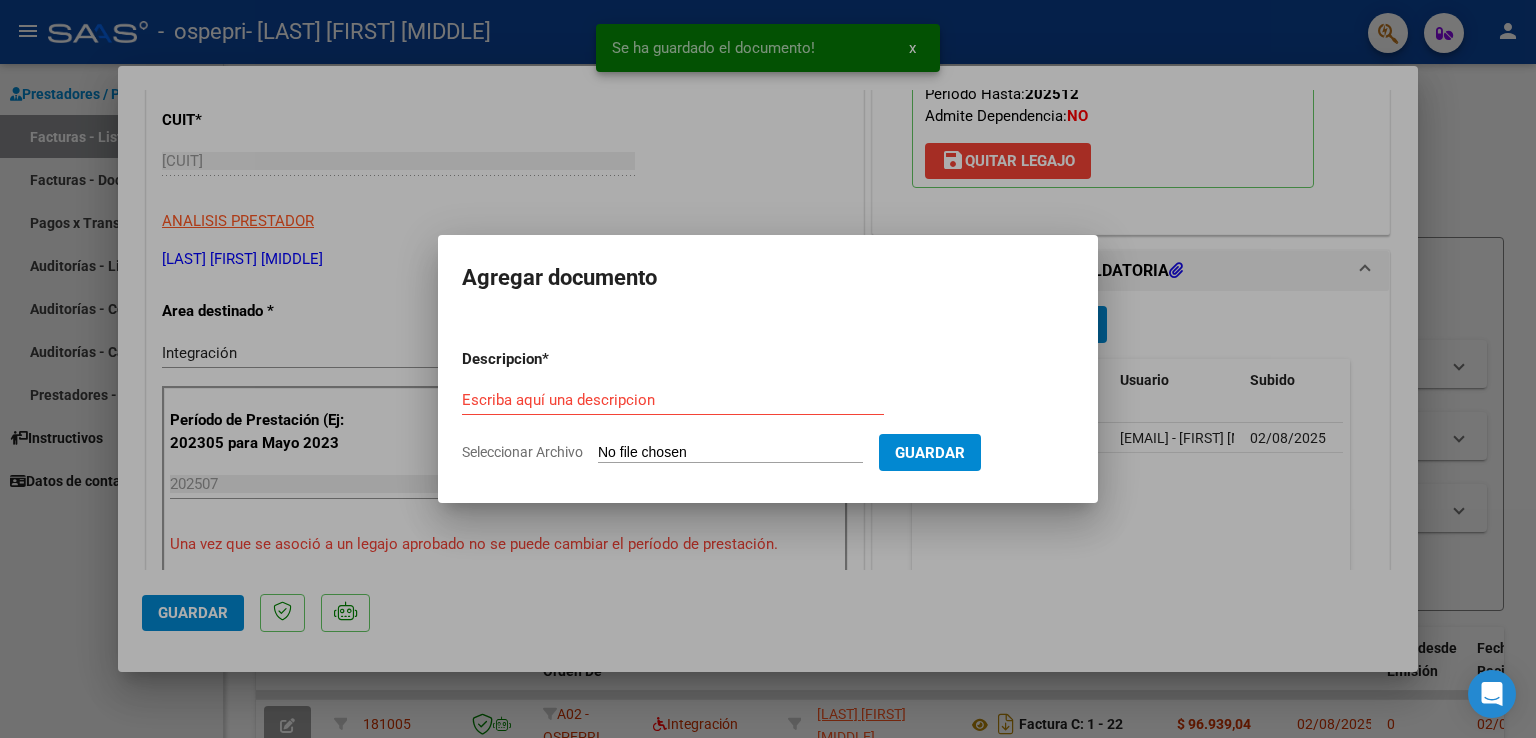 click on "Seleccionar Archivo" 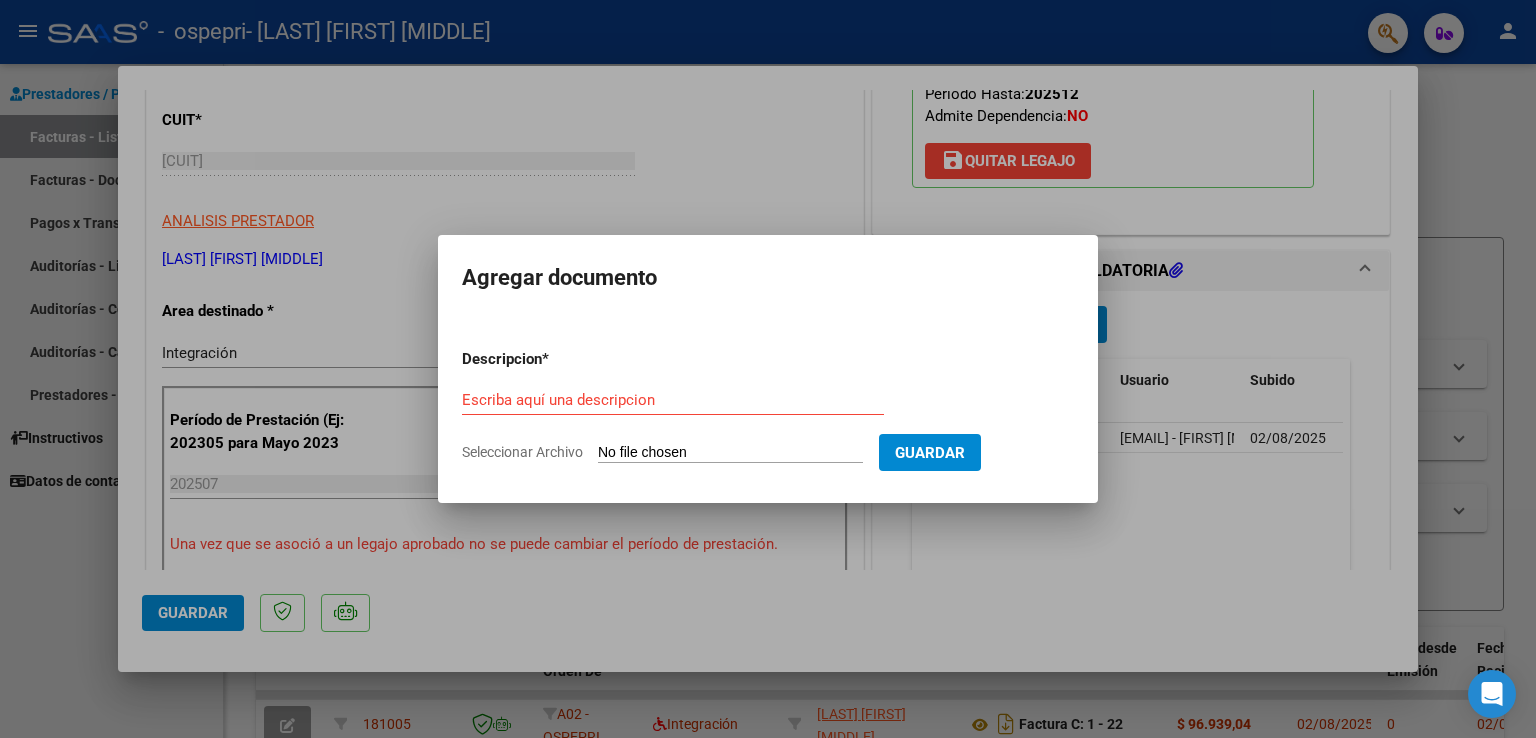 type on "C:\fakepath\[LAST] HOJA 2.jpeg" 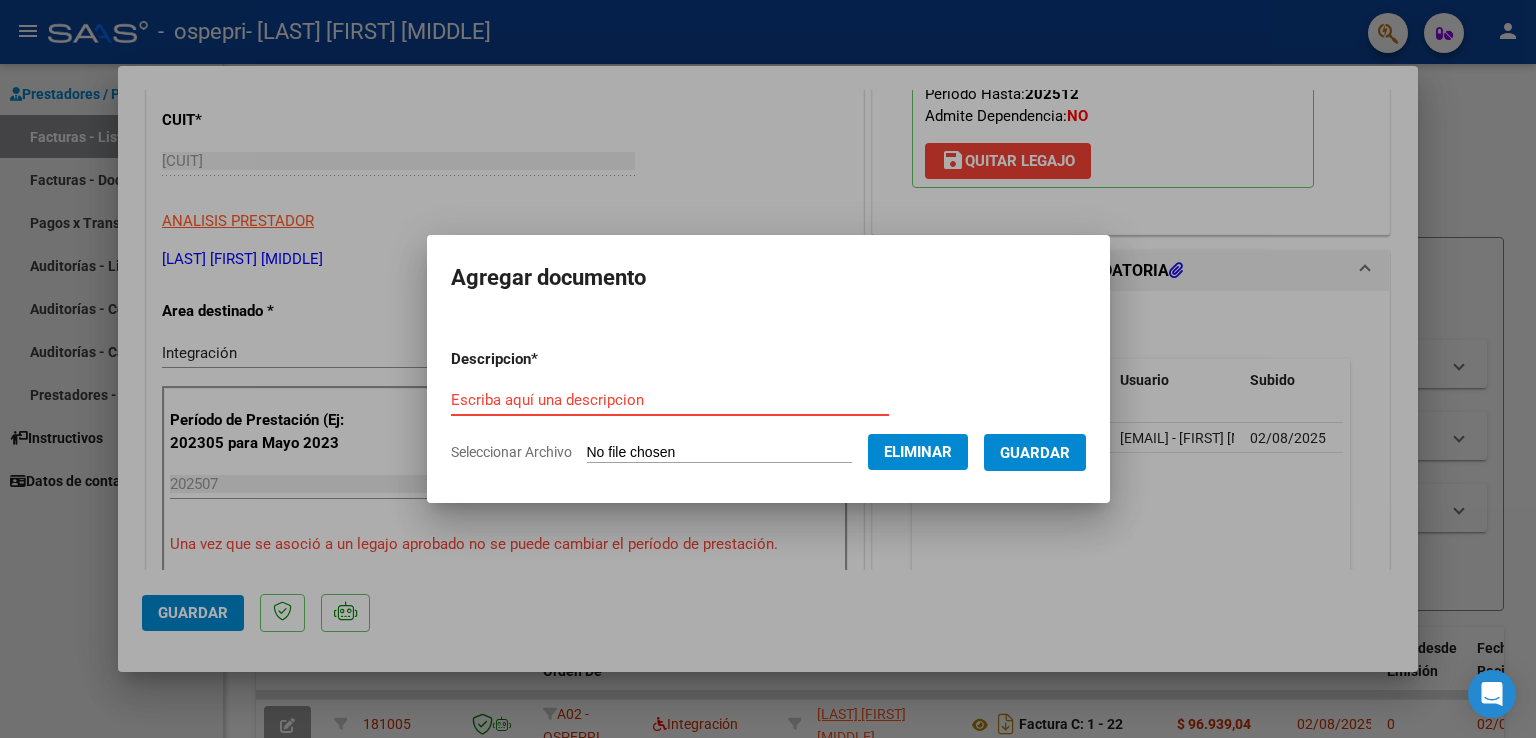 click on "Escriba aquí una descripcion" at bounding box center (670, 400) 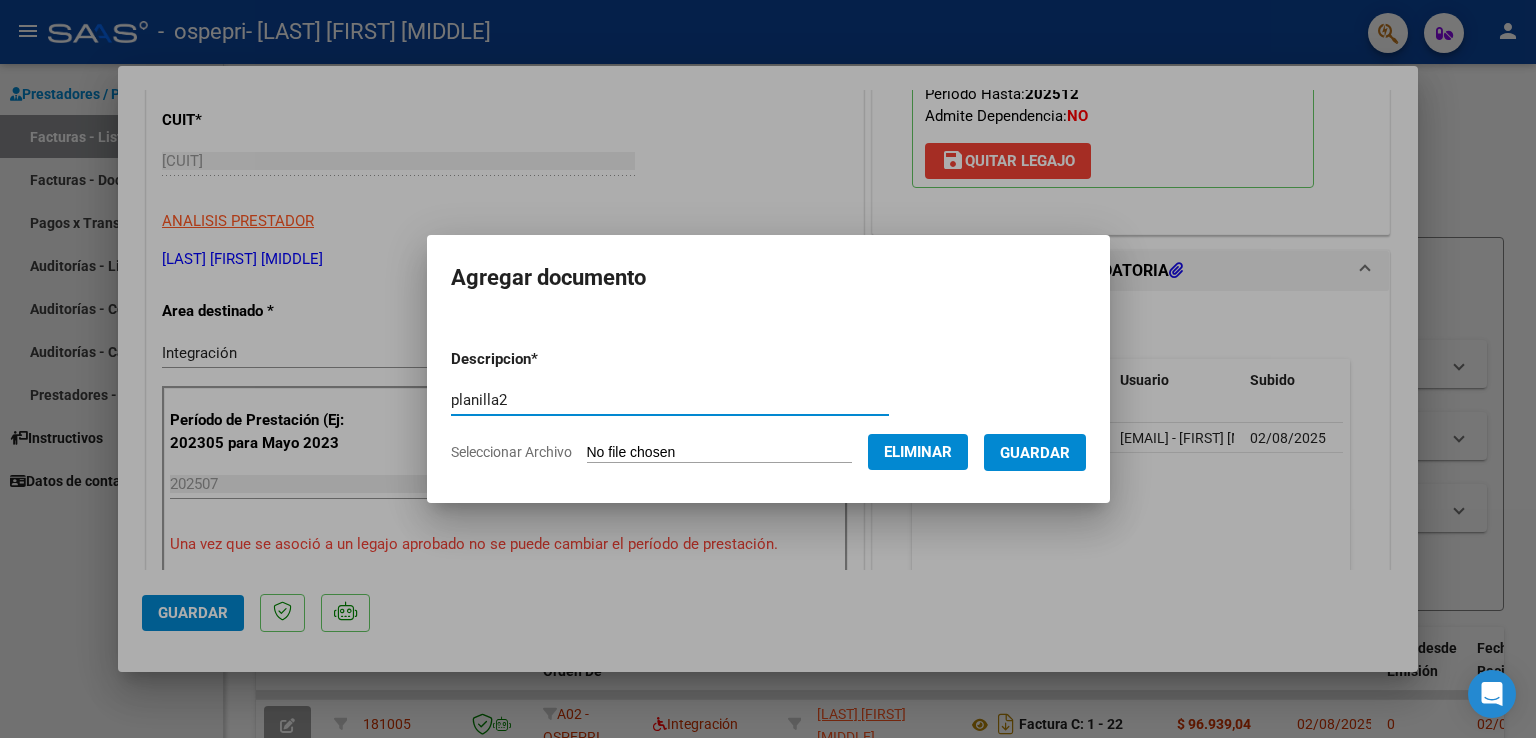 type on "planilla2" 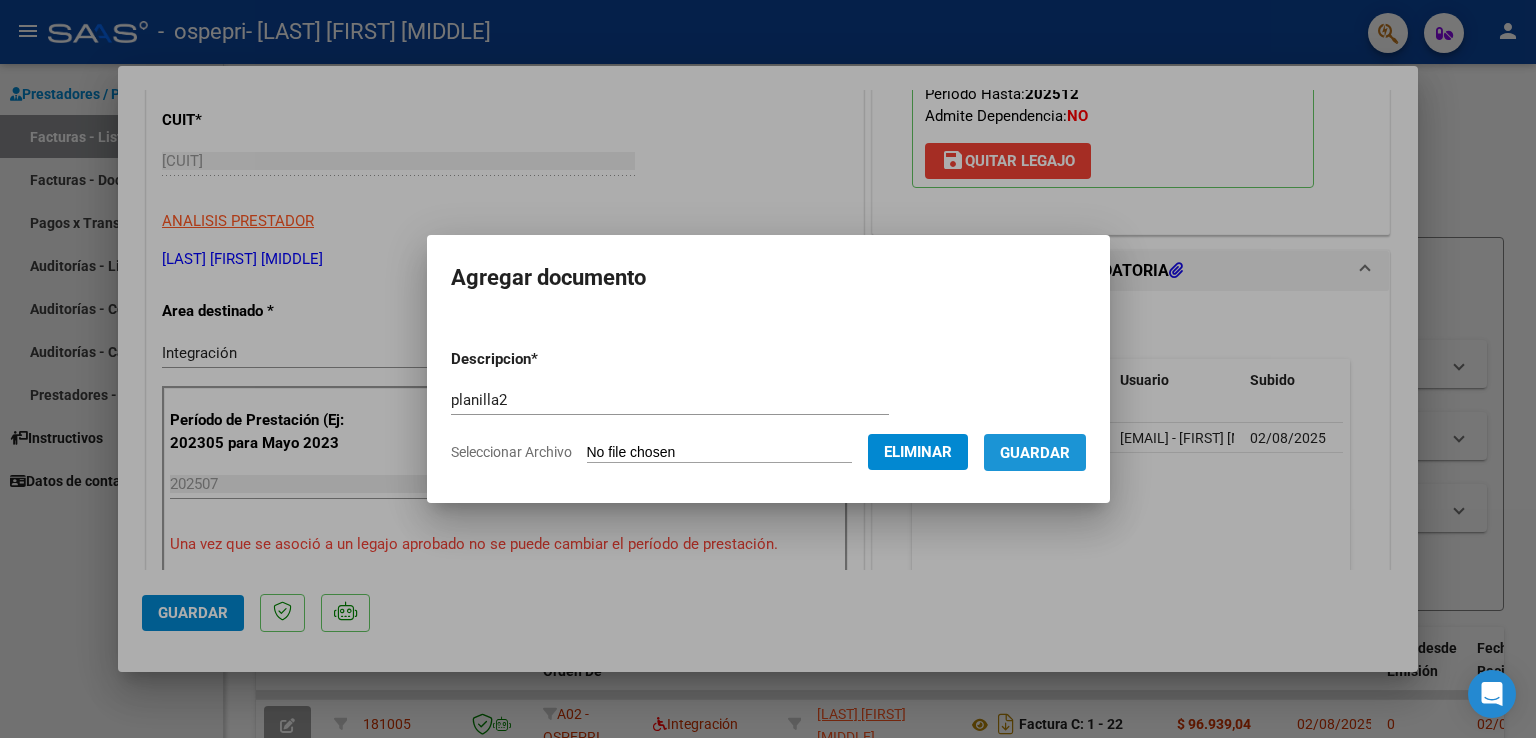 click on "Guardar" at bounding box center [1035, 453] 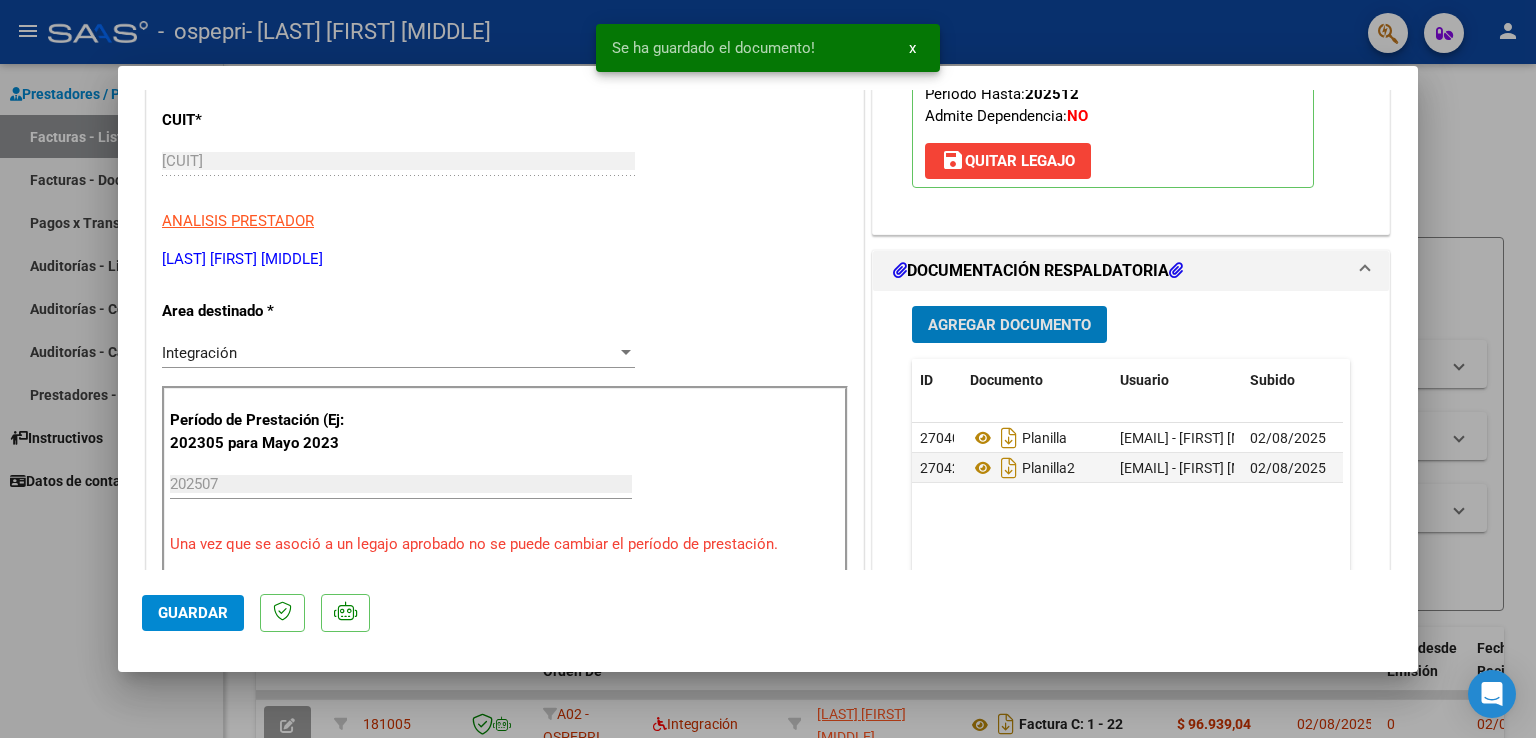 click on "Agregar Documento" at bounding box center (1009, 325) 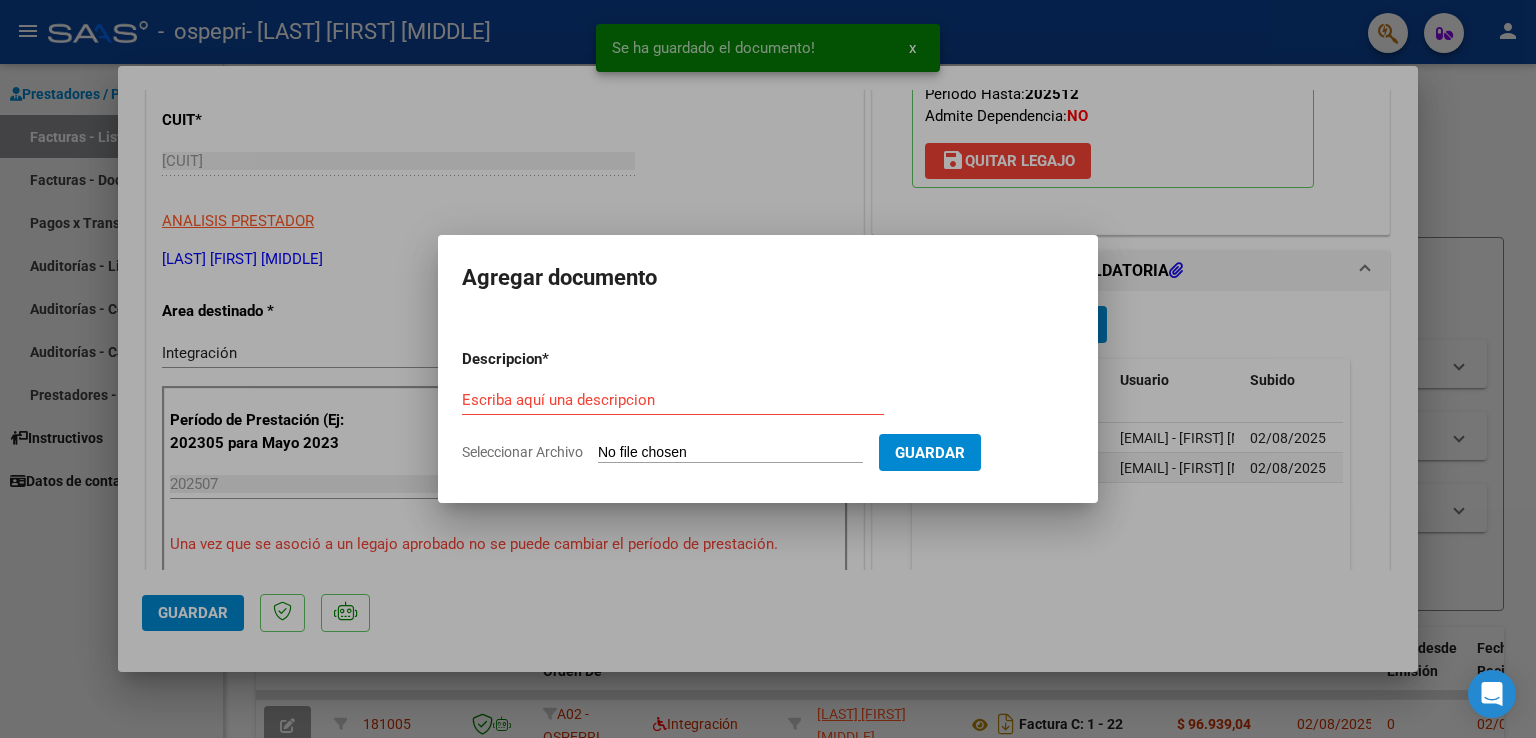 click on "Seleccionar Archivo" 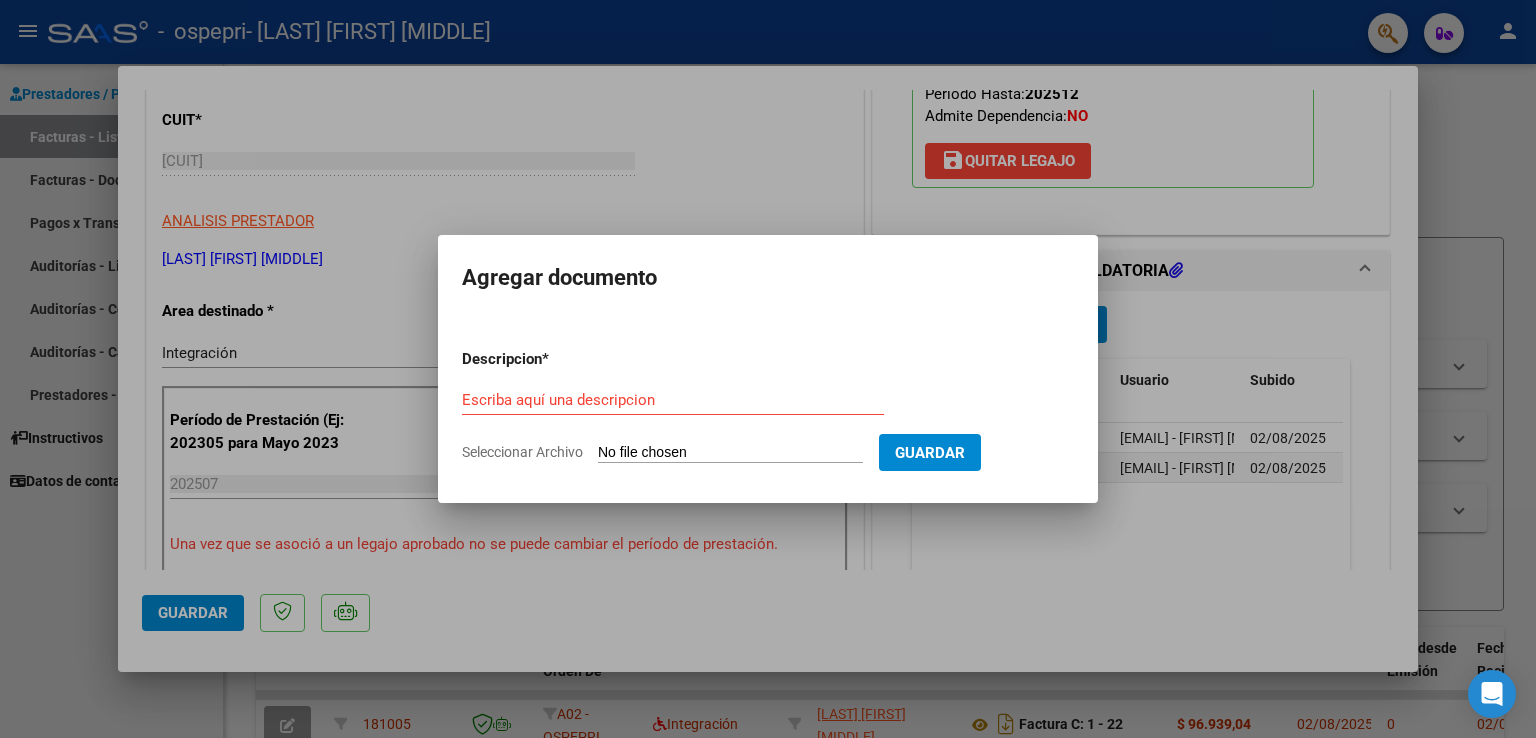 type on "C:\fakepath\[LAST] HOJA 3.jpeg" 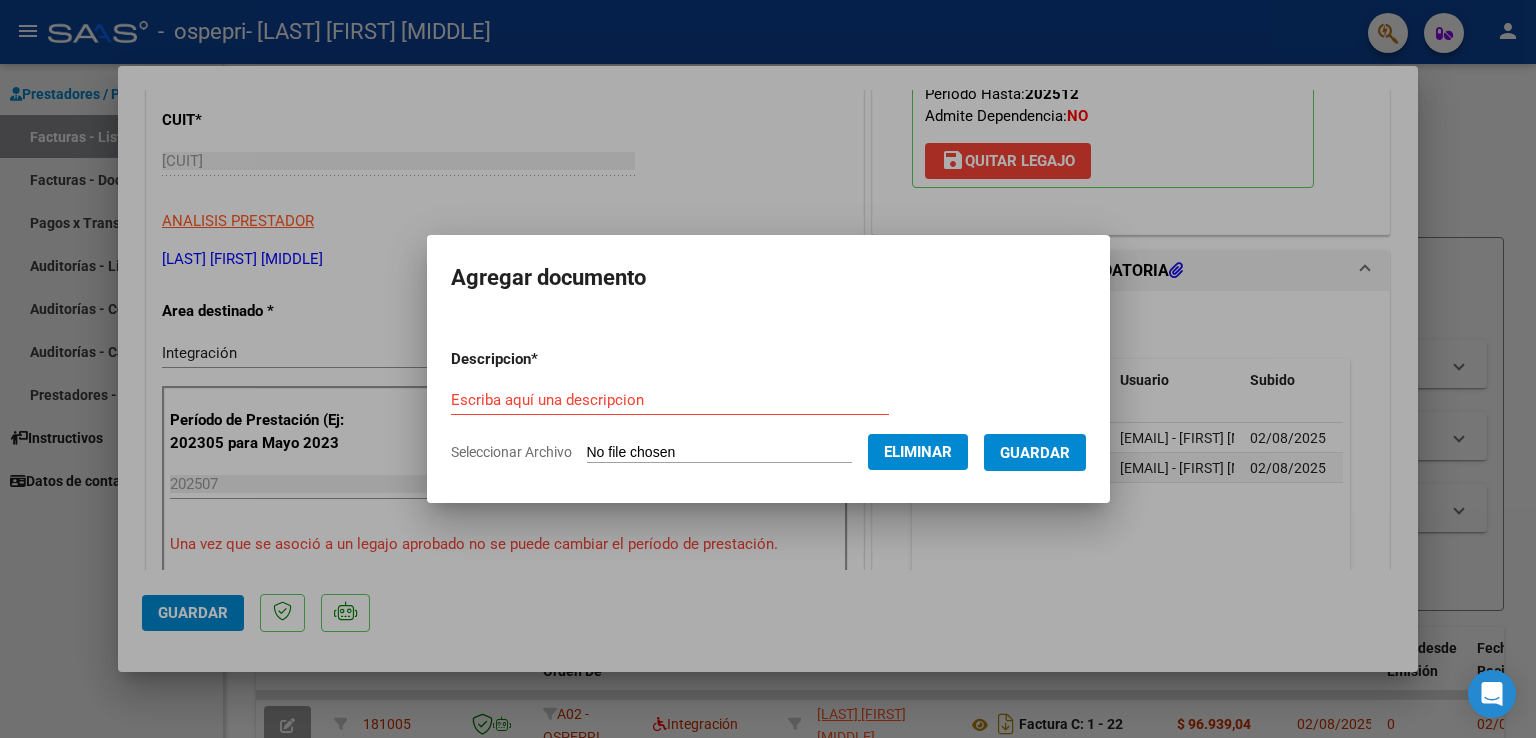 click on "Escriba aquí una descripcion" at bounding box center (670, 400) 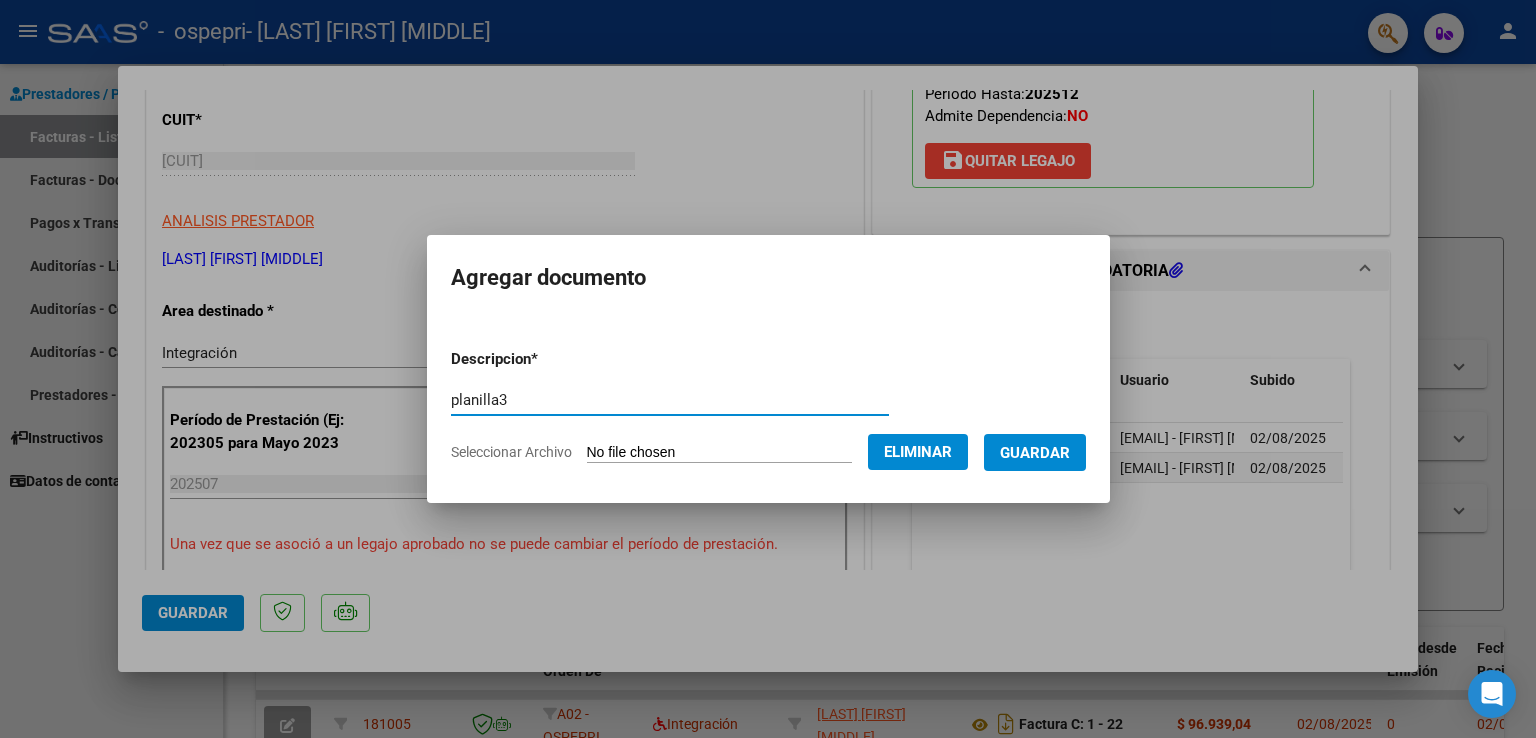 type on "planilla3" 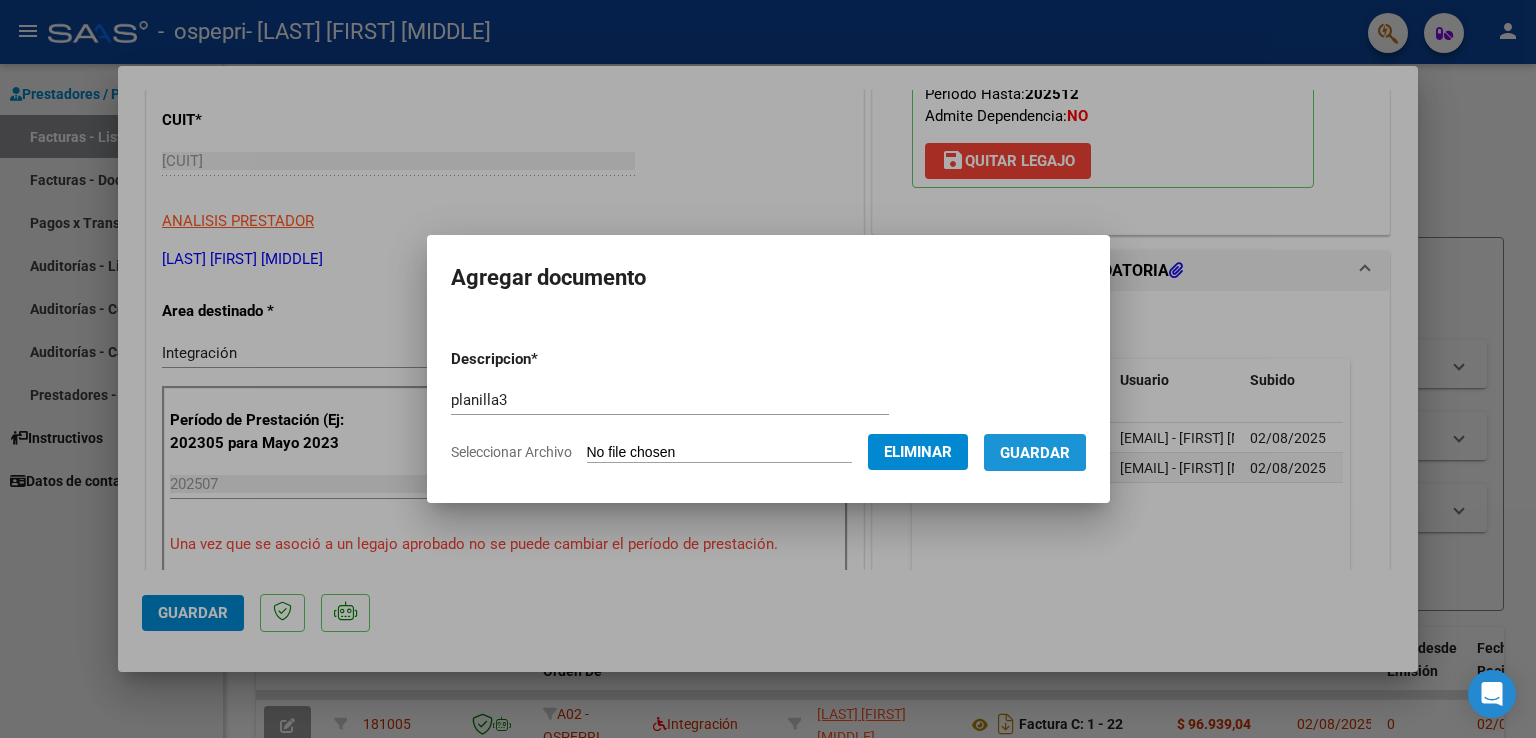 click on "Guardar" at bounding box center [1035, 453] 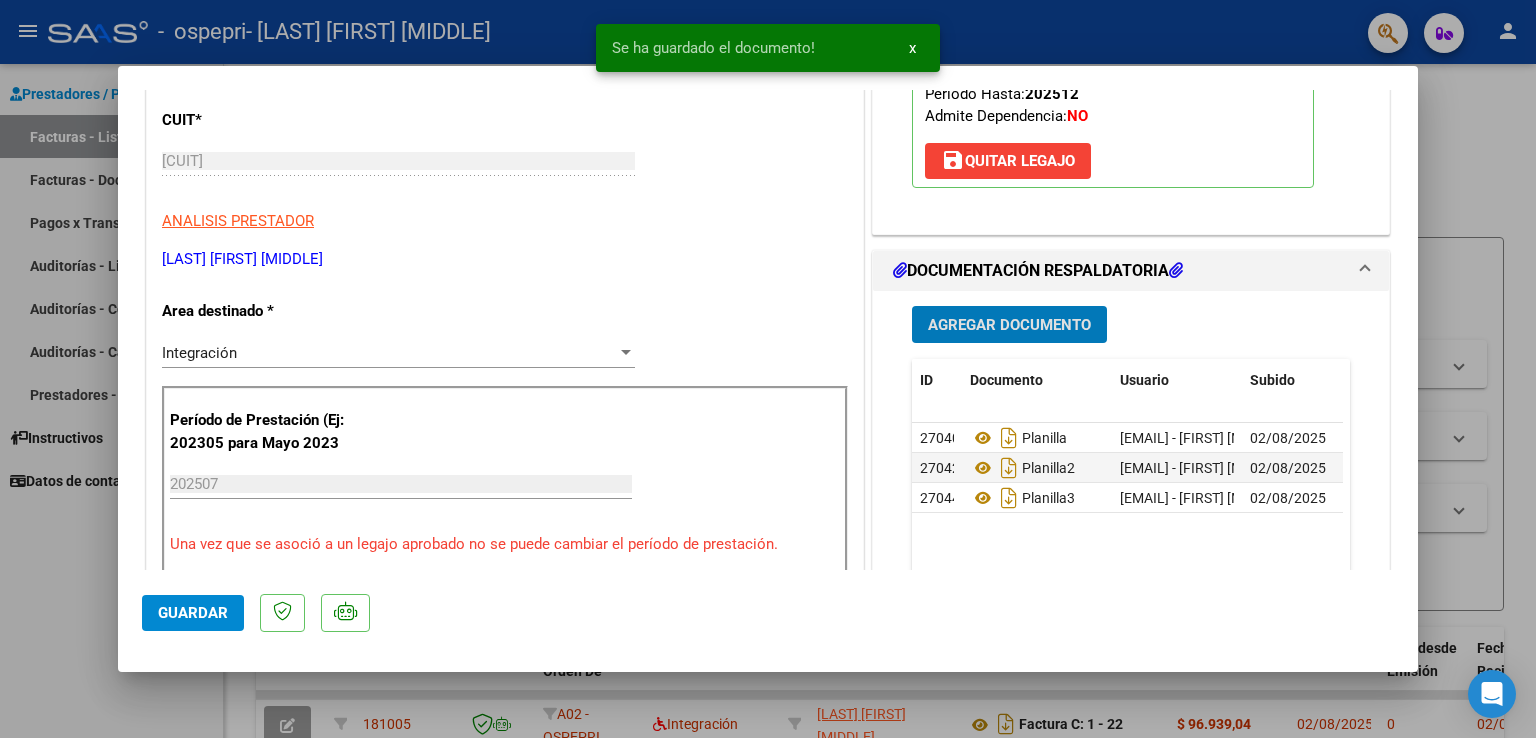 click on "Agregar Documento" at bounding box center (1009, 325) 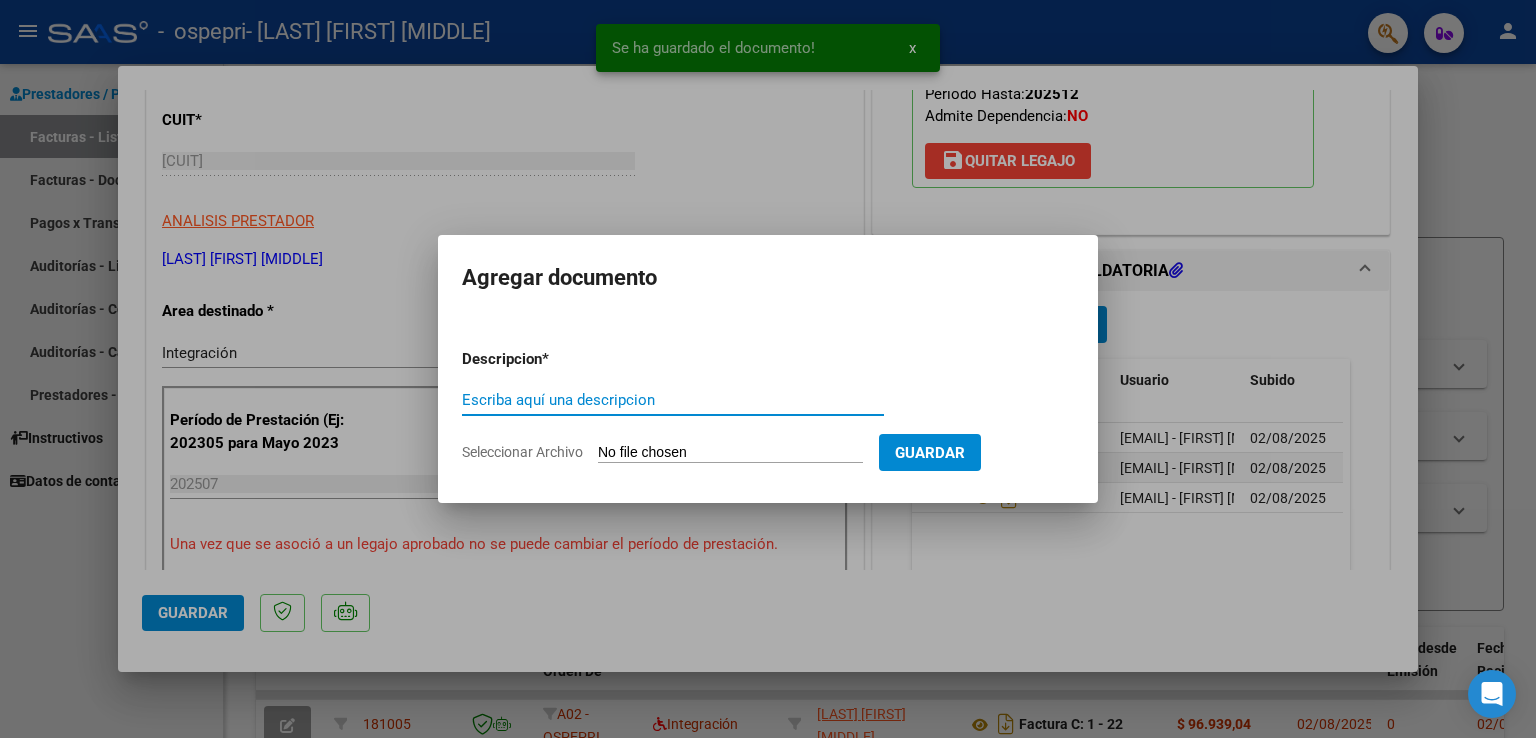 click on "Seleccionar Archivo" 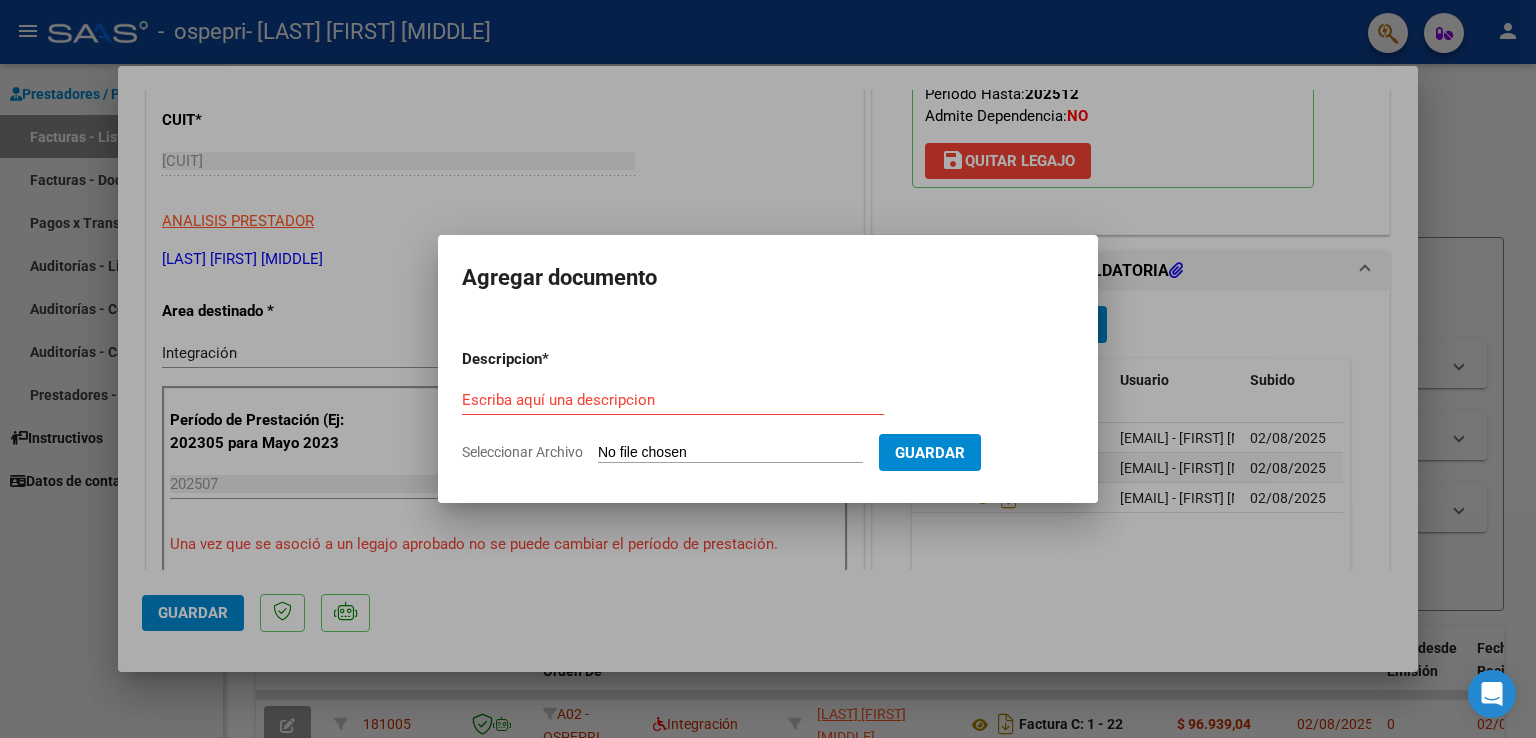 type on "C:\fakepath\[LAST], [FIRST] [MIDDLE].pdf" 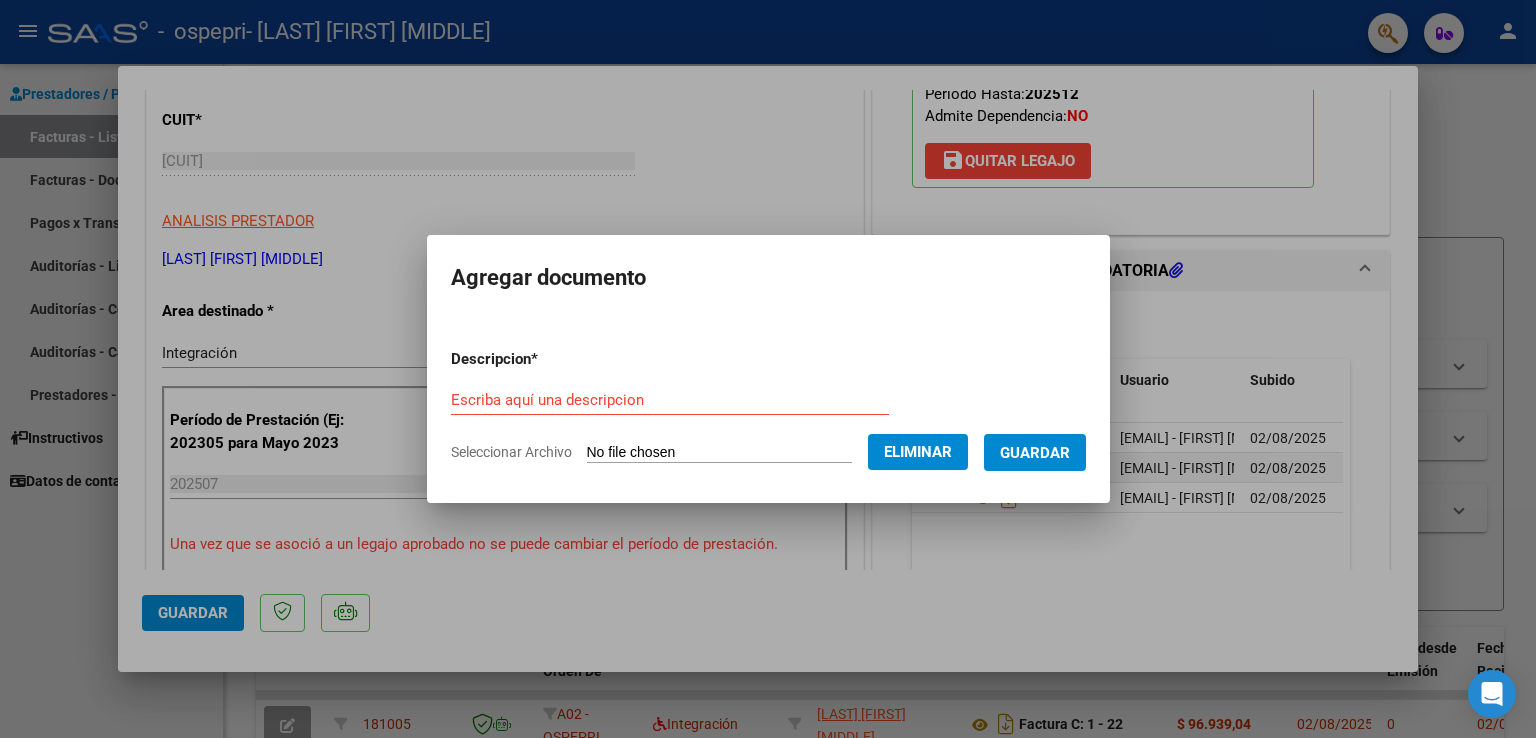 click on "Escriba aquí una descripcion" at bounding box center (670, 400) 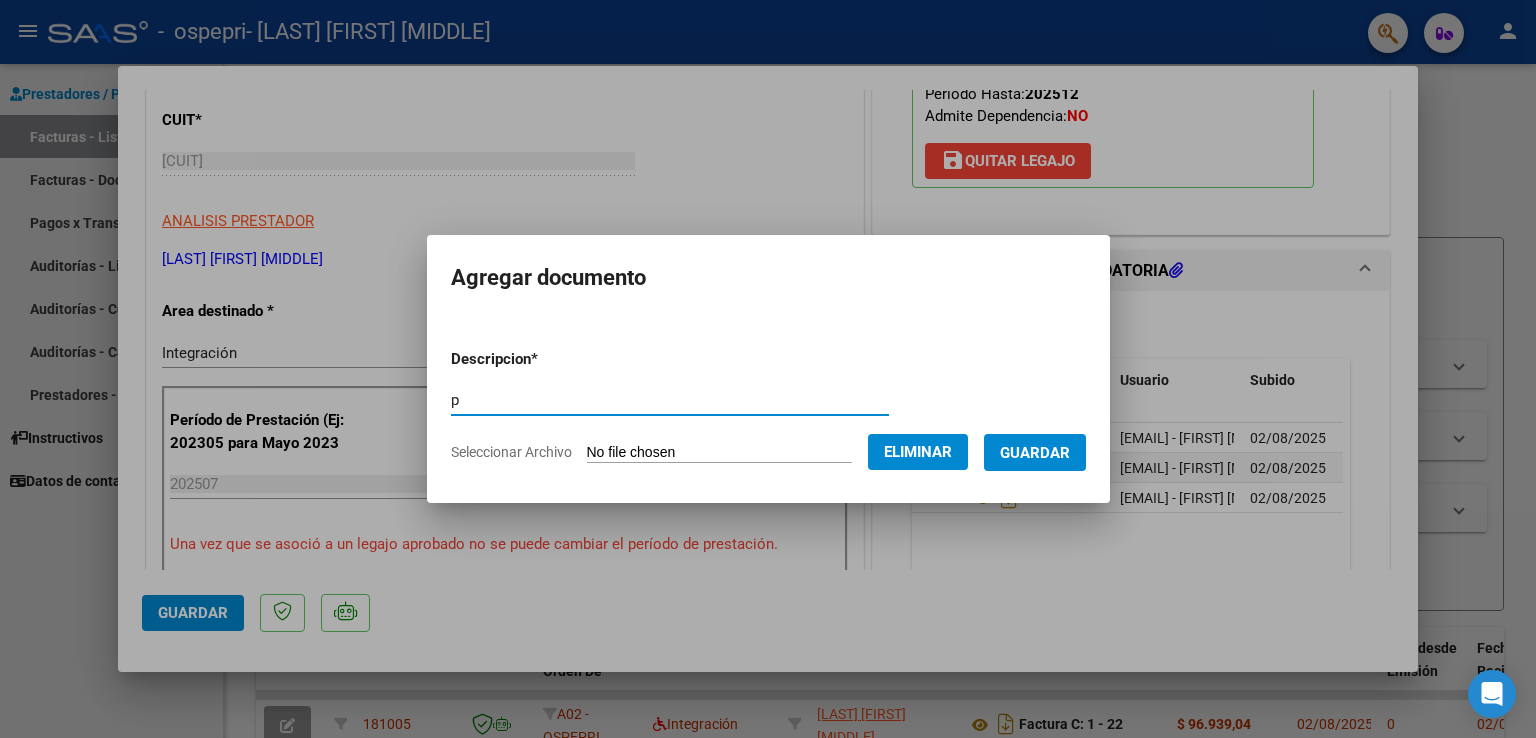 type on "p" 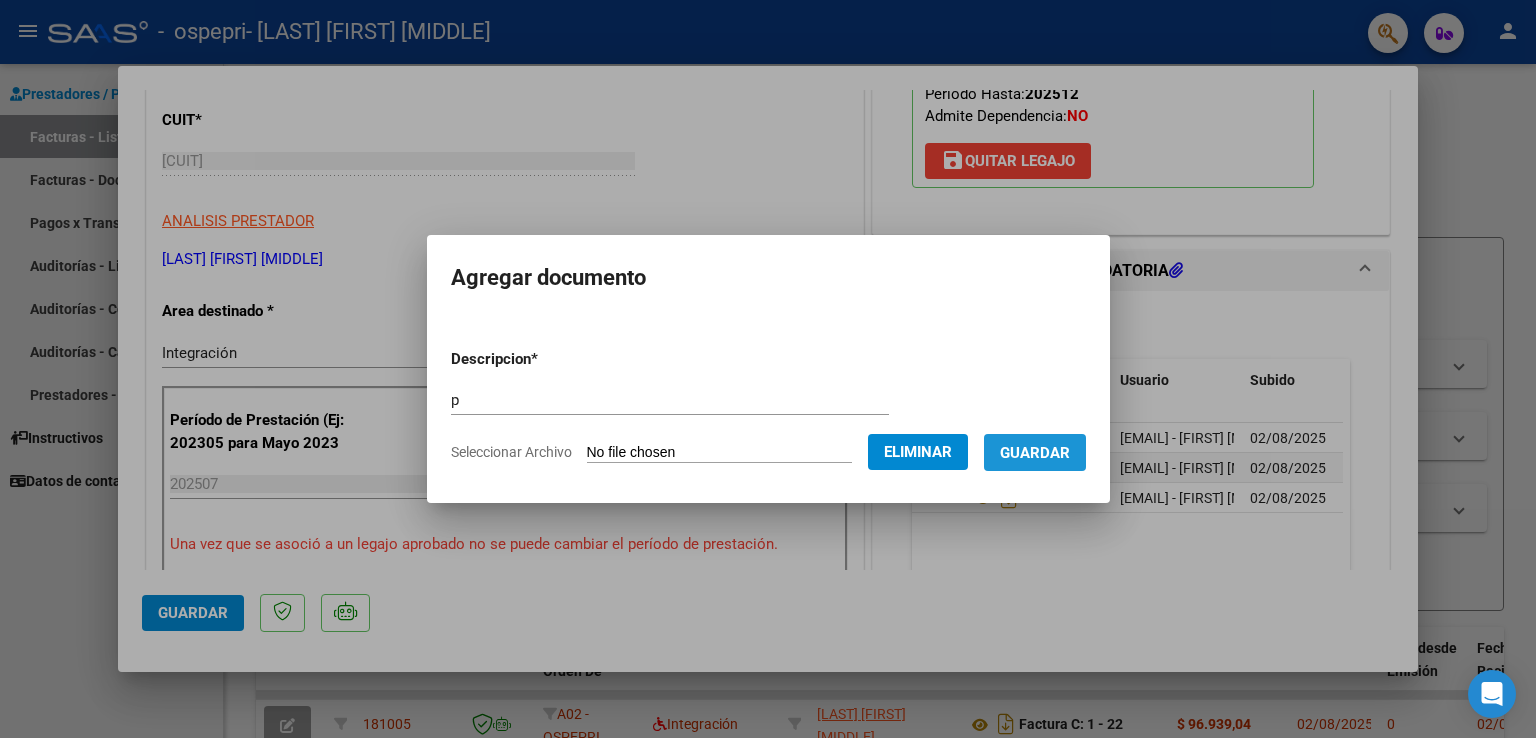 click on "Guardar" at bounding box center [1035, 453] 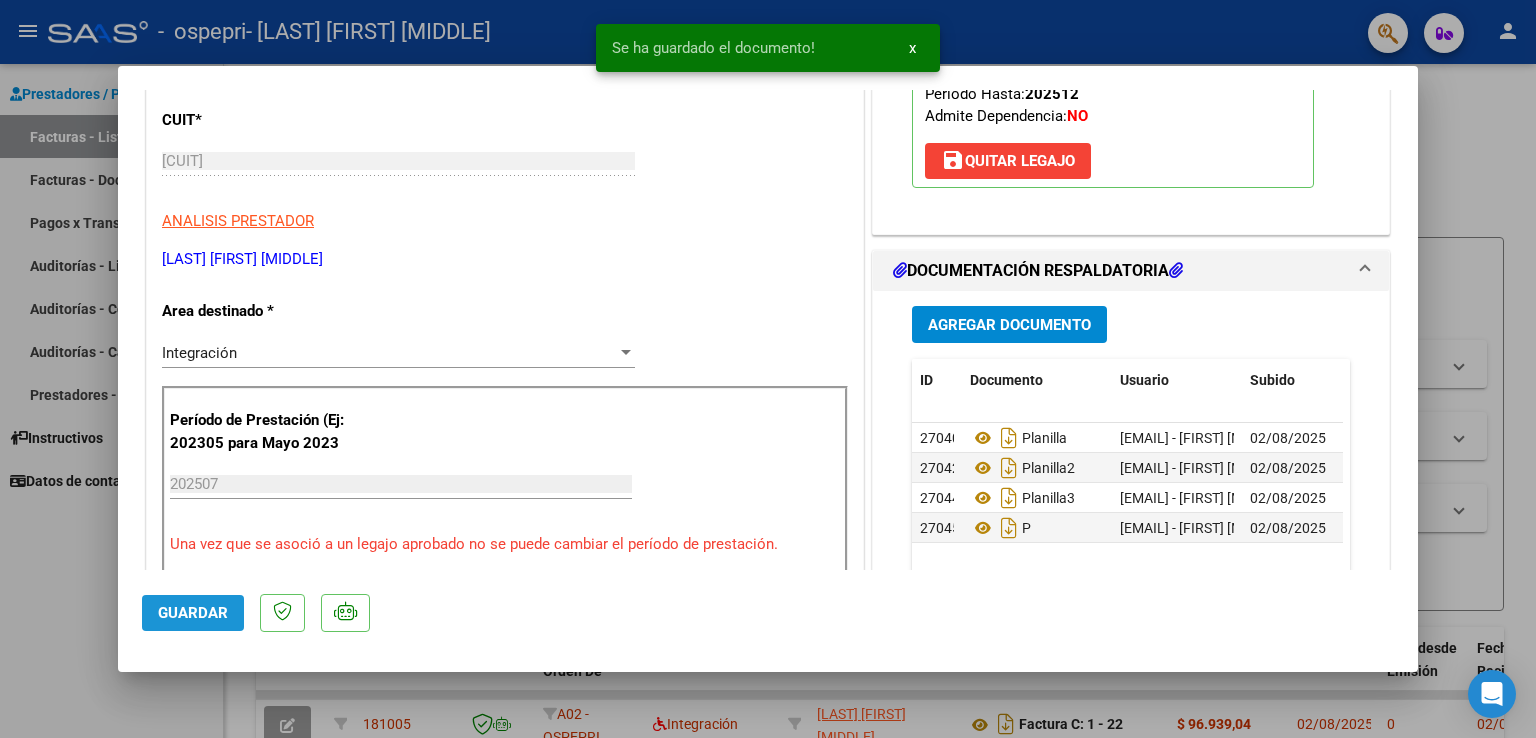 click on "Guardar" 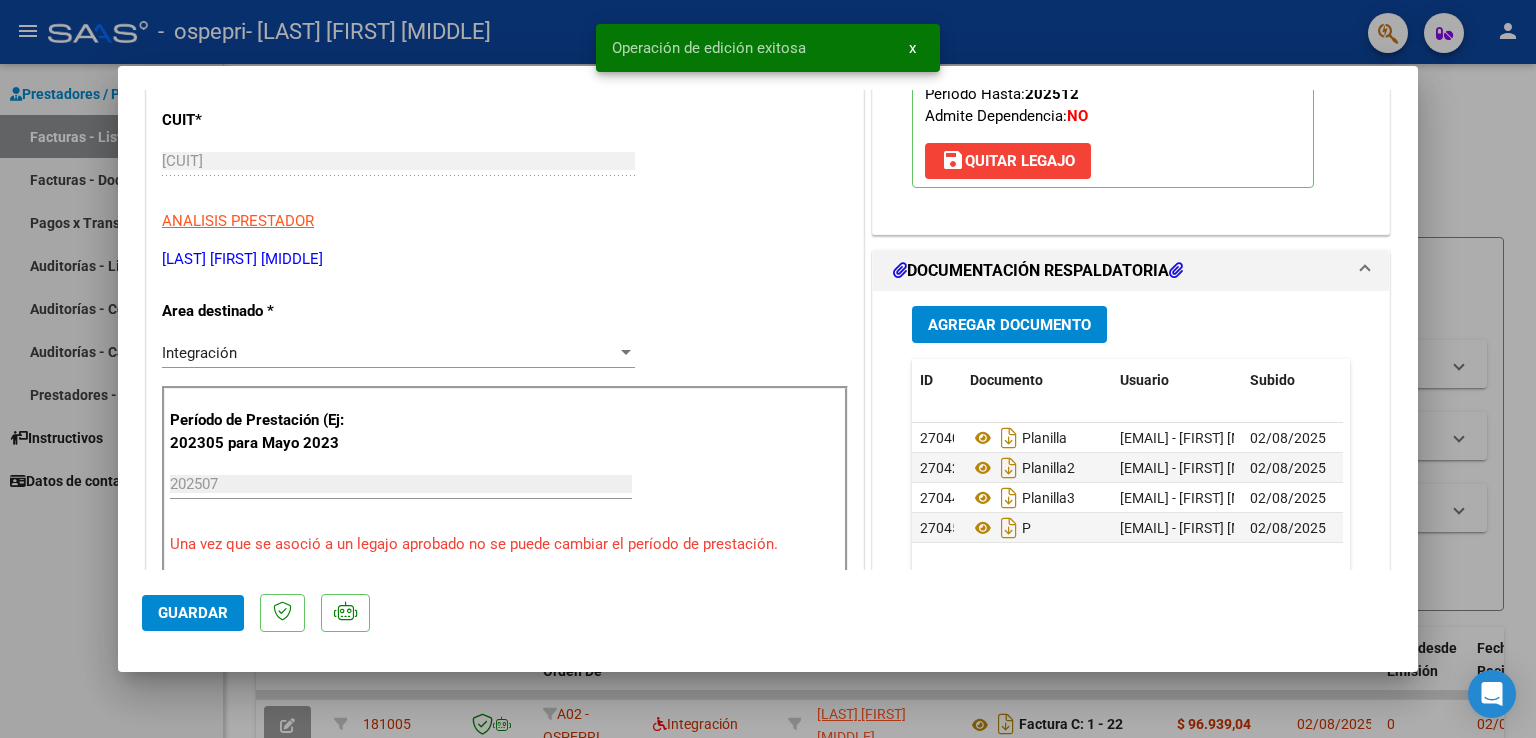 drag, startPoint x: 20, startPoint y: 615, endPoint x: 53, endPoint y: 581, distance: 47.38143 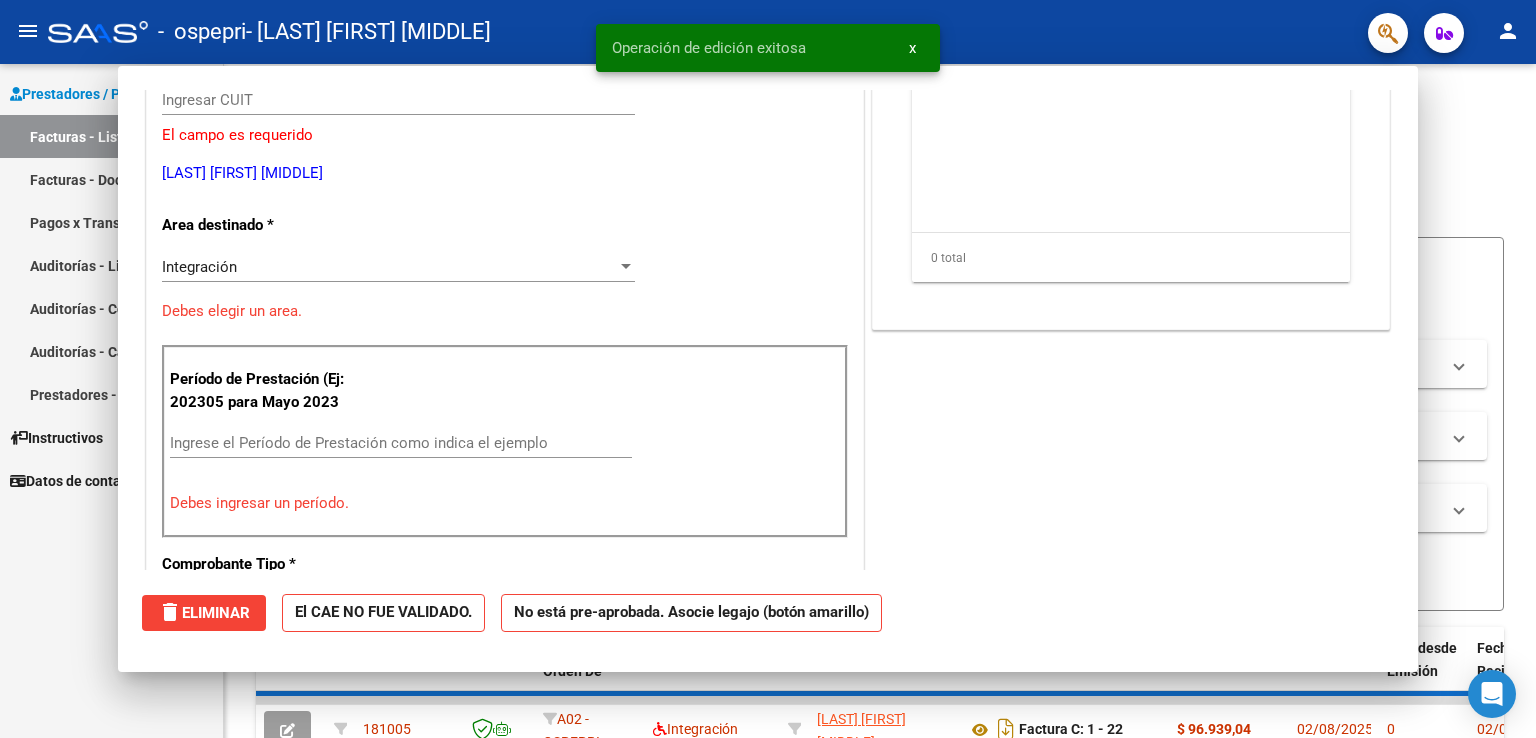 scroll, scrollTop: 0, scrollLeft: 0, axis: both 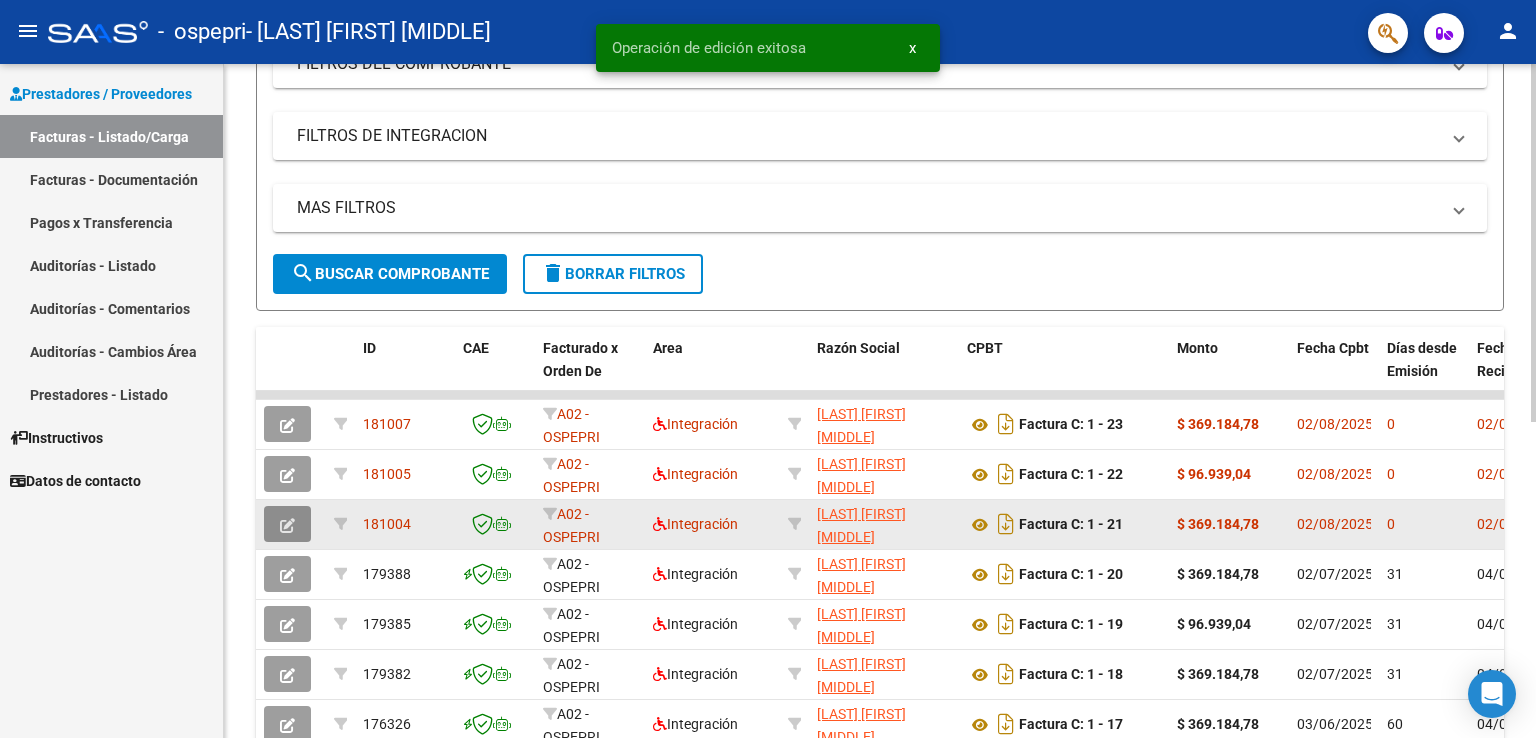 click 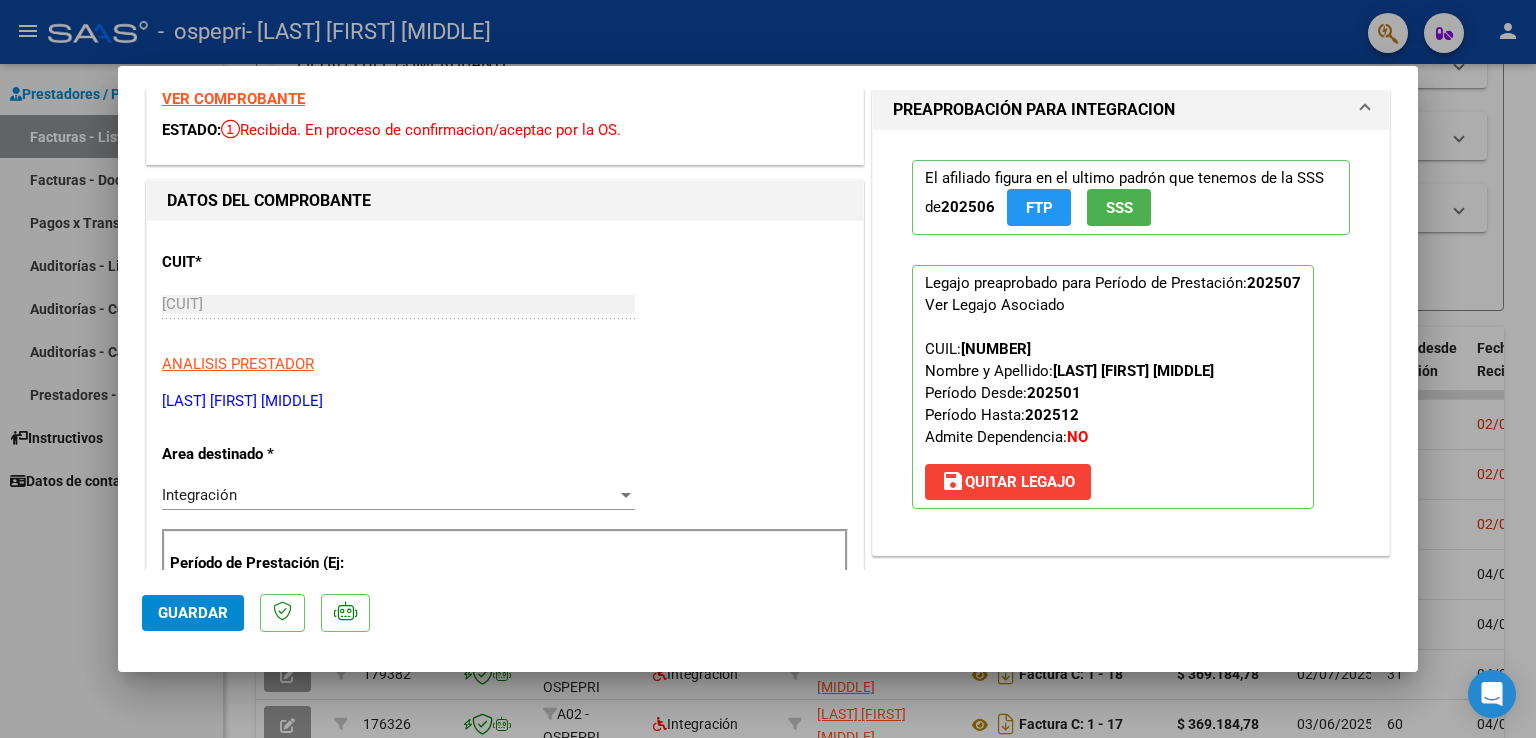 scroll, scrollTop: 300, scrollLeft: 0, axis: vertical 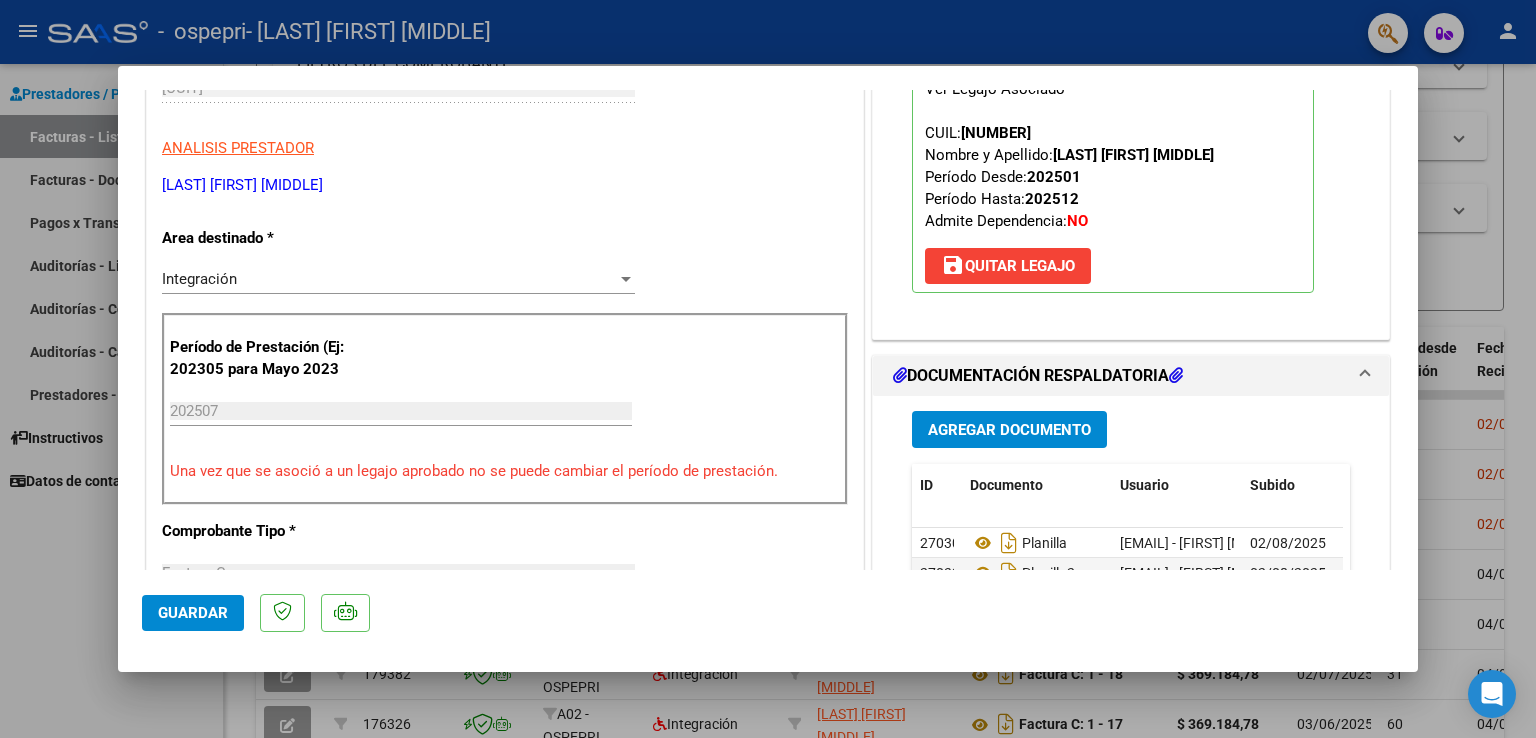 click on "Agregar Documento" at bounding box center [1009, 430] 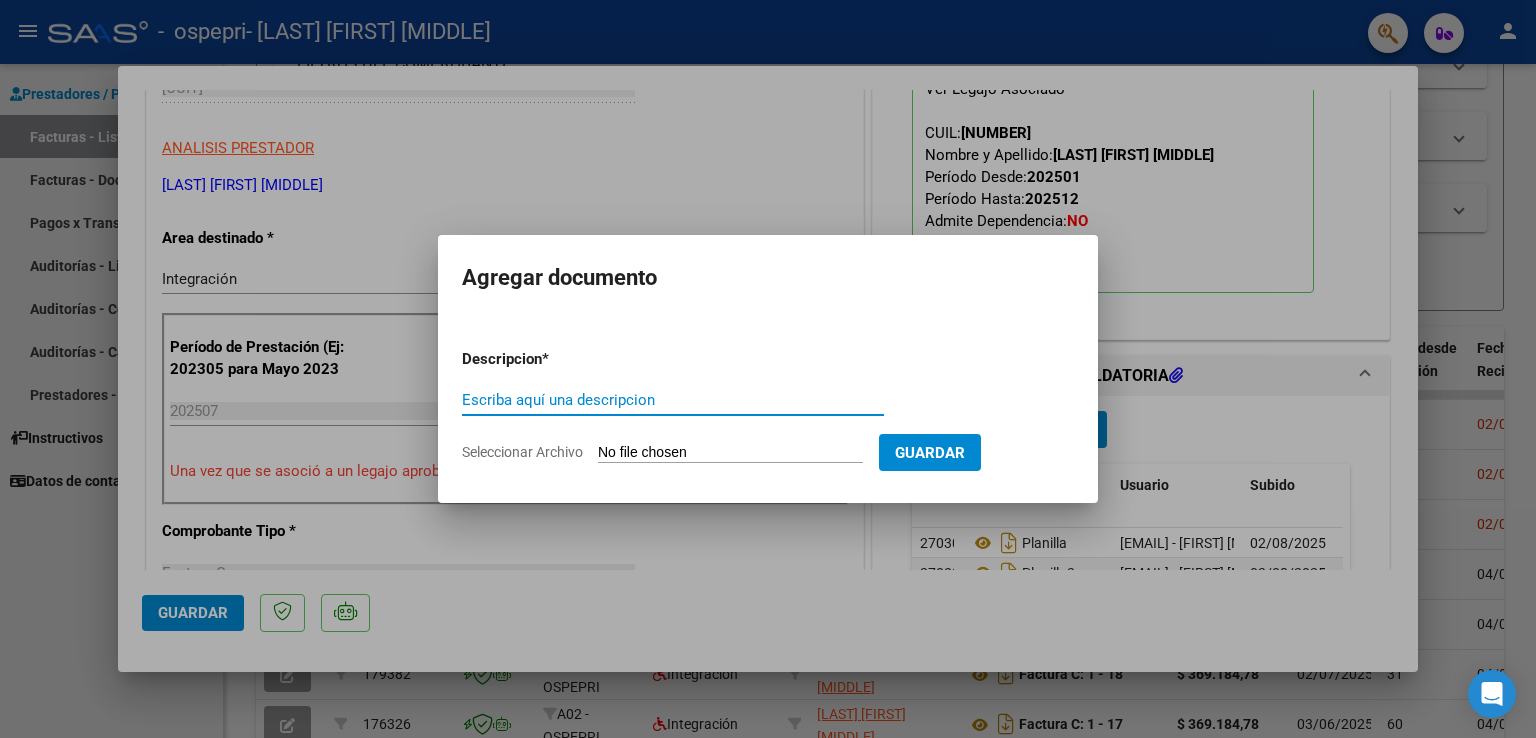 click on "Seleccionar Archivo" 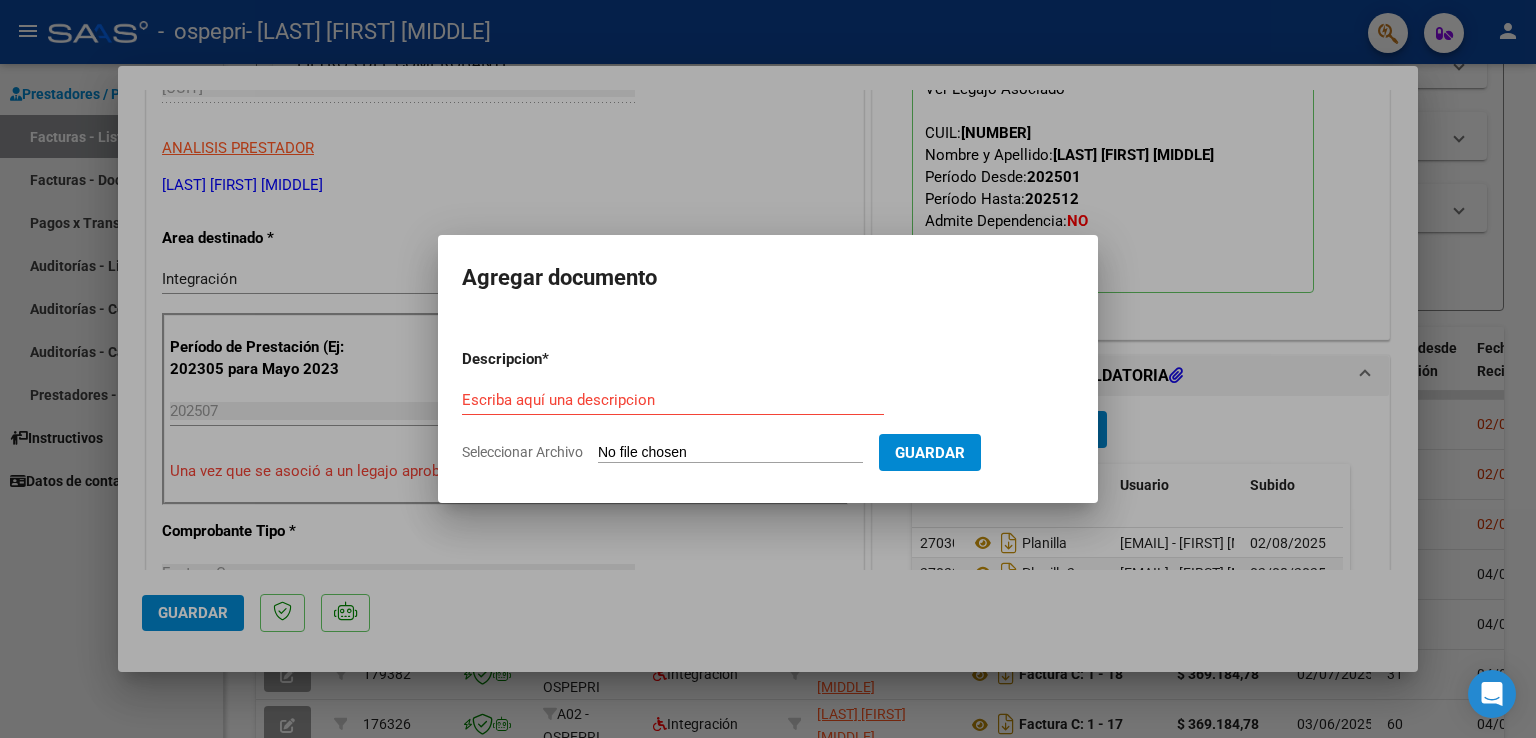 type on "C:\fakepath\[LAST], [FIRST] [MIDDLE].pdf" 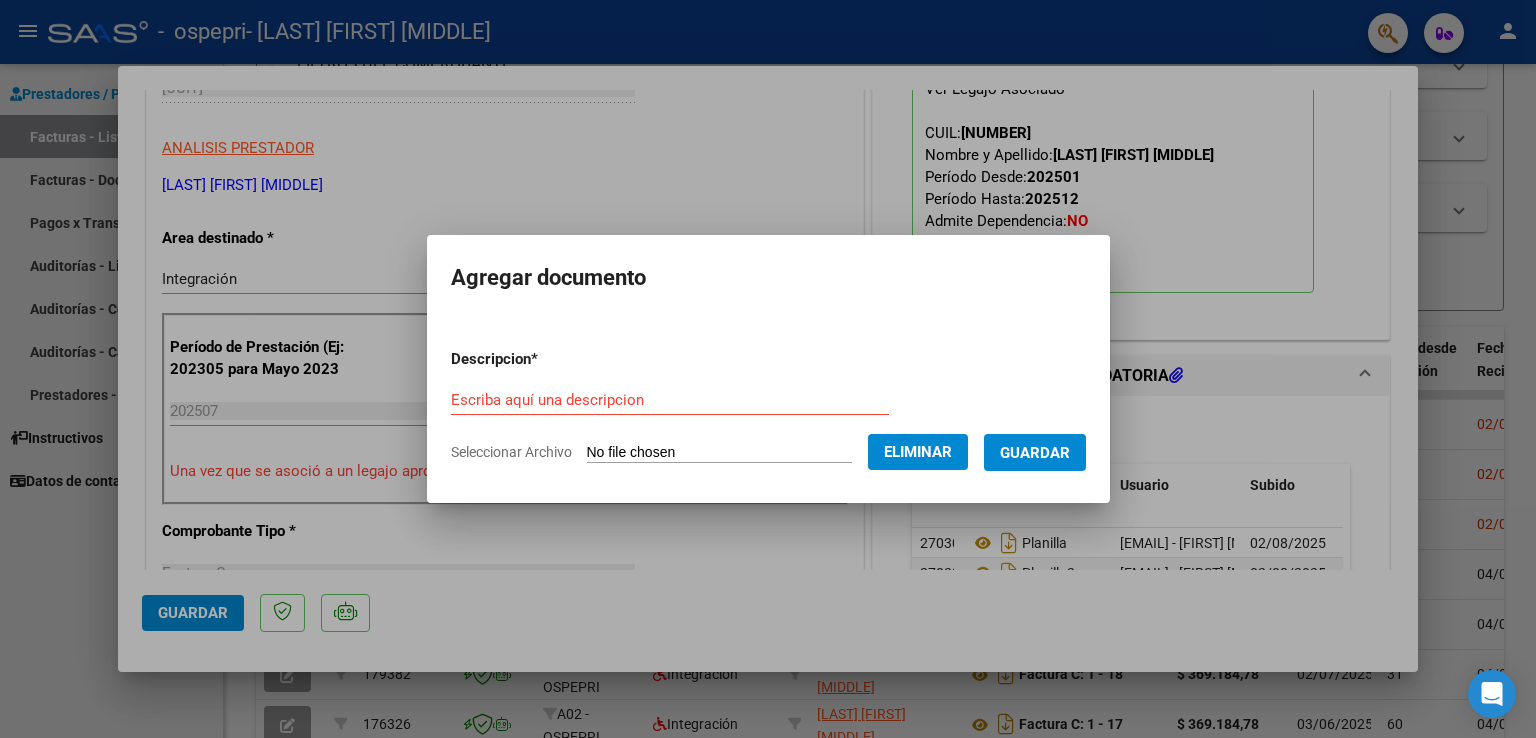 click on "Escriba aquí una descripcion" at bounding box center (670, 400) 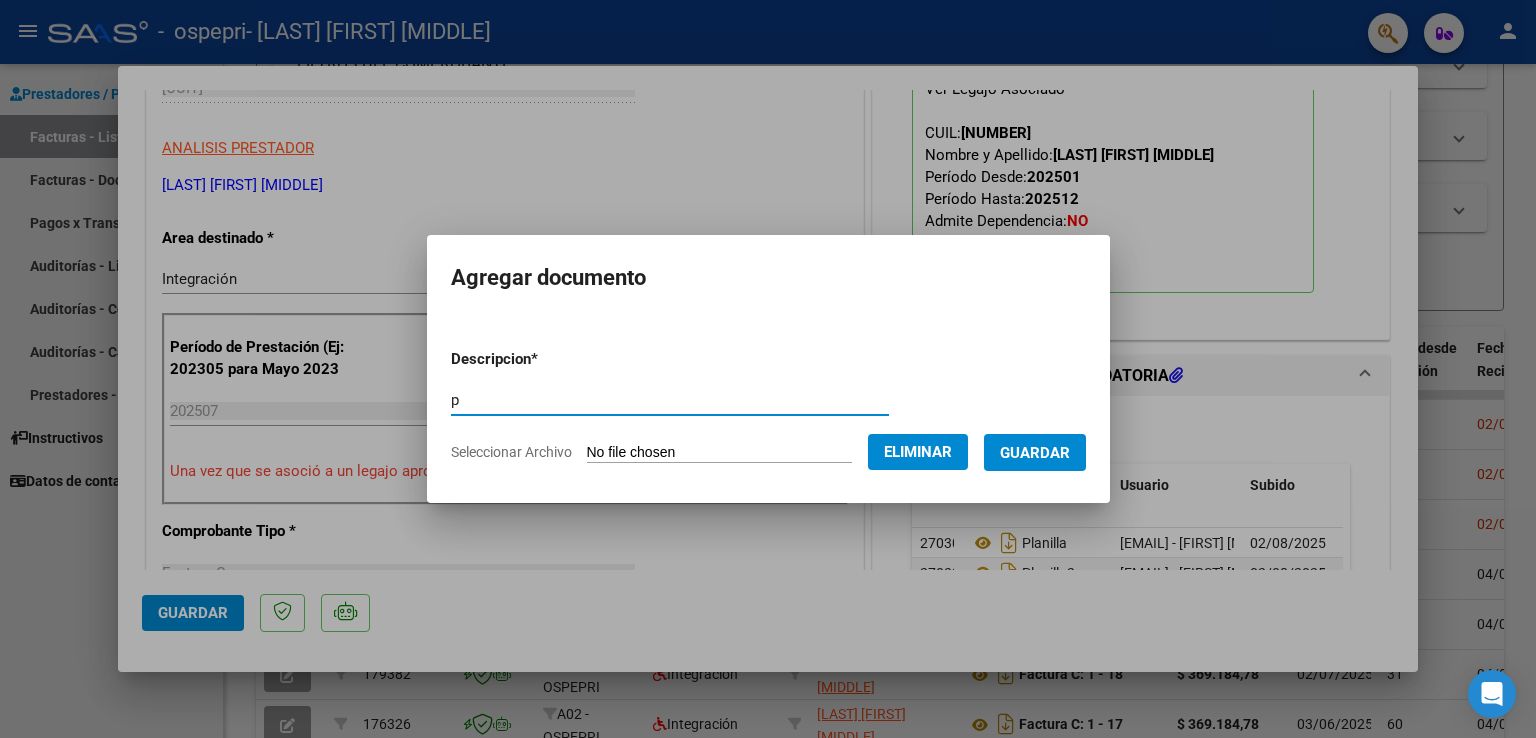 type on "p" 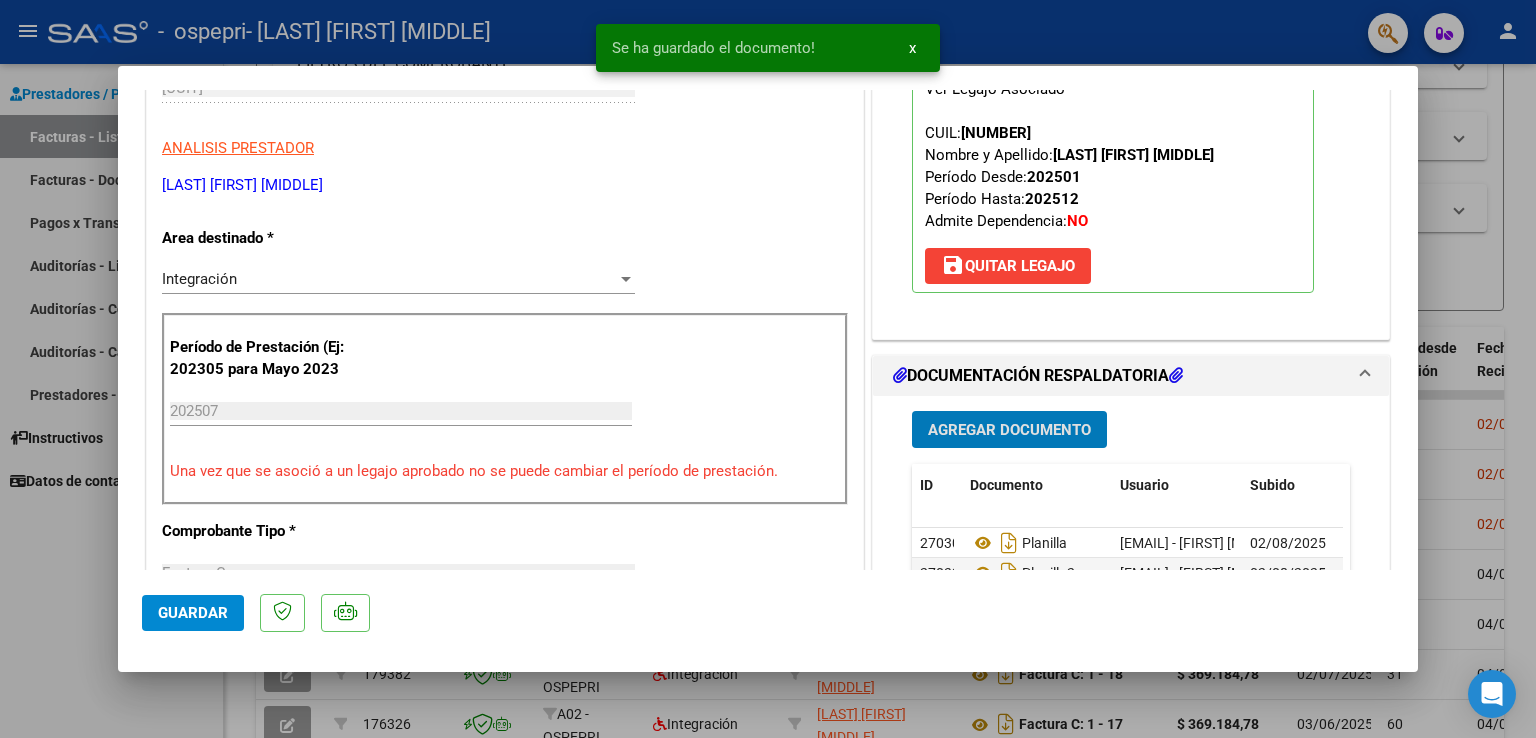 click on "Guardar" 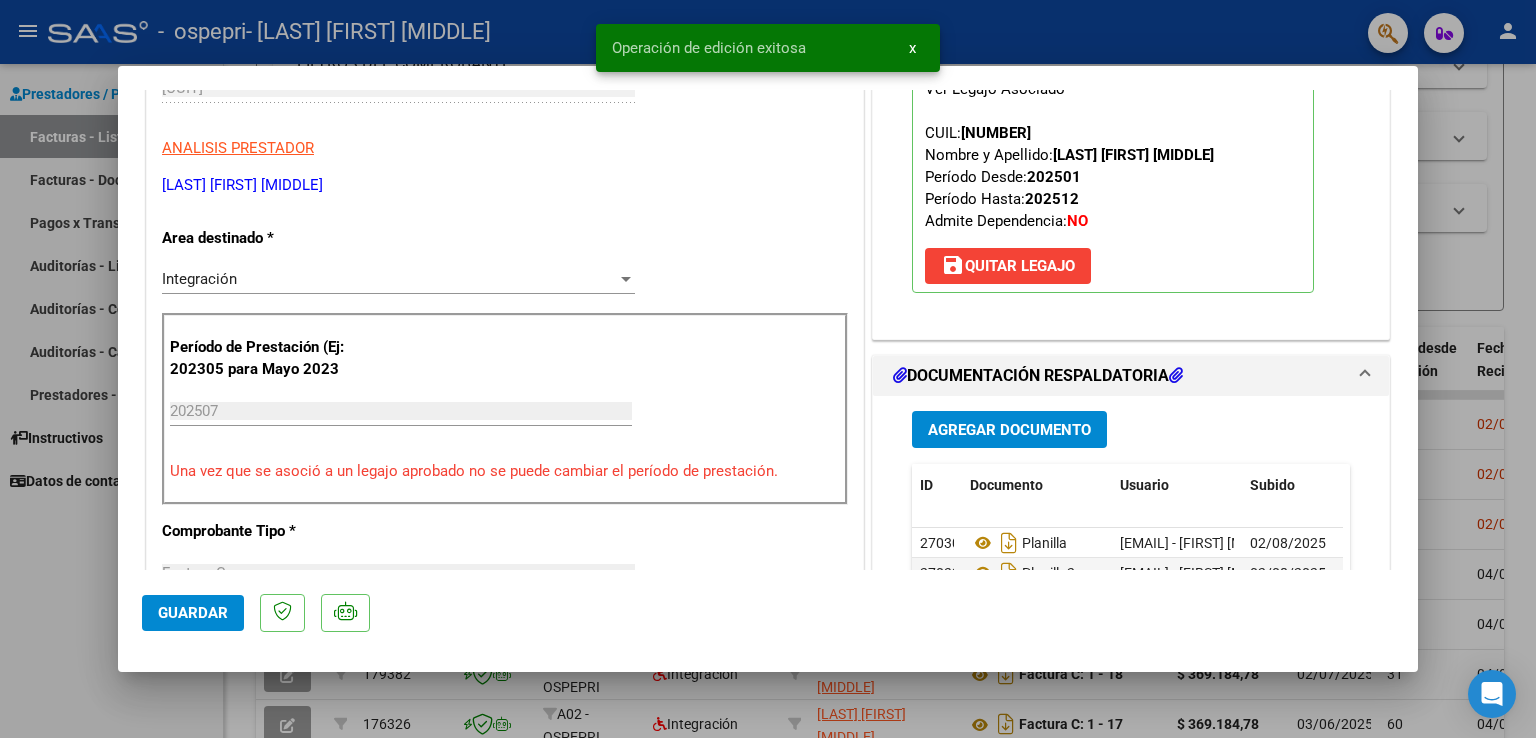 click at bounding box center [768, 369] 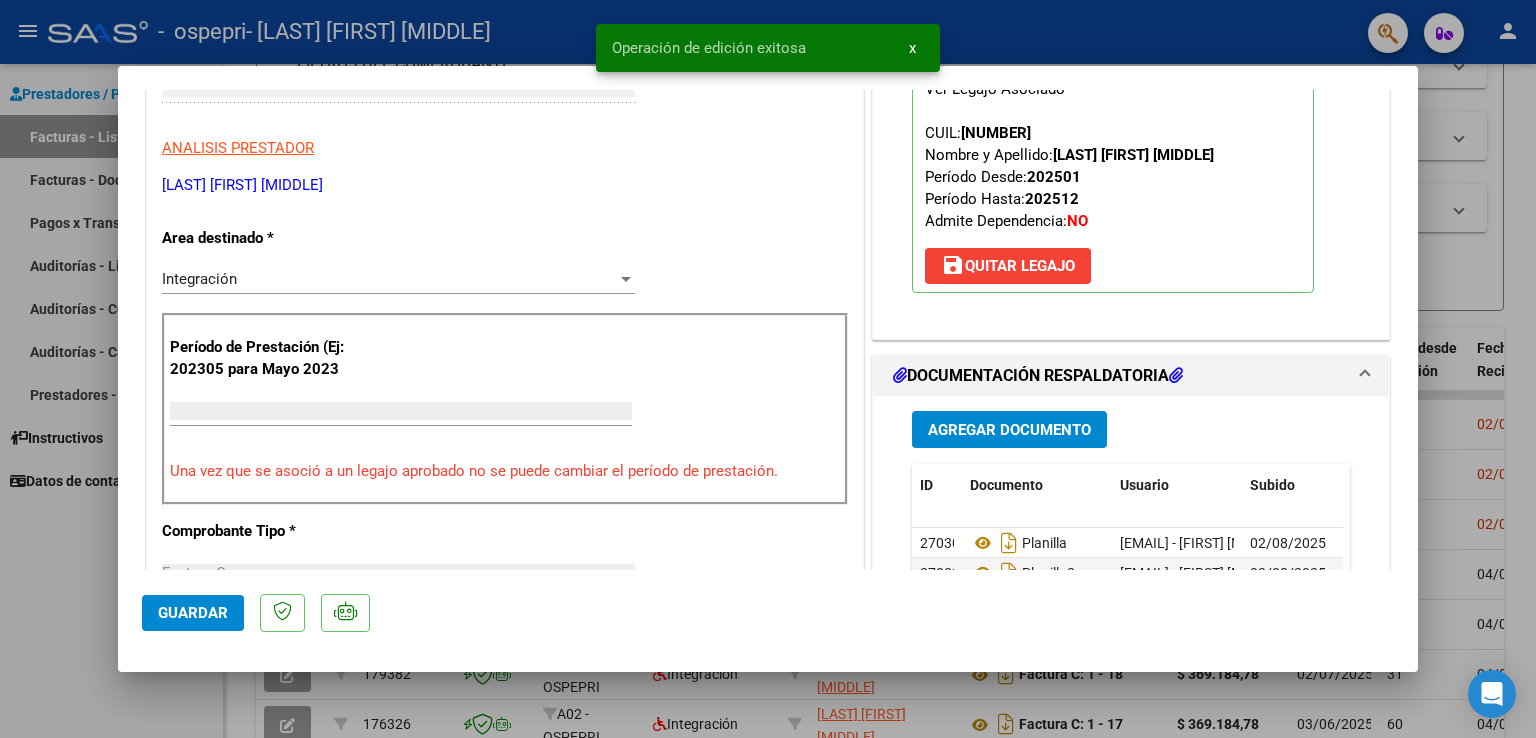 scroll, scrollTop: 0, scrollLeft: 0, axis: both 